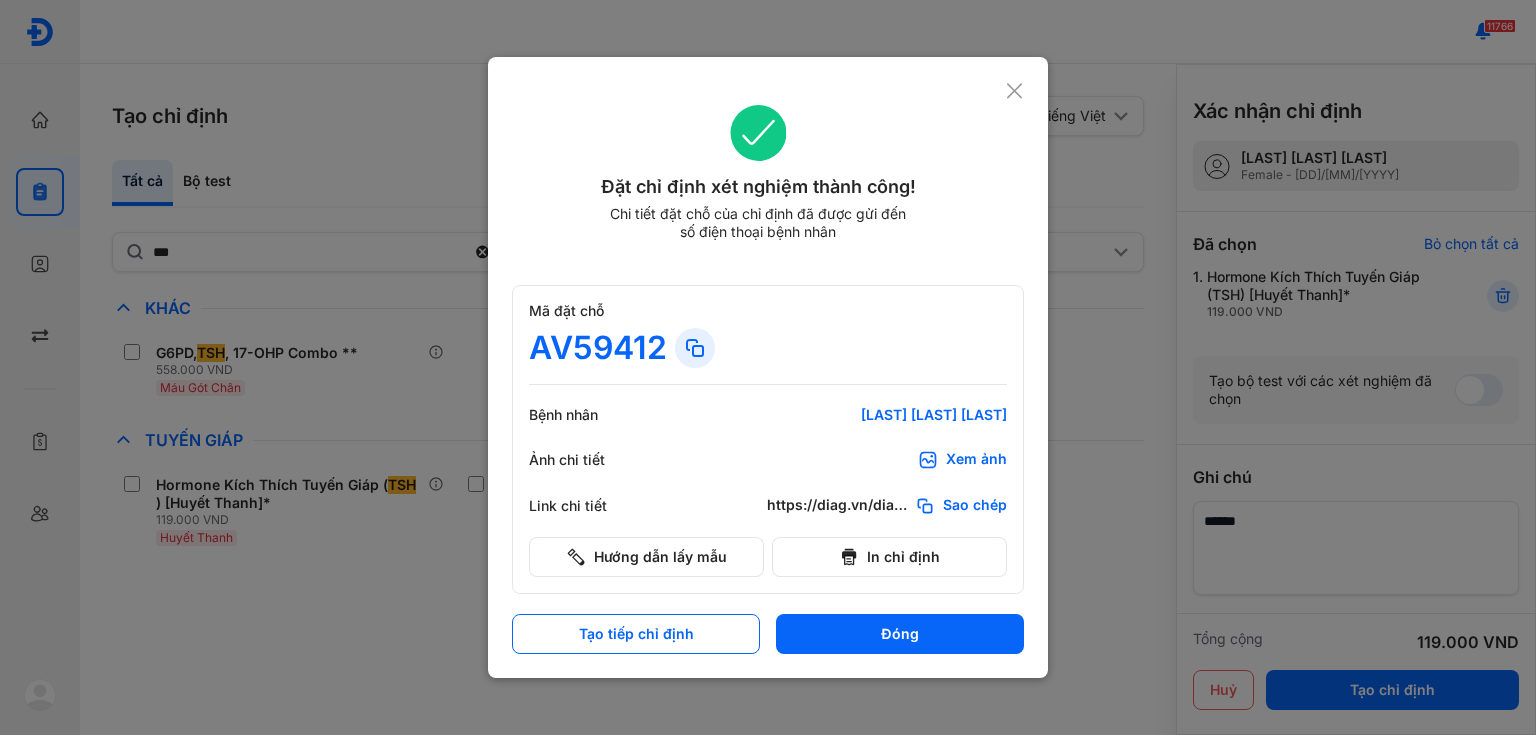 scroll, scrollTop: 0, scrollLeft: 0, axis: both 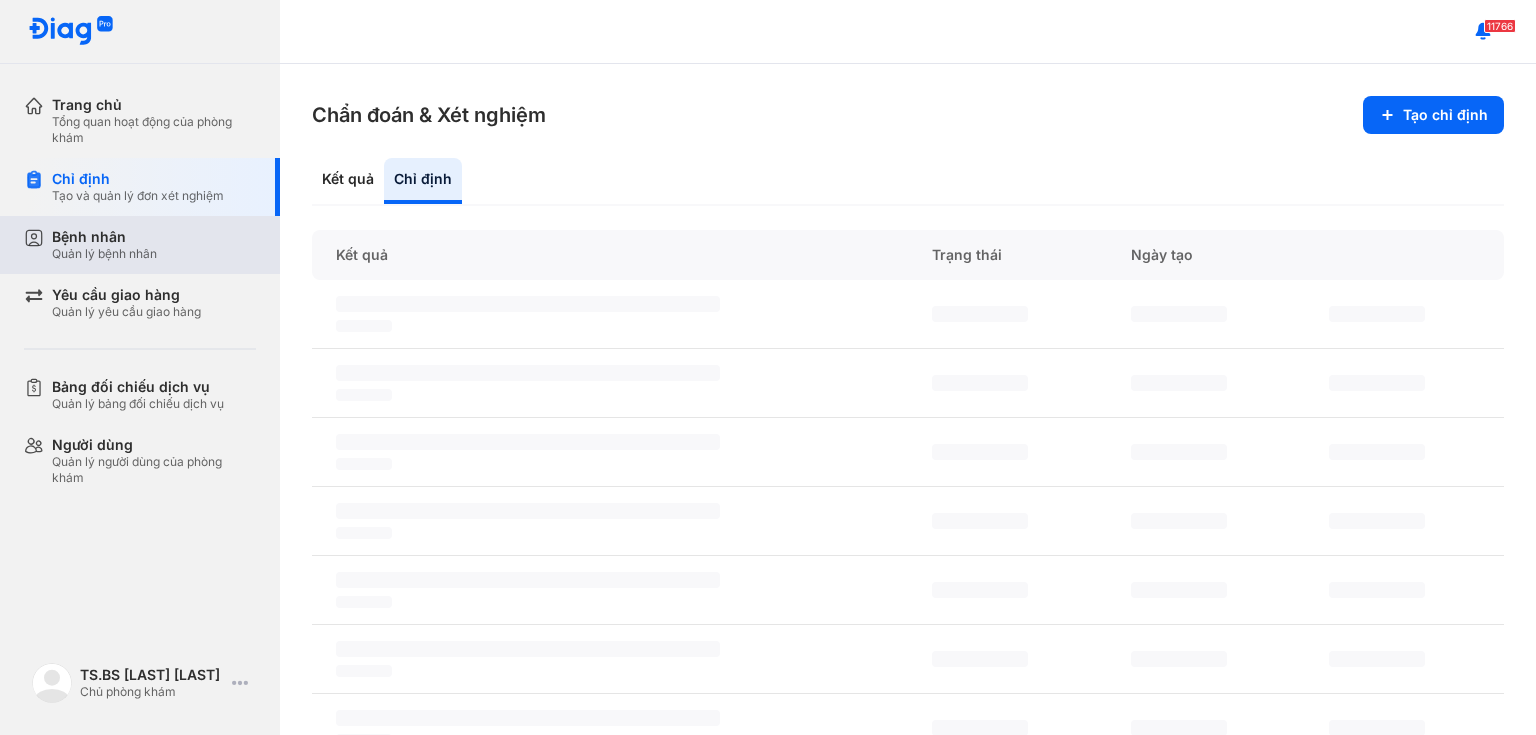 drag, startPoint x: 80, startPoint y: 238, endPoint x: 212, endPoint y: 240, distance: 132.01515 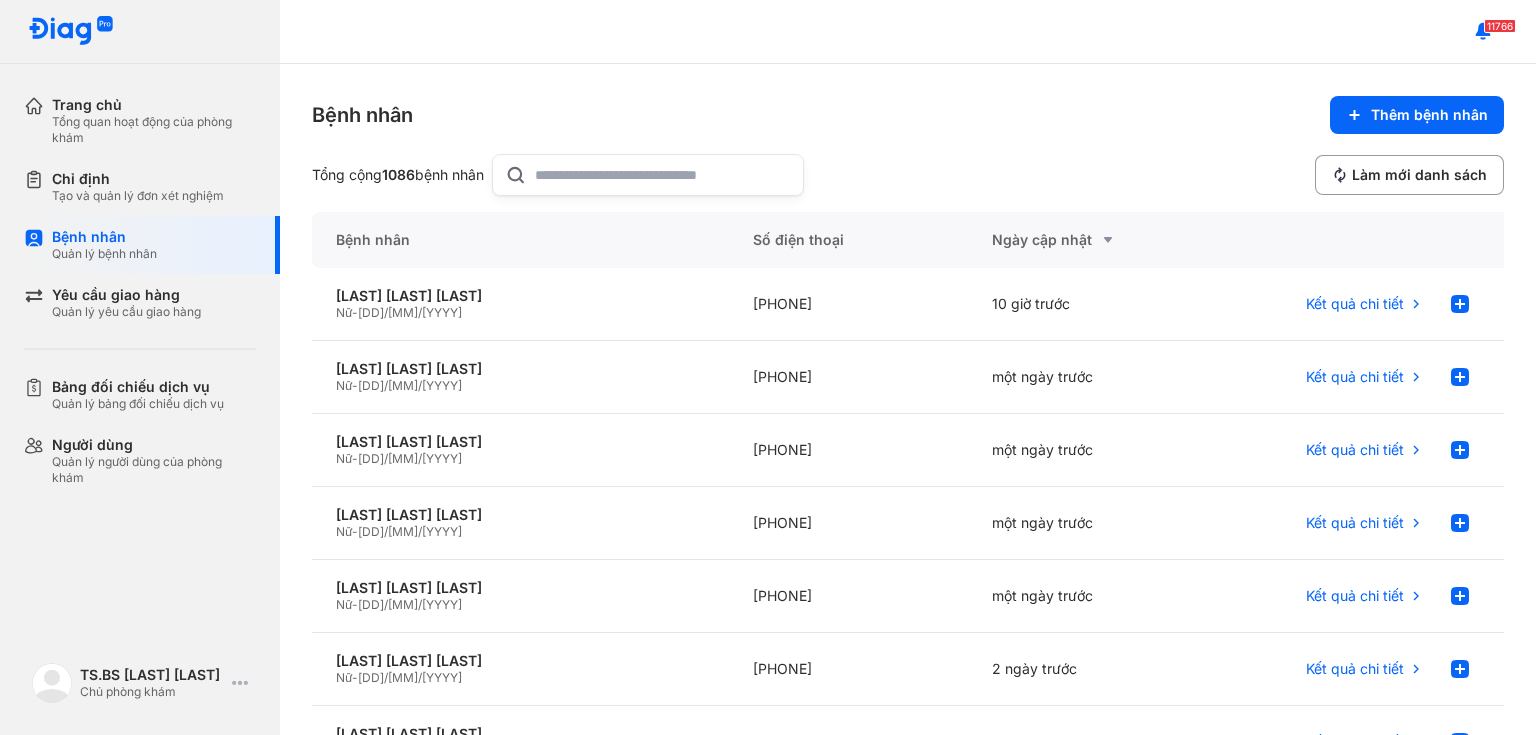 click 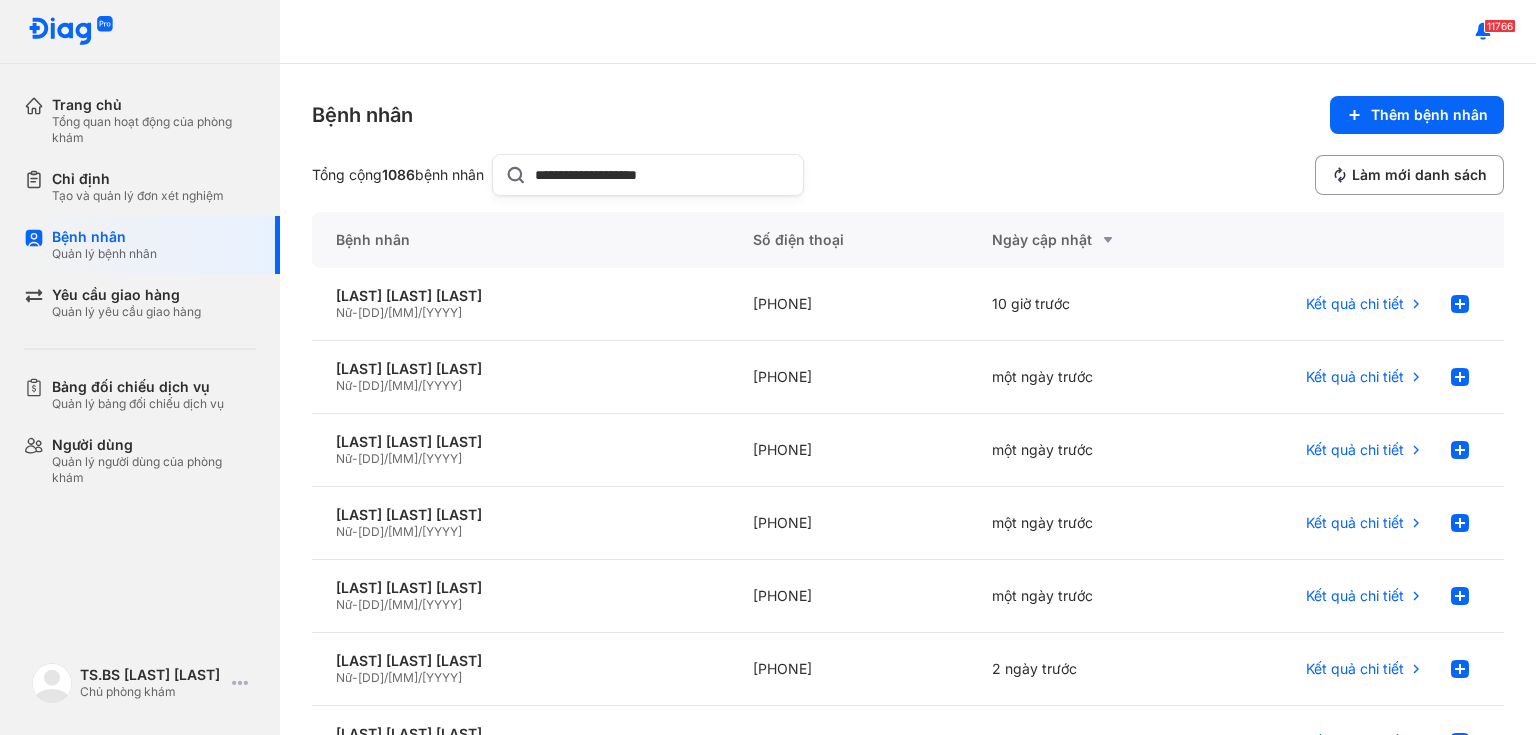 type on "**********" 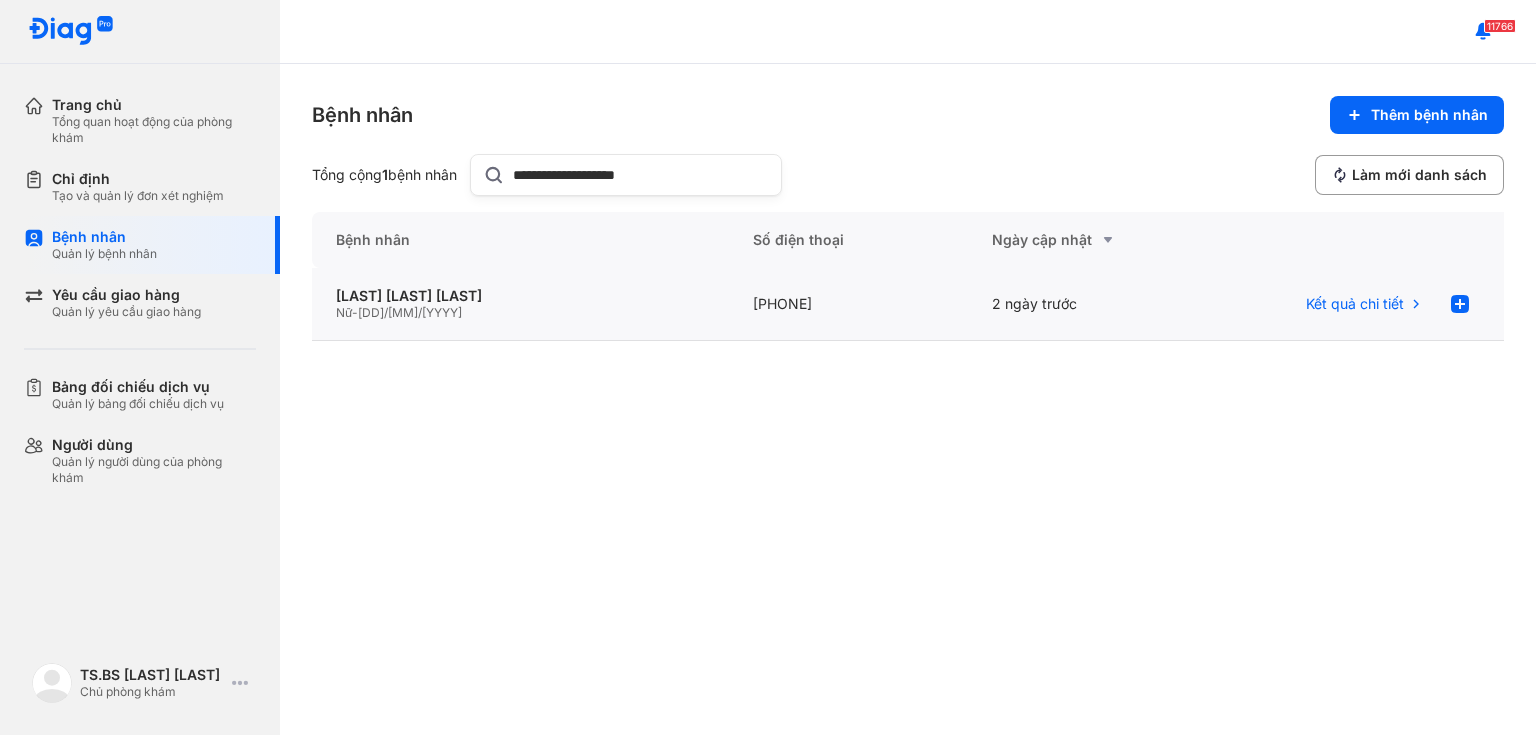 click on "01/01/1990" at bounding box center (410, 312) 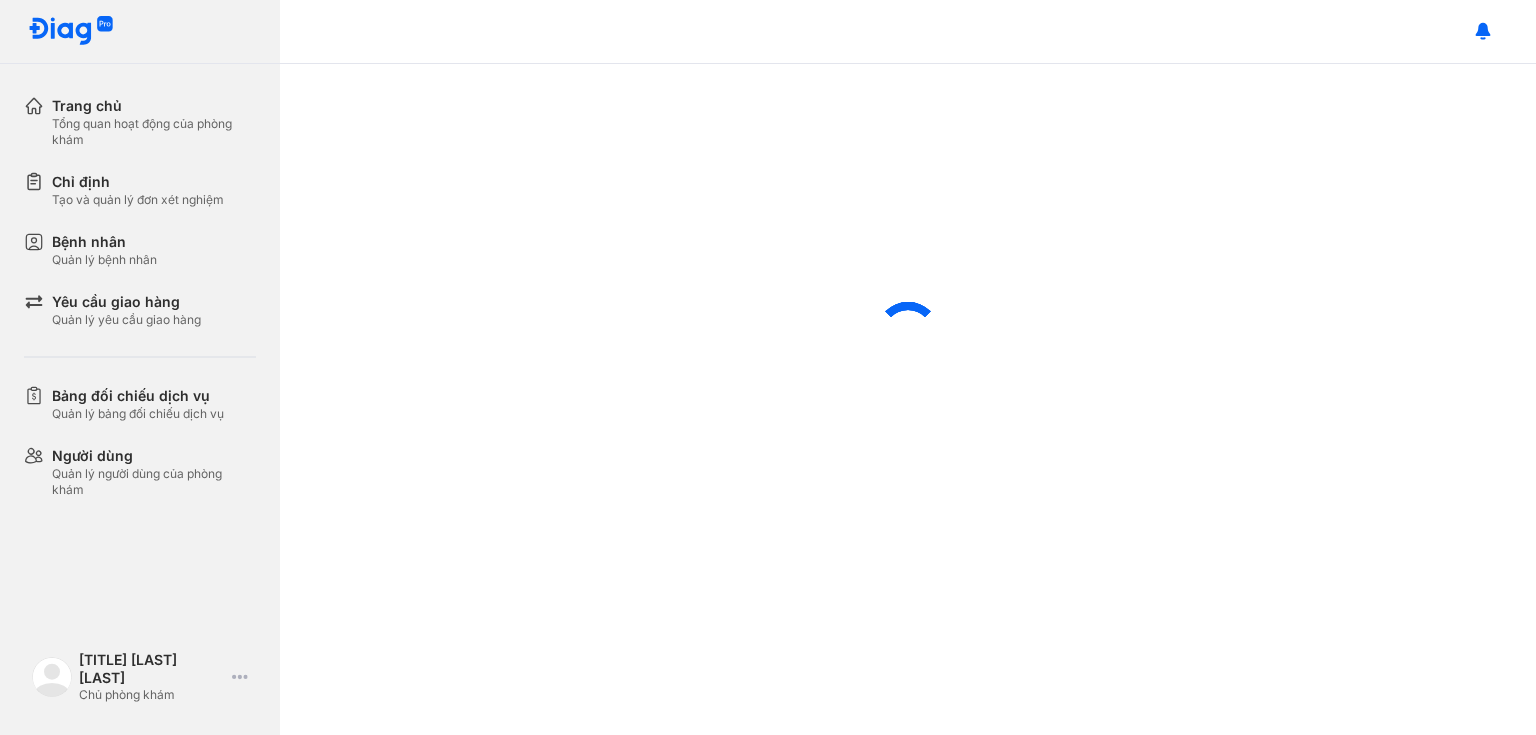 scroll, scrollTop: 0, scrollLeft: 0, axis: both 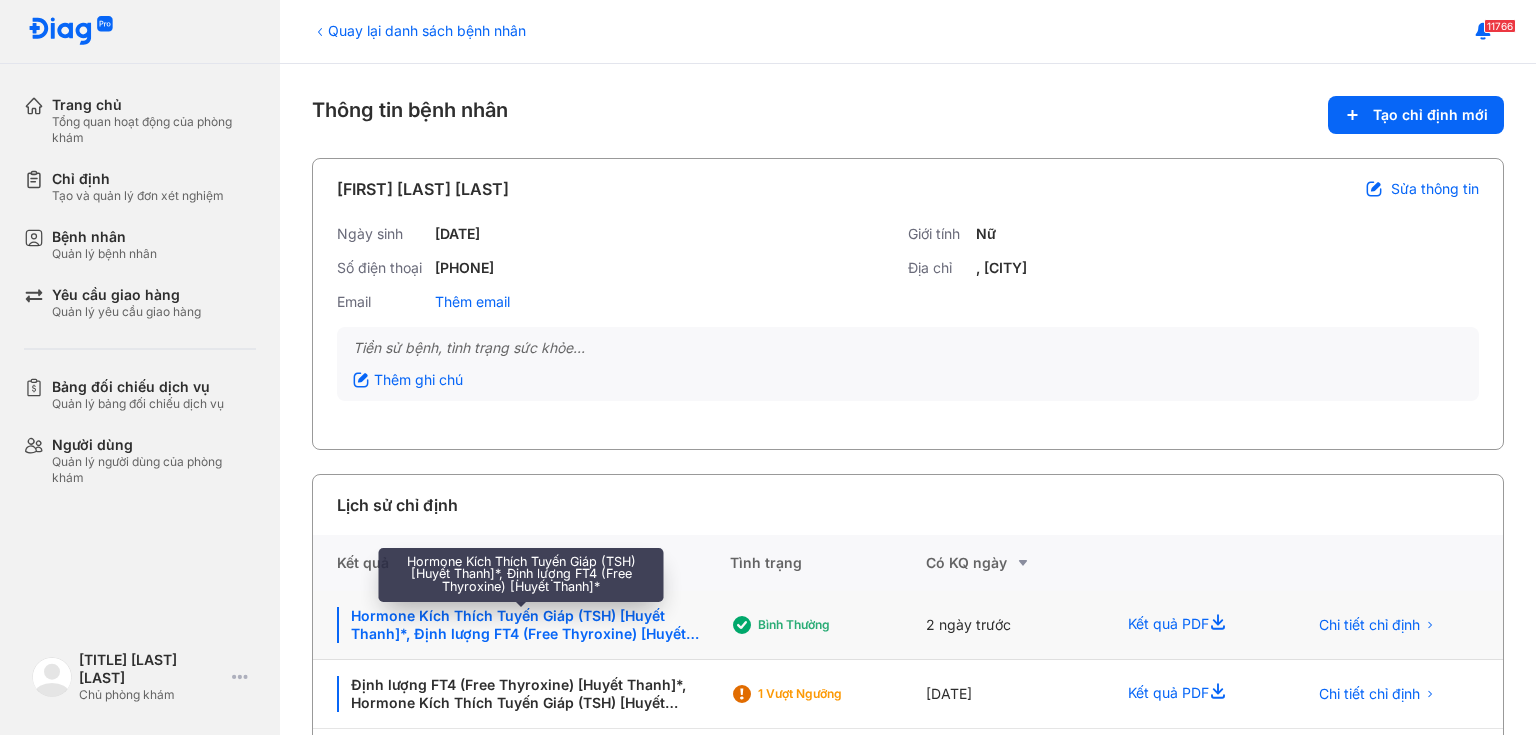 click on "Hormone Kích Thích Tuyến Giáp (TSH) [Huyết Thanh]*, Định lượng FT4 (Free Thyroxine) [Huyết Thanh]*" 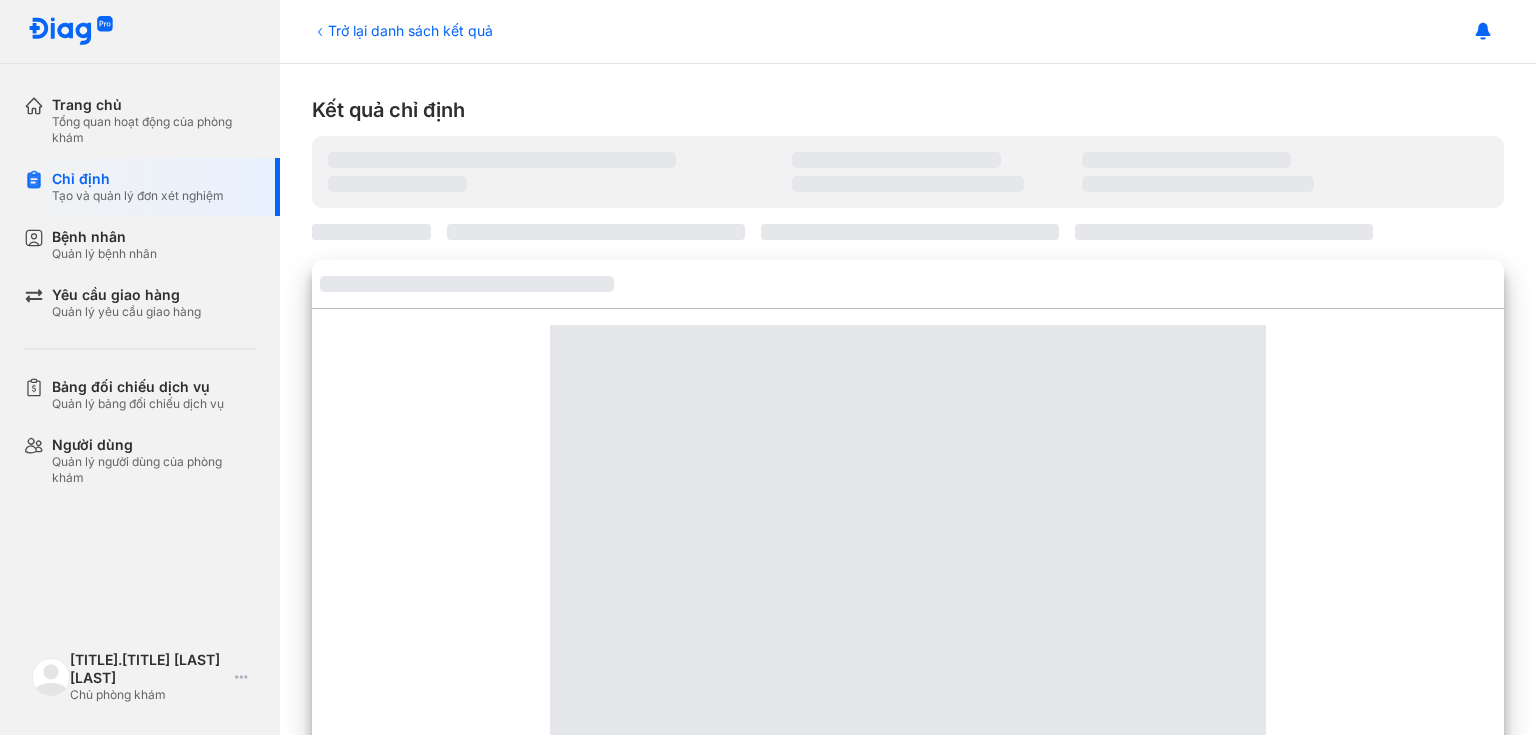 scroll, scrollTop: 0, scrollLeft: 0, axis: both 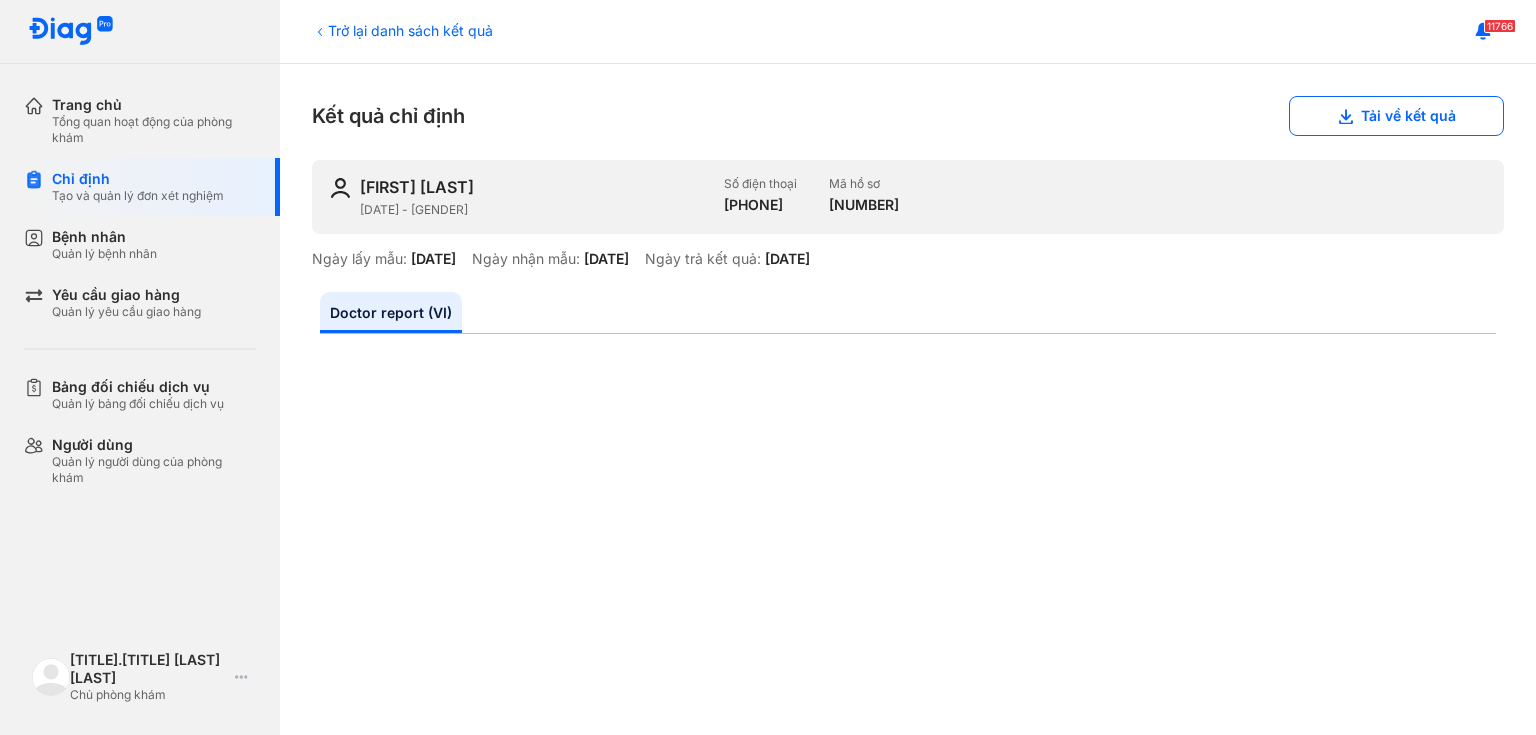 click 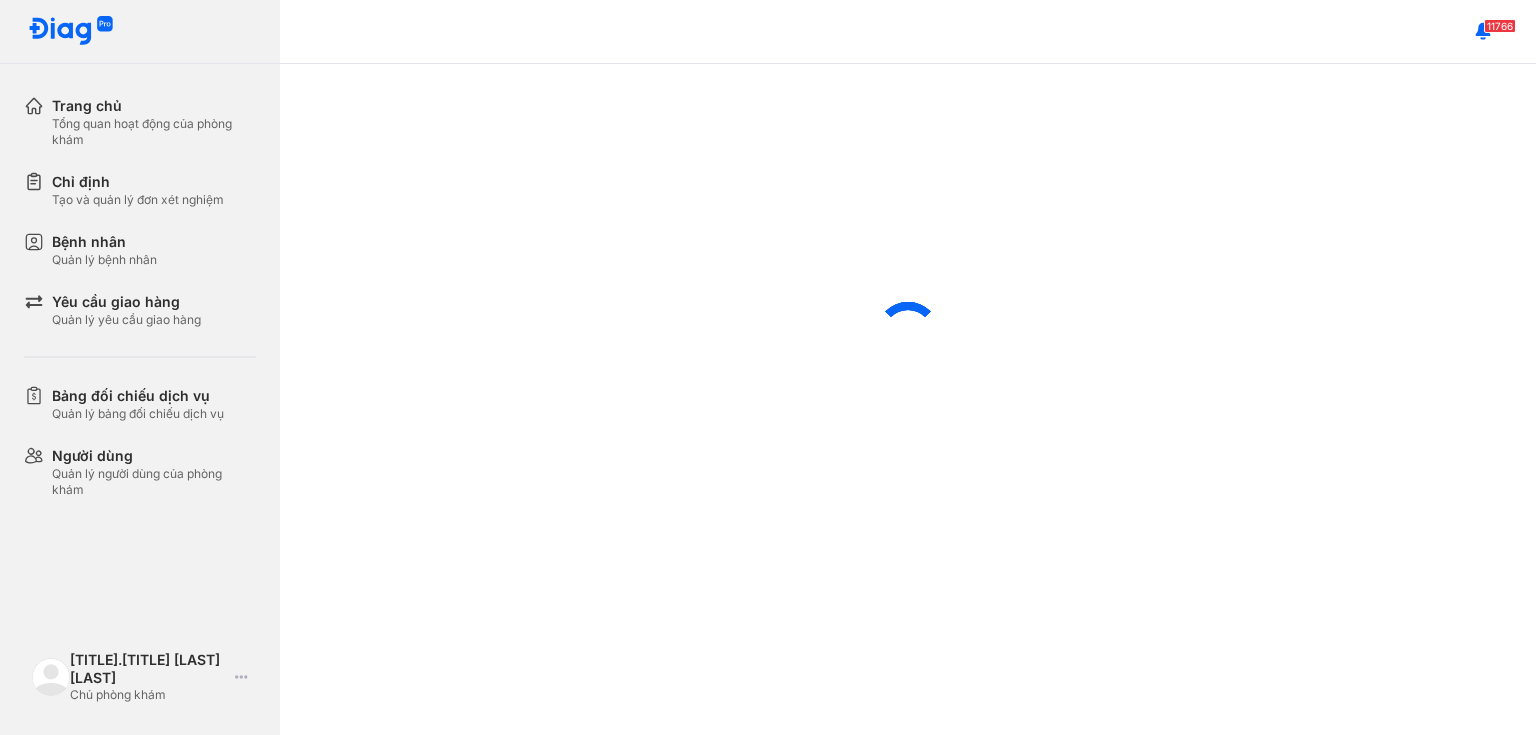 scroll, scrollTop: 0, scrollLeft: 0, axis: both 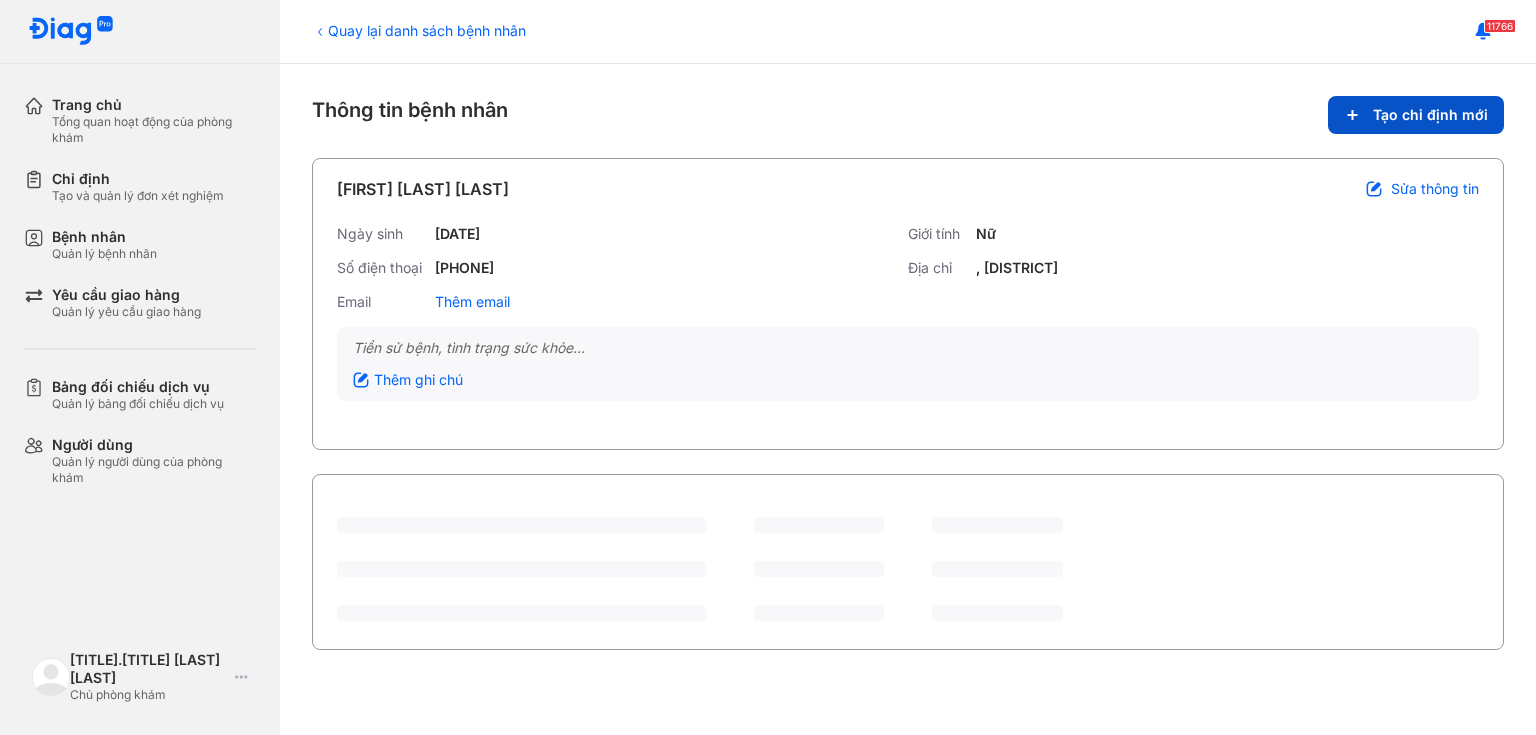 click on "Tạo chỉ định mới" 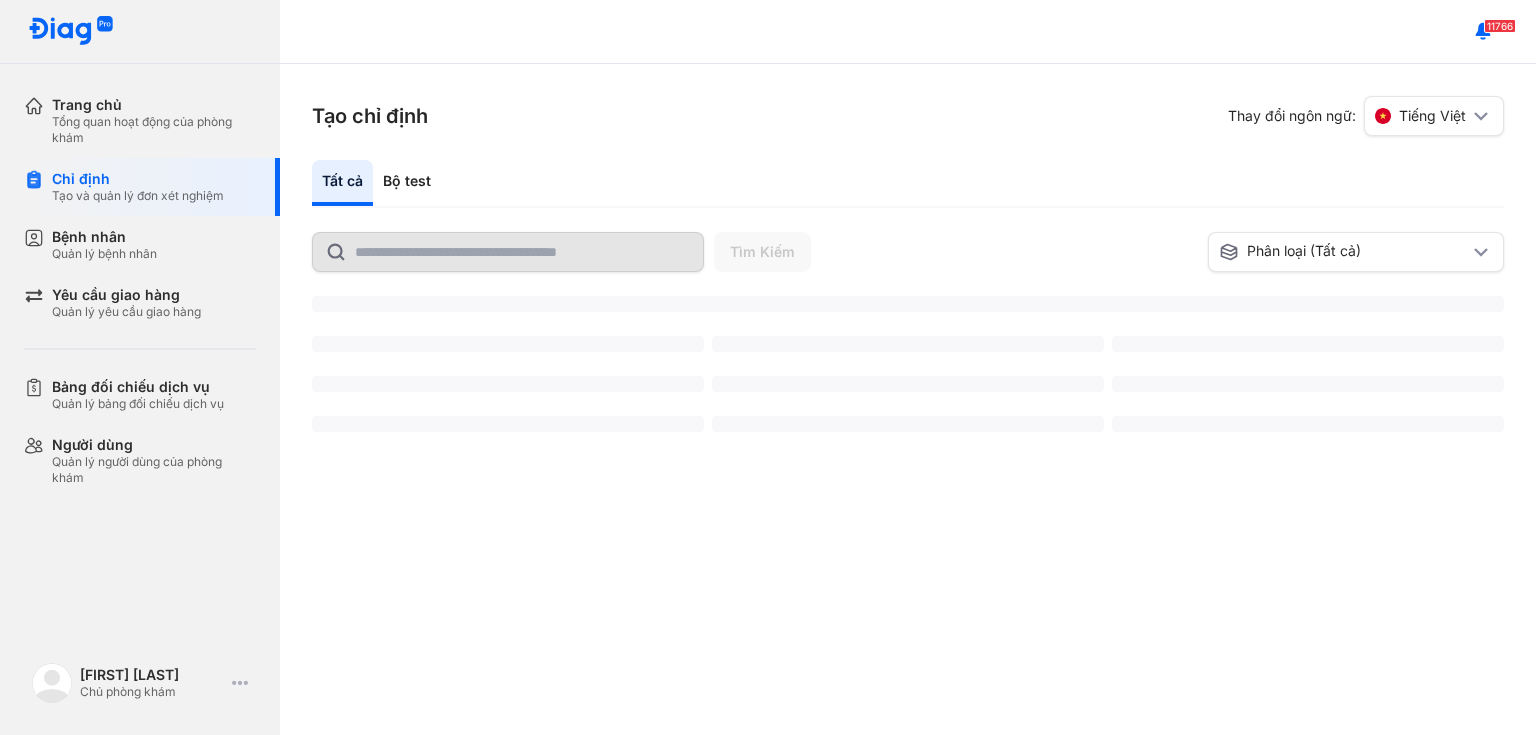 scroll, scrollTop: 0, scrollLeft: 0, axis: both 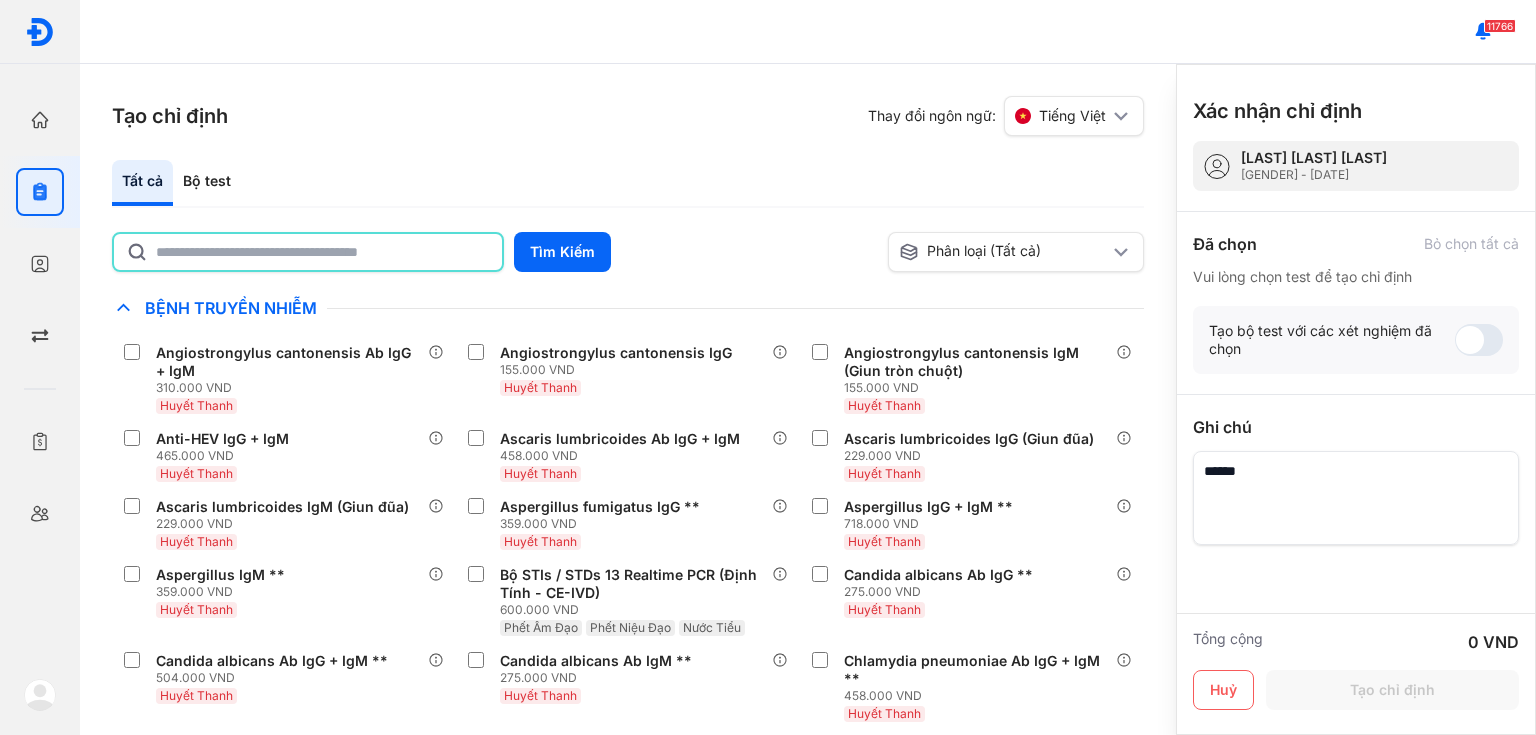 click 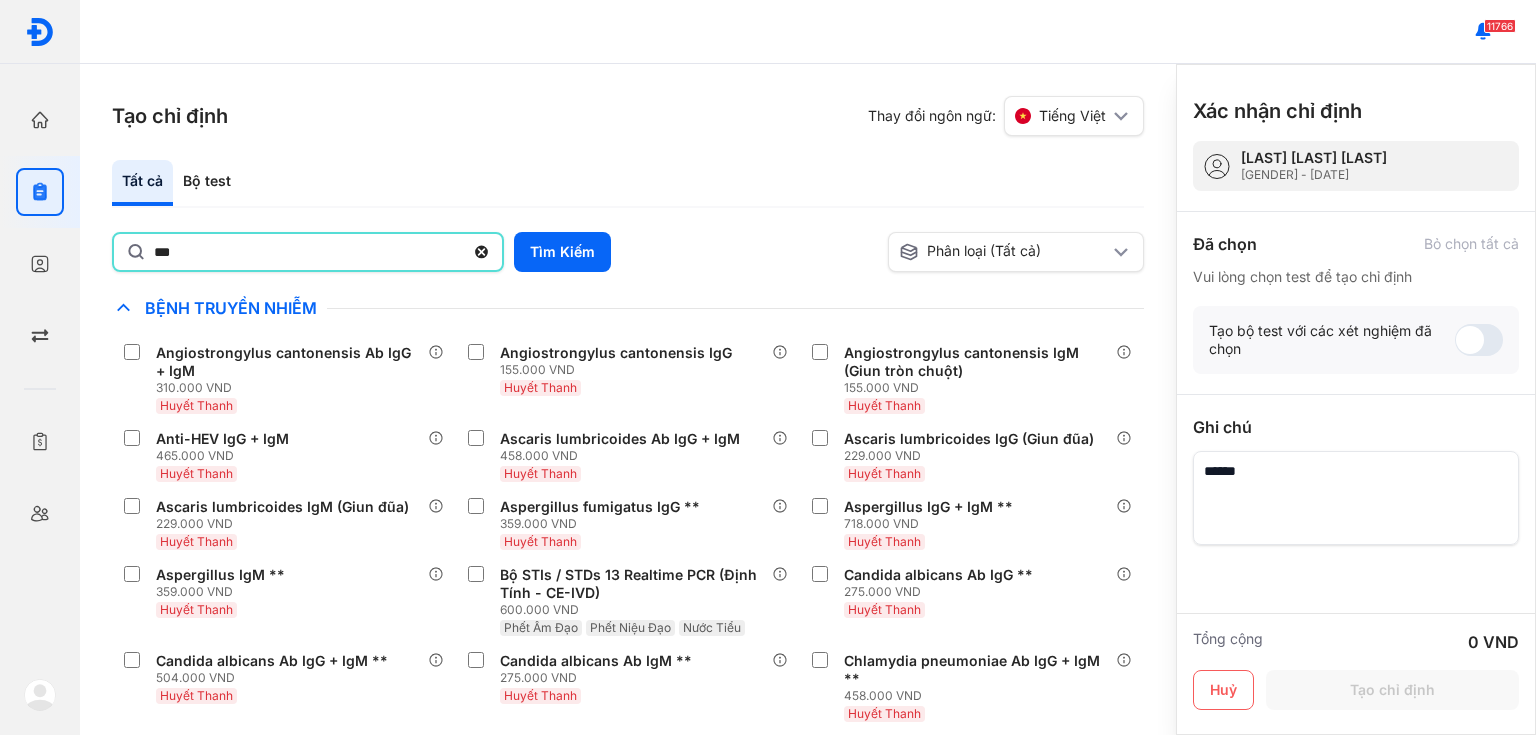 type on "***" 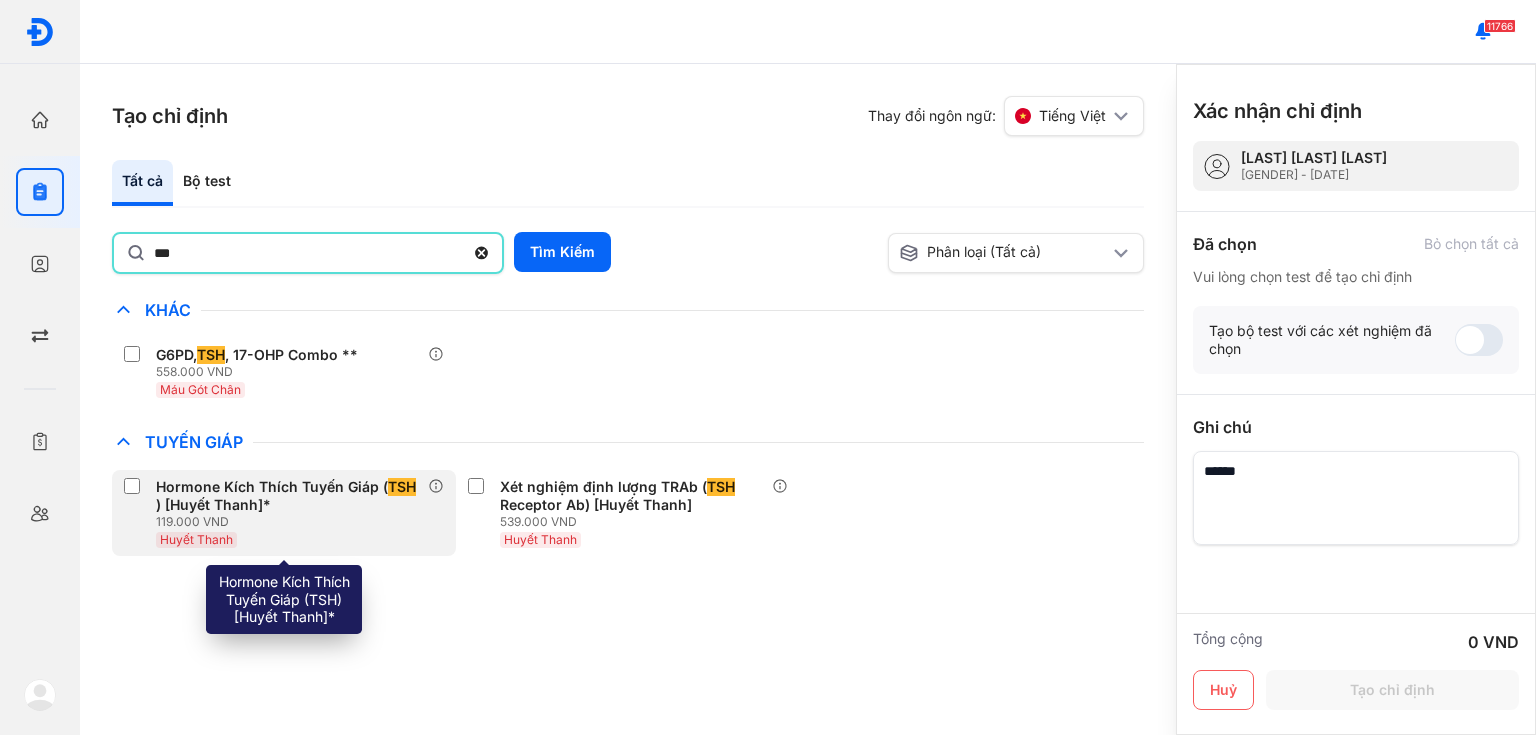 click on "Hormone Kích Thích Tuyến Giáp ( TSH ) [Huyết Thanh]*" at bounding box center [288, 496] 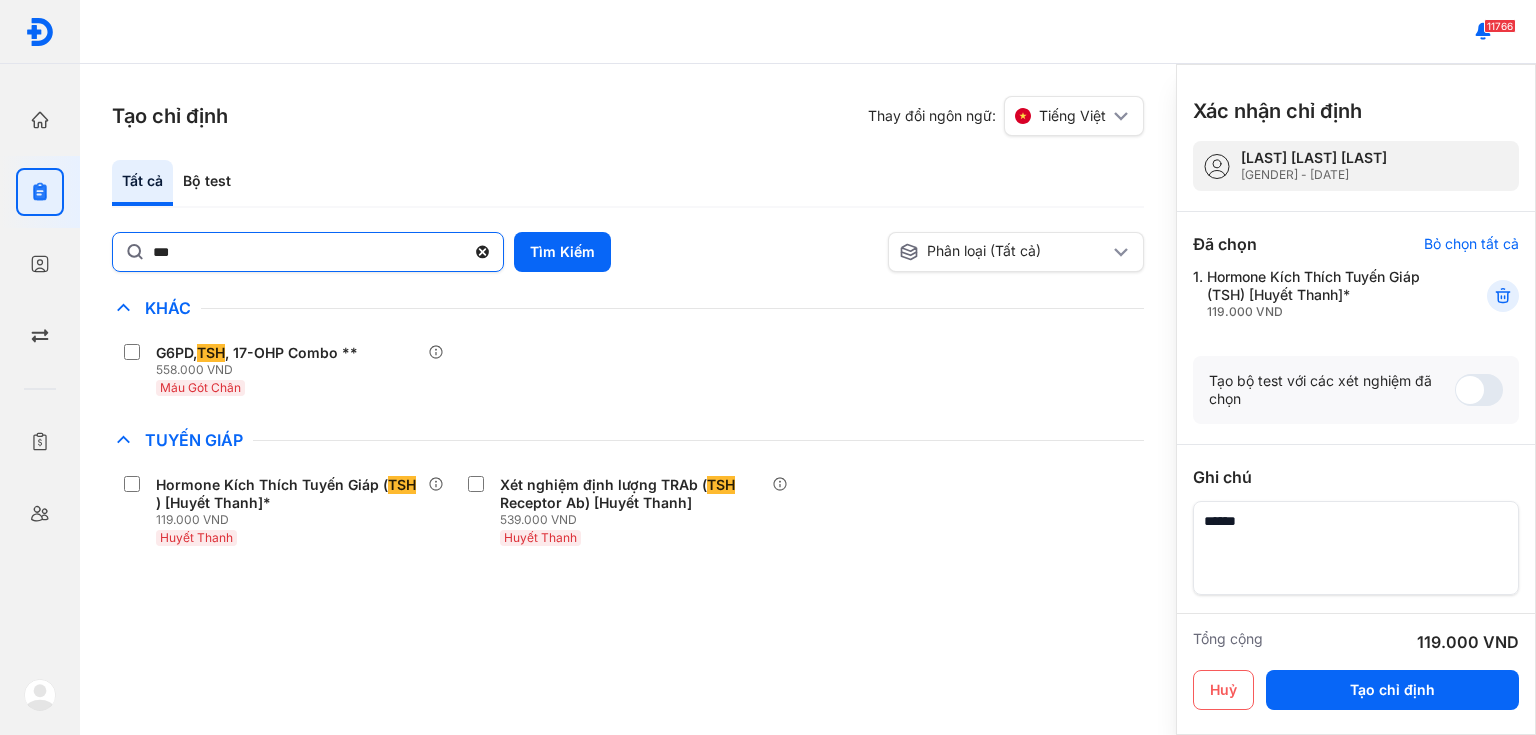 click 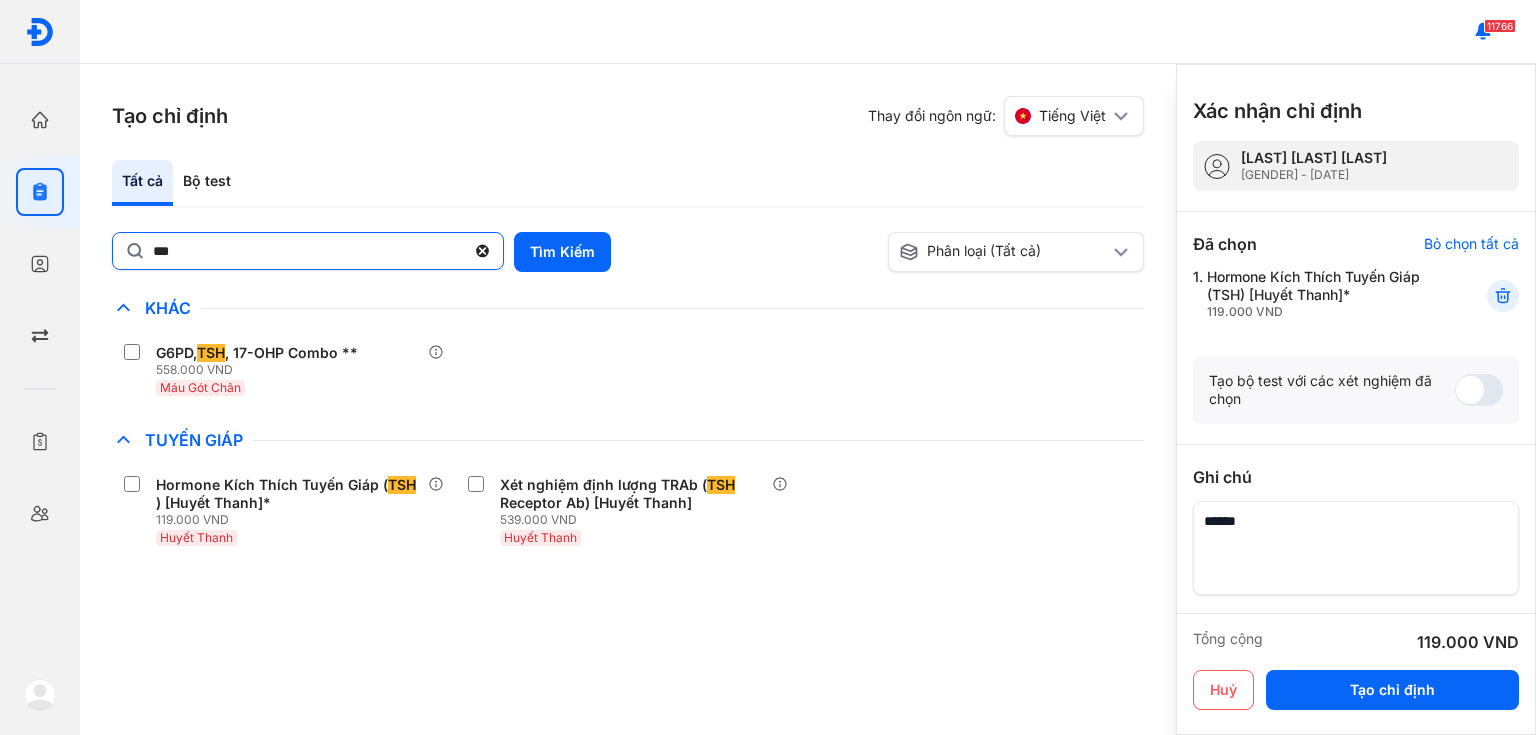 click on "***" 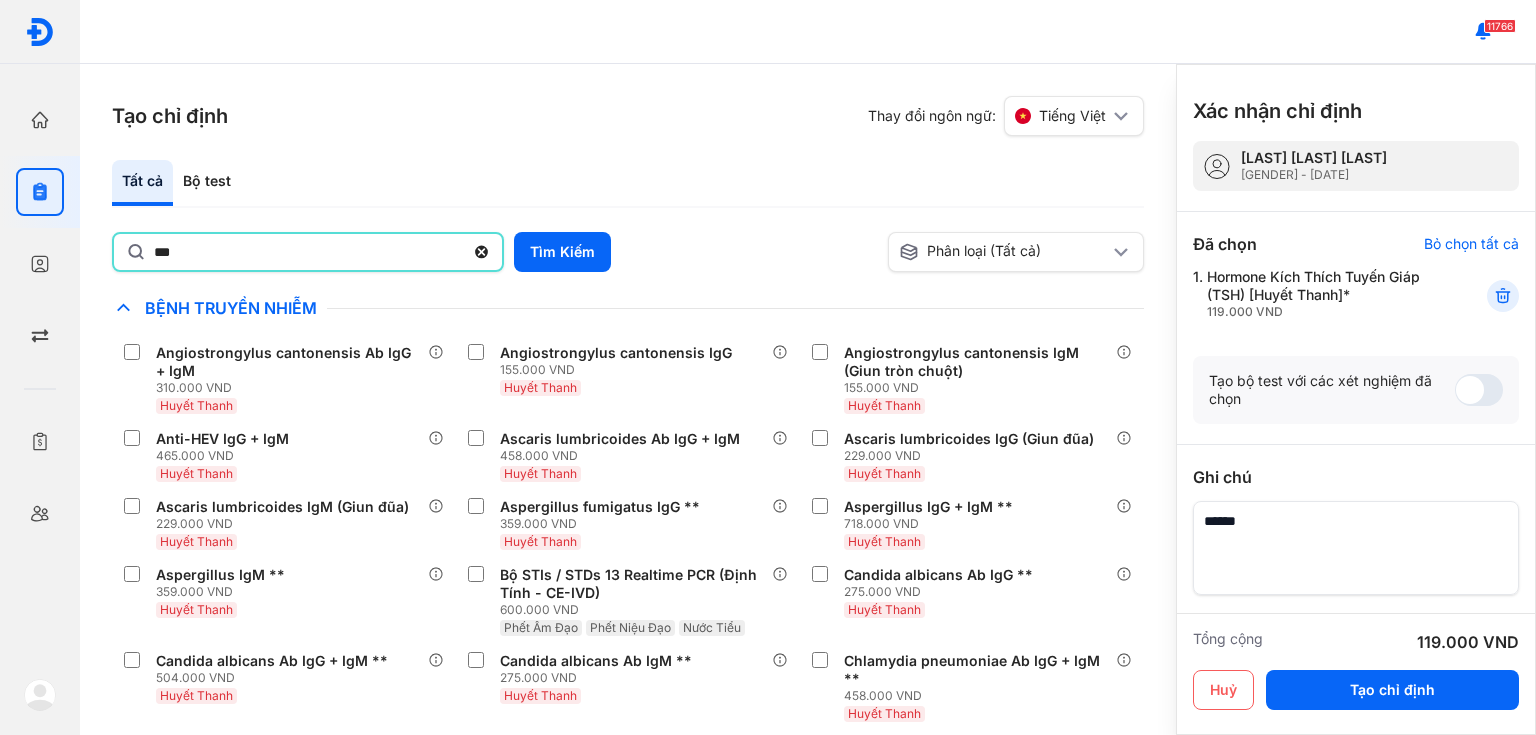 type on "***" 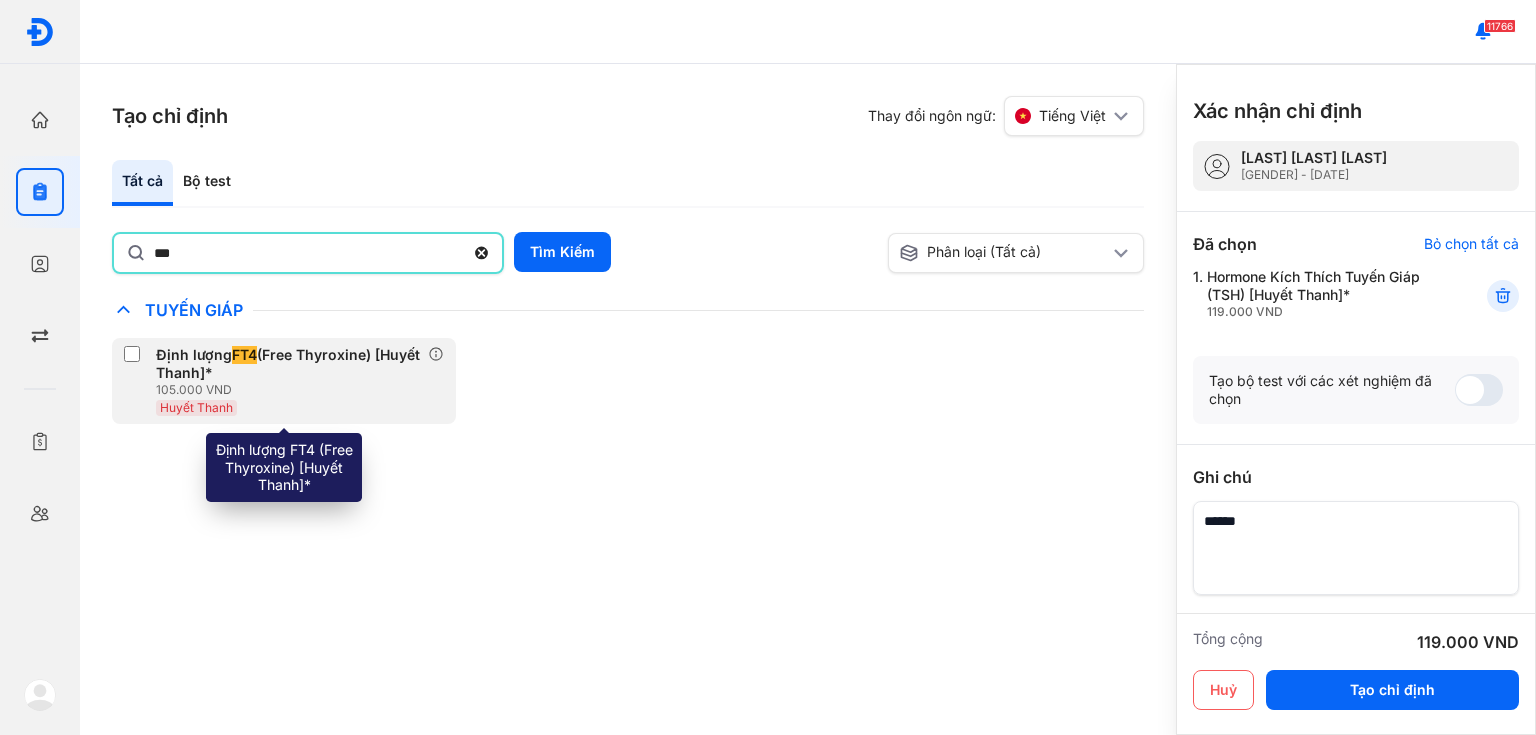 click on "Định lượng  FT4  (Free Thyroxine) [Huyết Thanh]*" at bounding box center (288, 364) 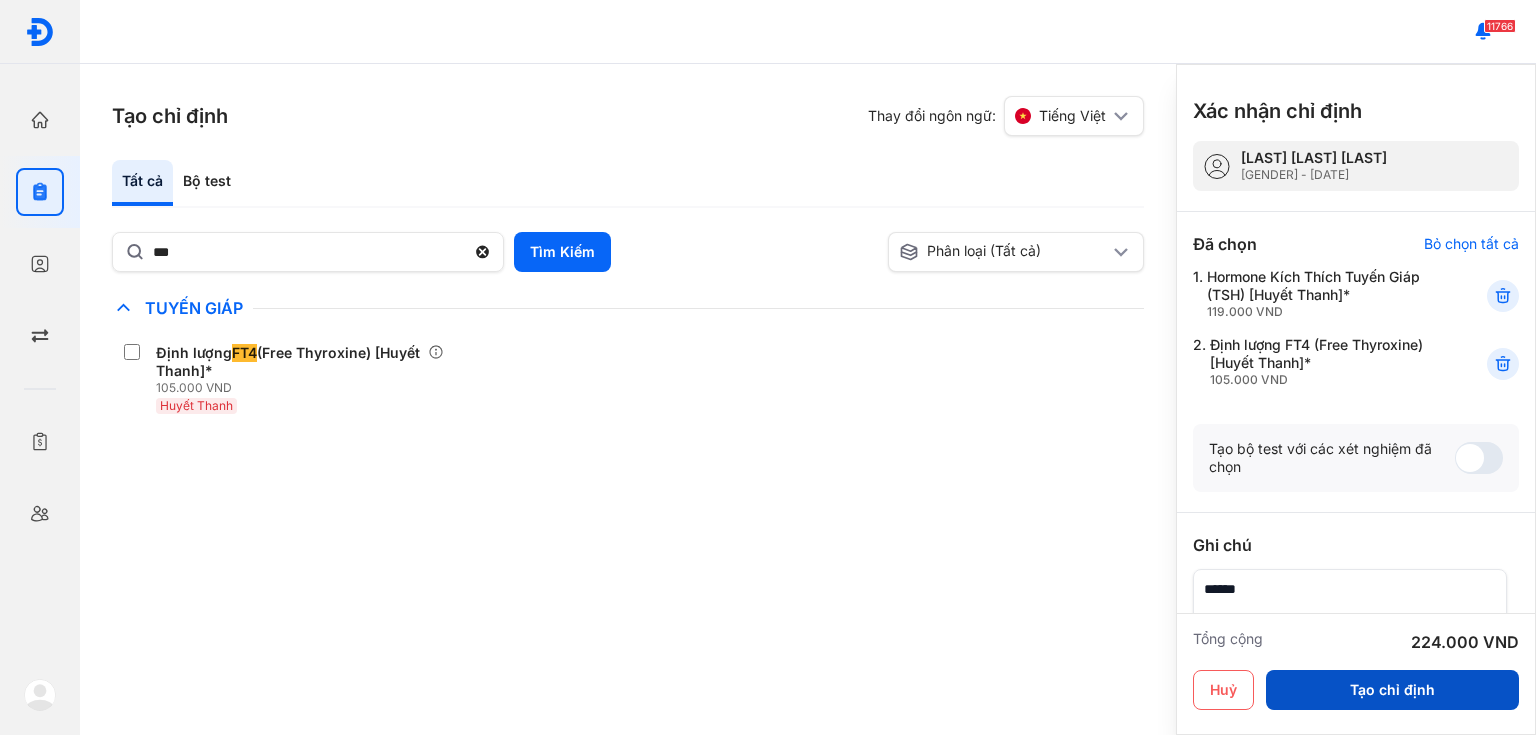 click on "Tạo chỉ định" at bounding box center (1392, 690) 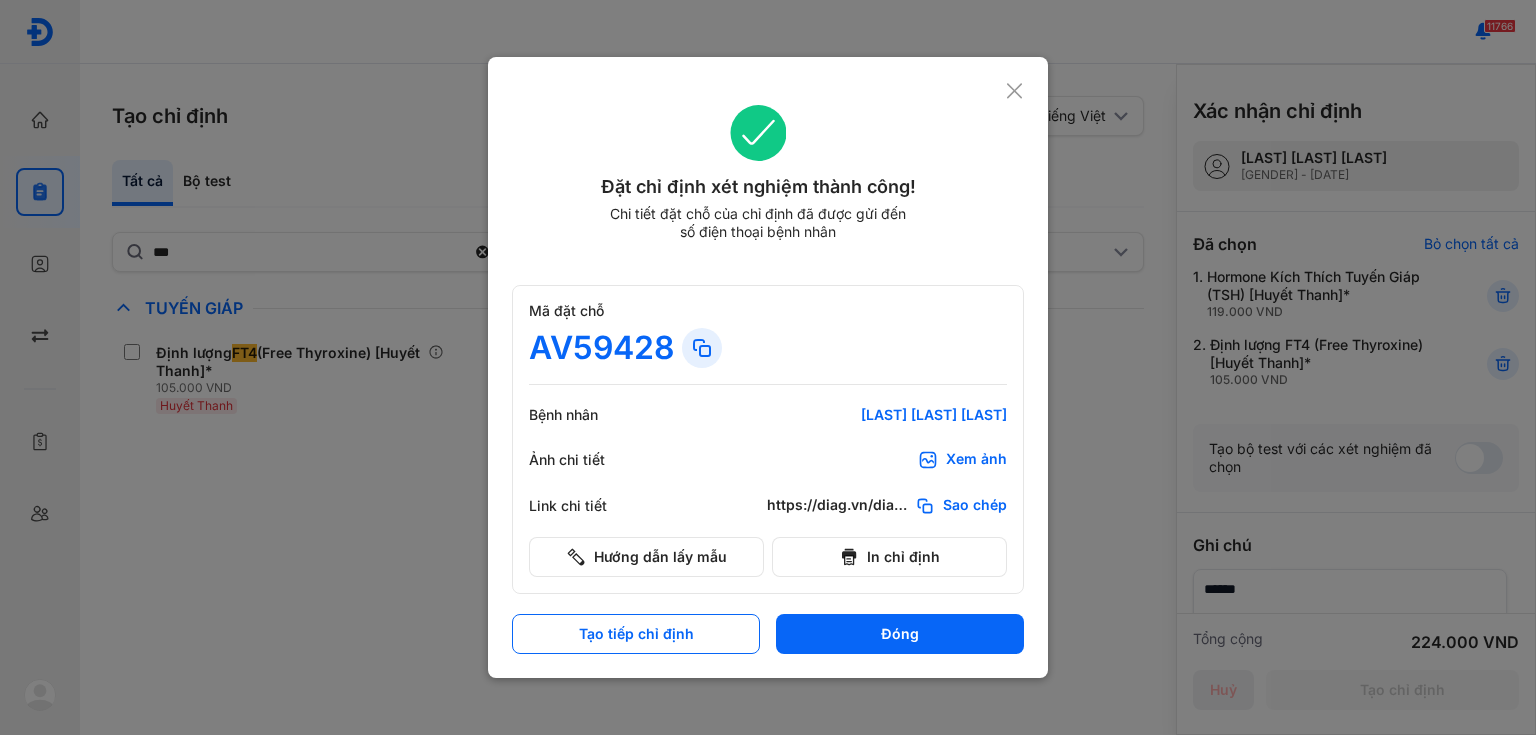 scroll, scrollTop: 0, scrollLeft: 0, axis: both 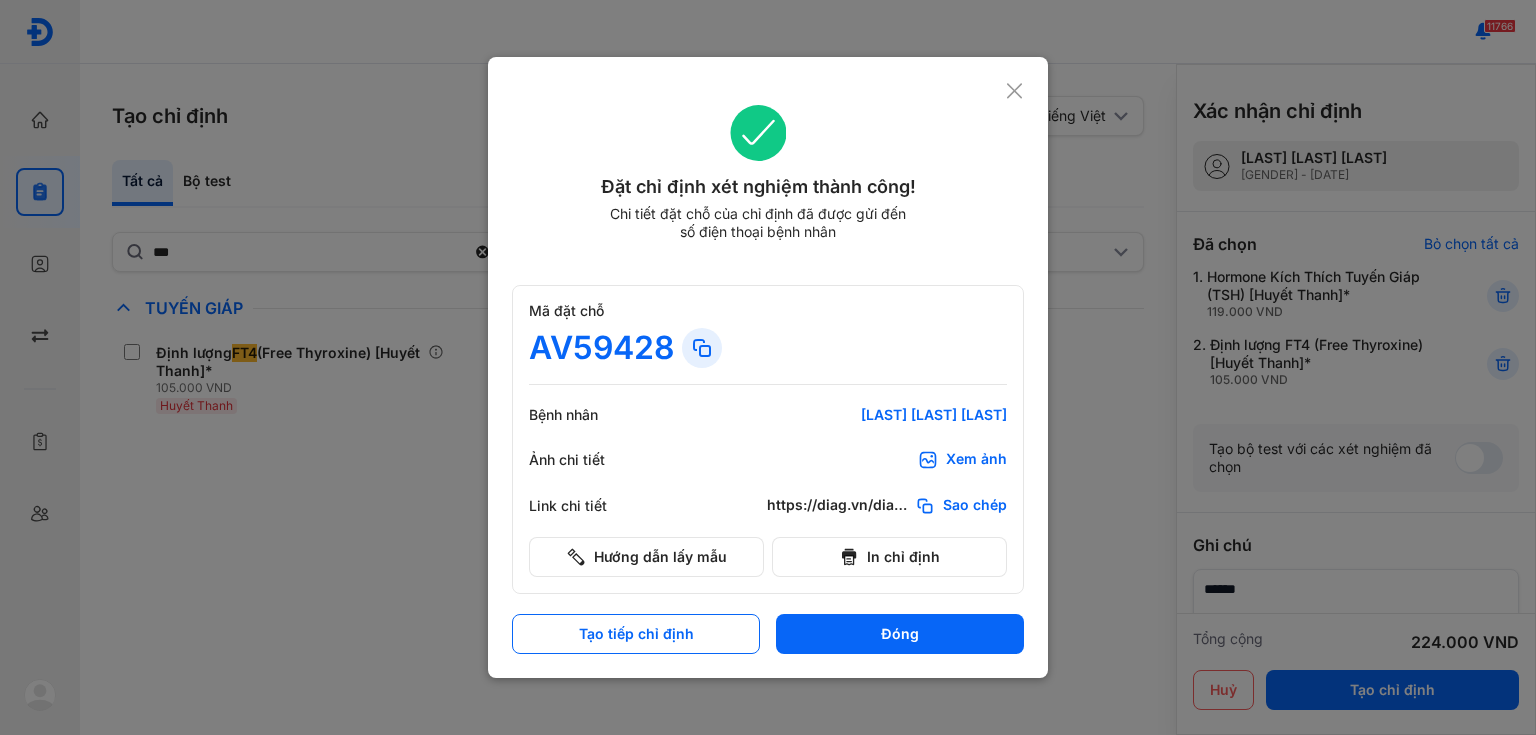 click on "Xem ảnh" at bounding box center (976, 460) 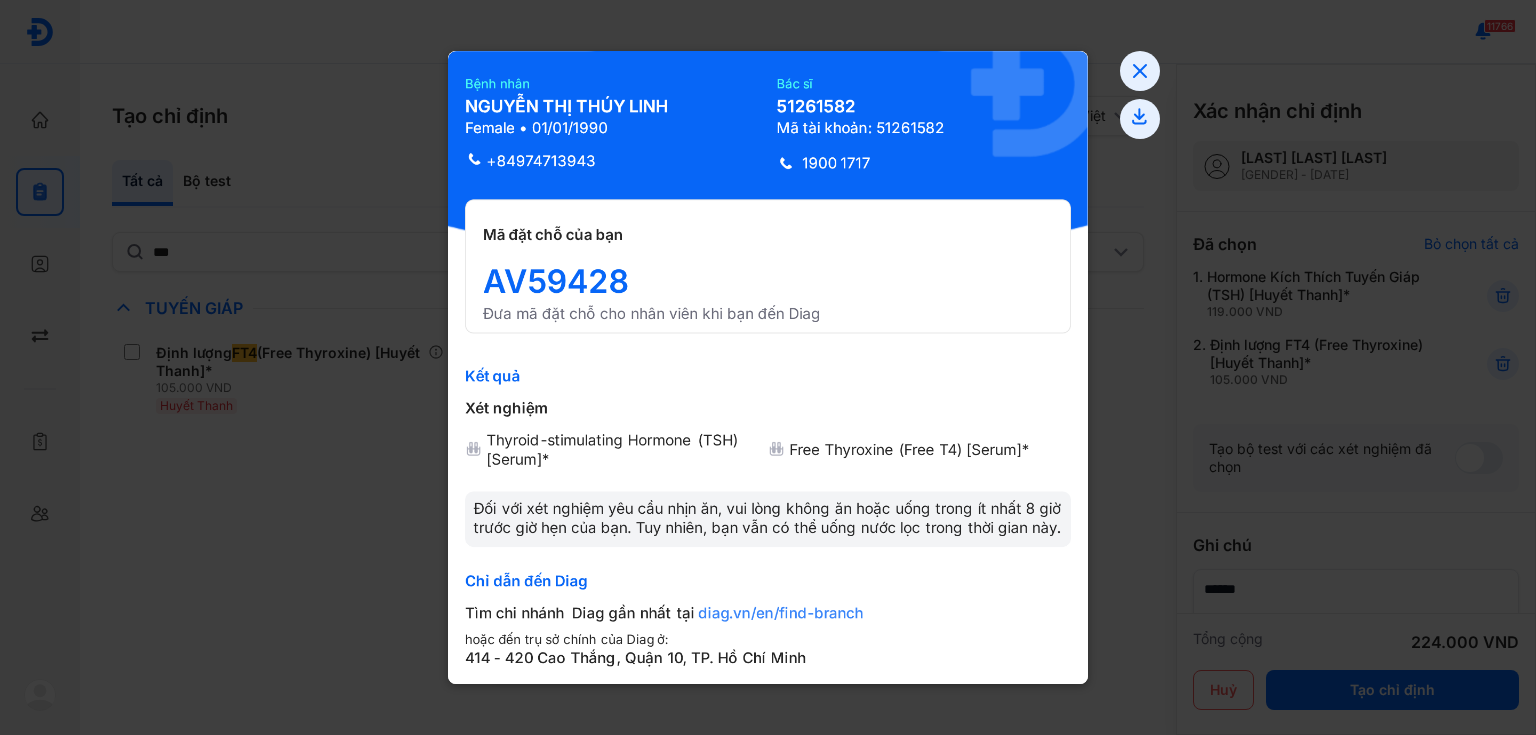 click at bounding box center (768, 367) 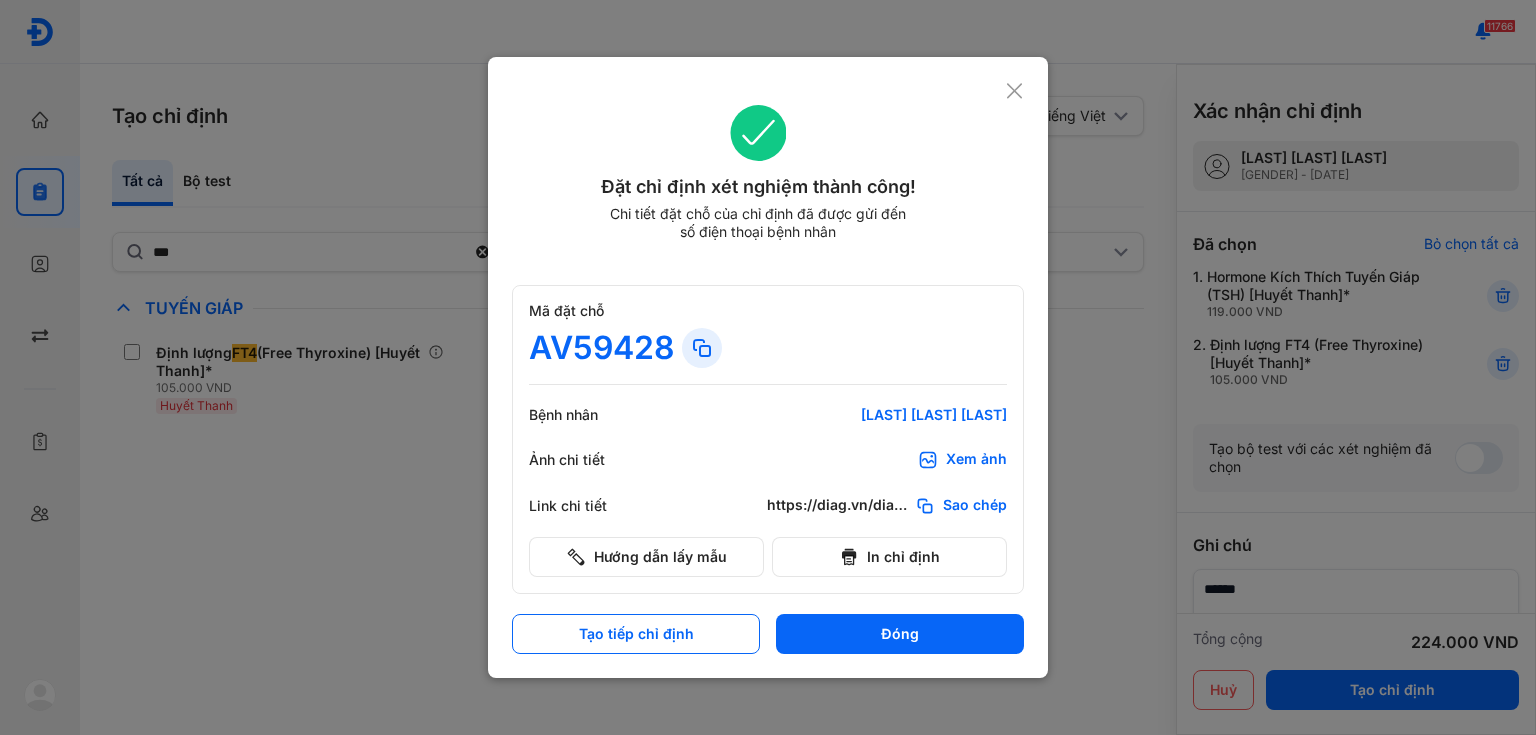 click at bounding box center (768, 367) 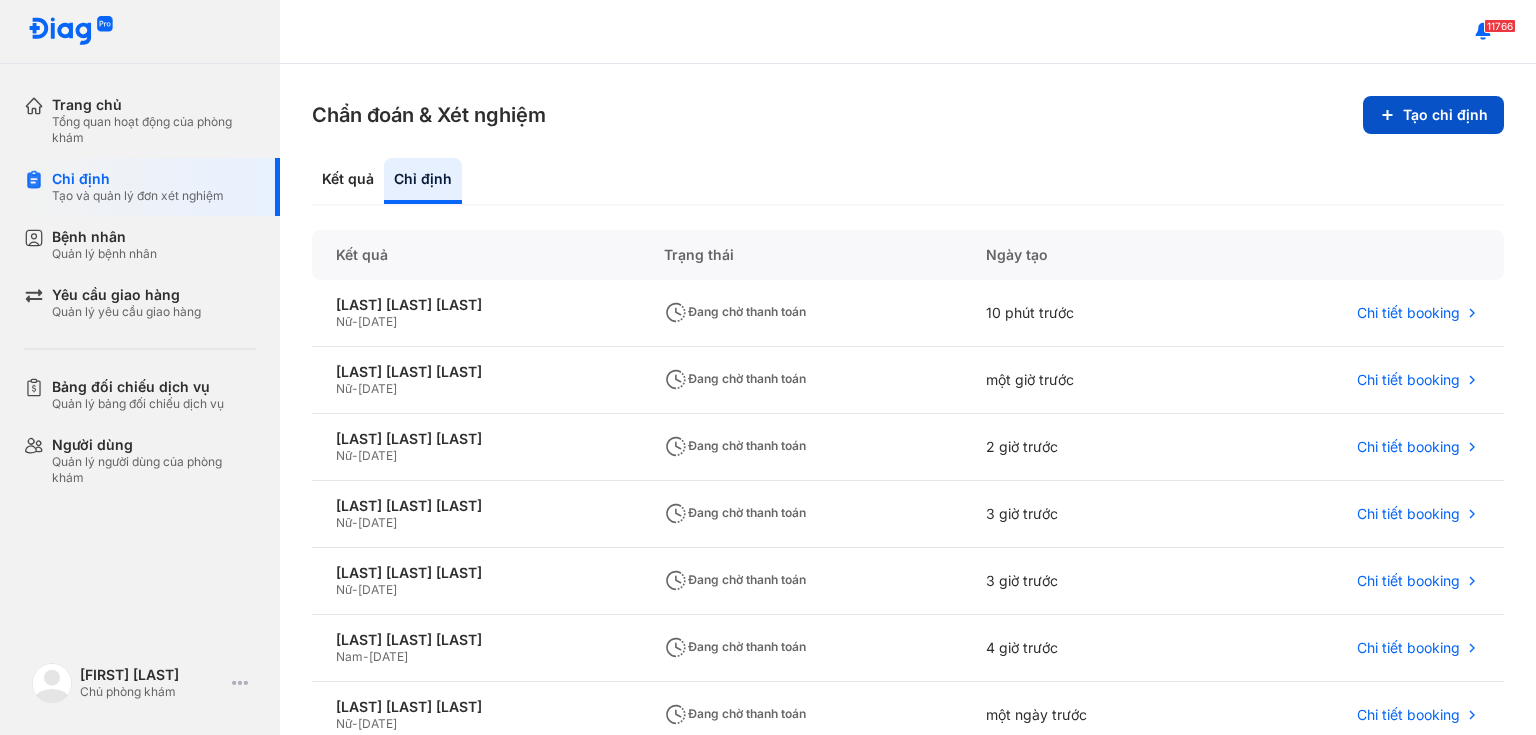 click on "Tạo chỉ định" at bounding box center [1433, 115] 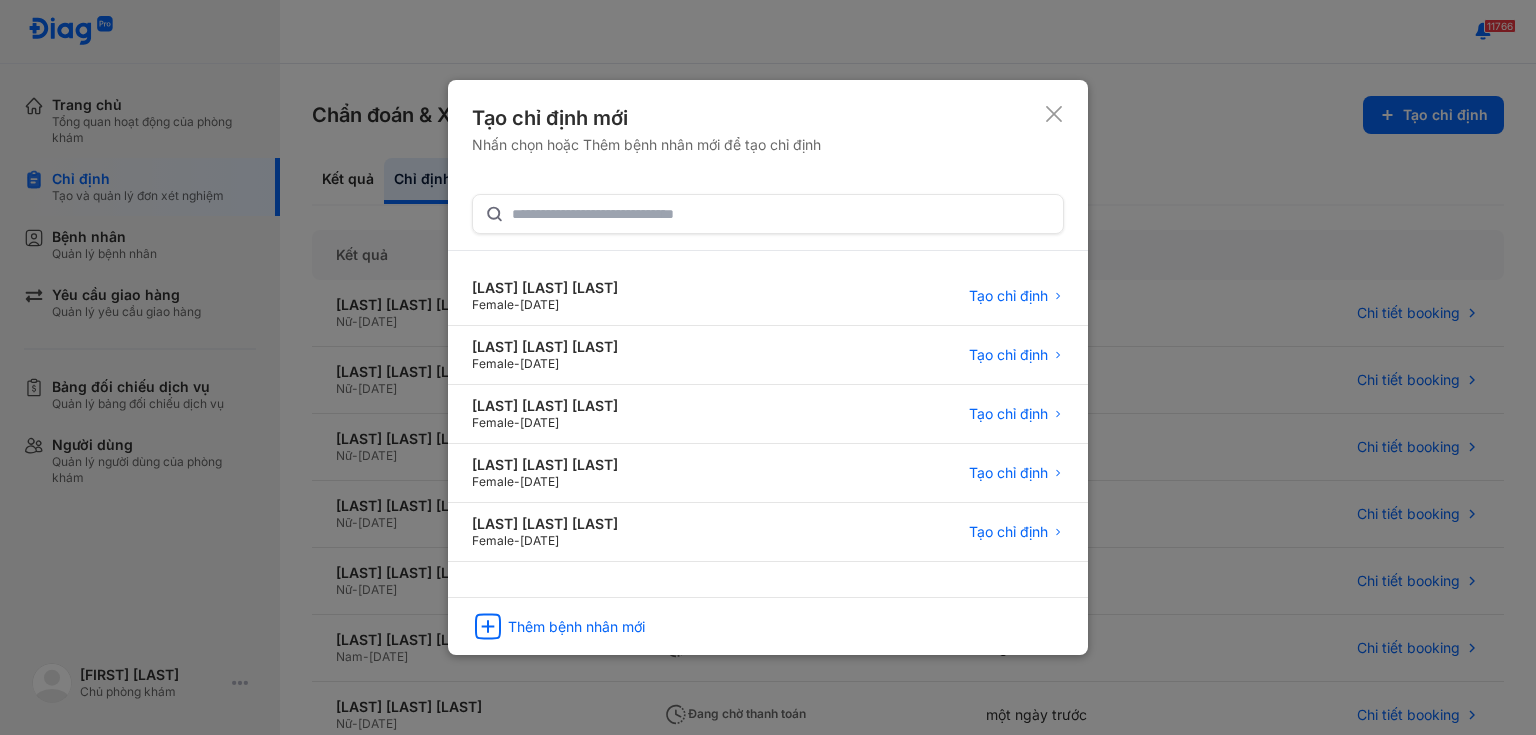 type 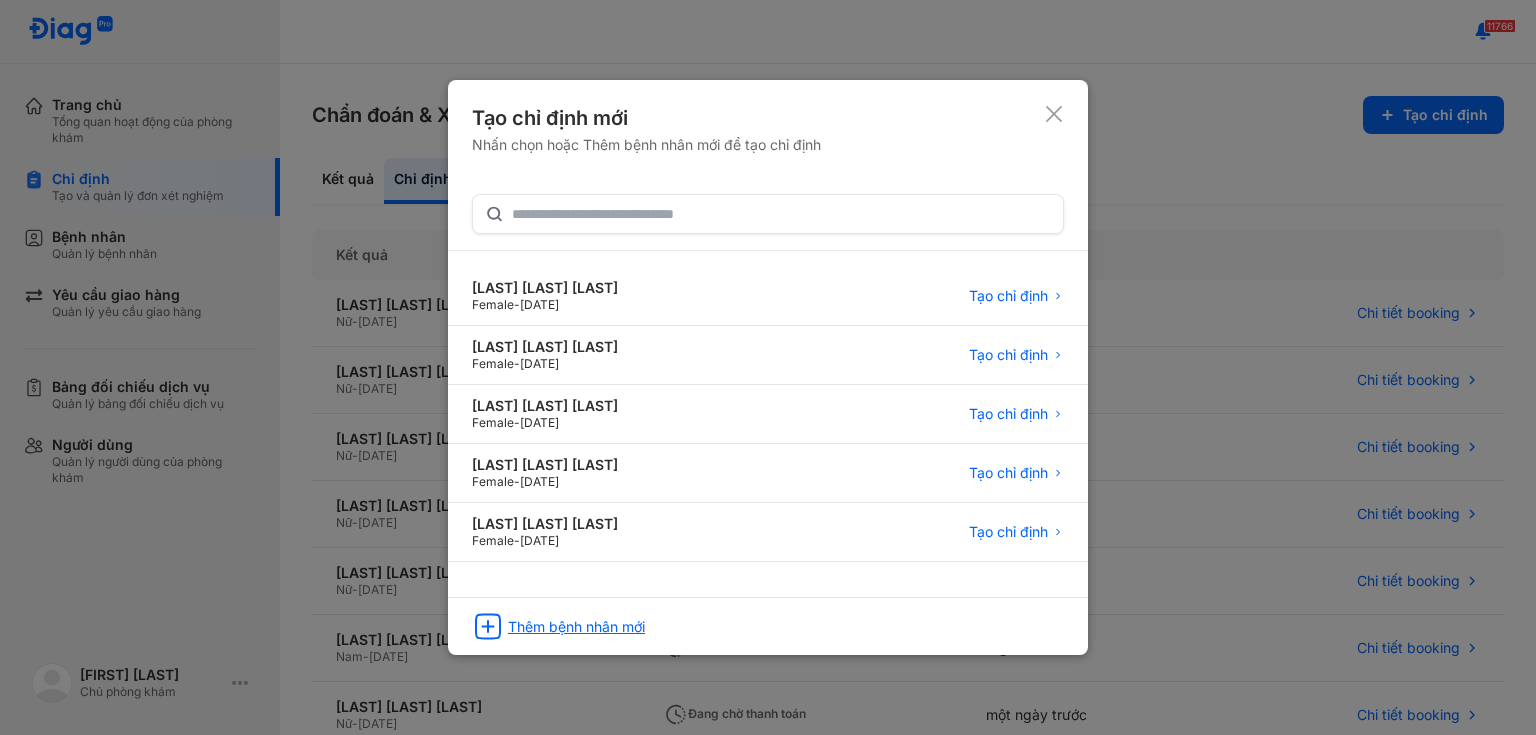 click on "Thêm bệnh nhân mới" at bounding box center [576, 627] 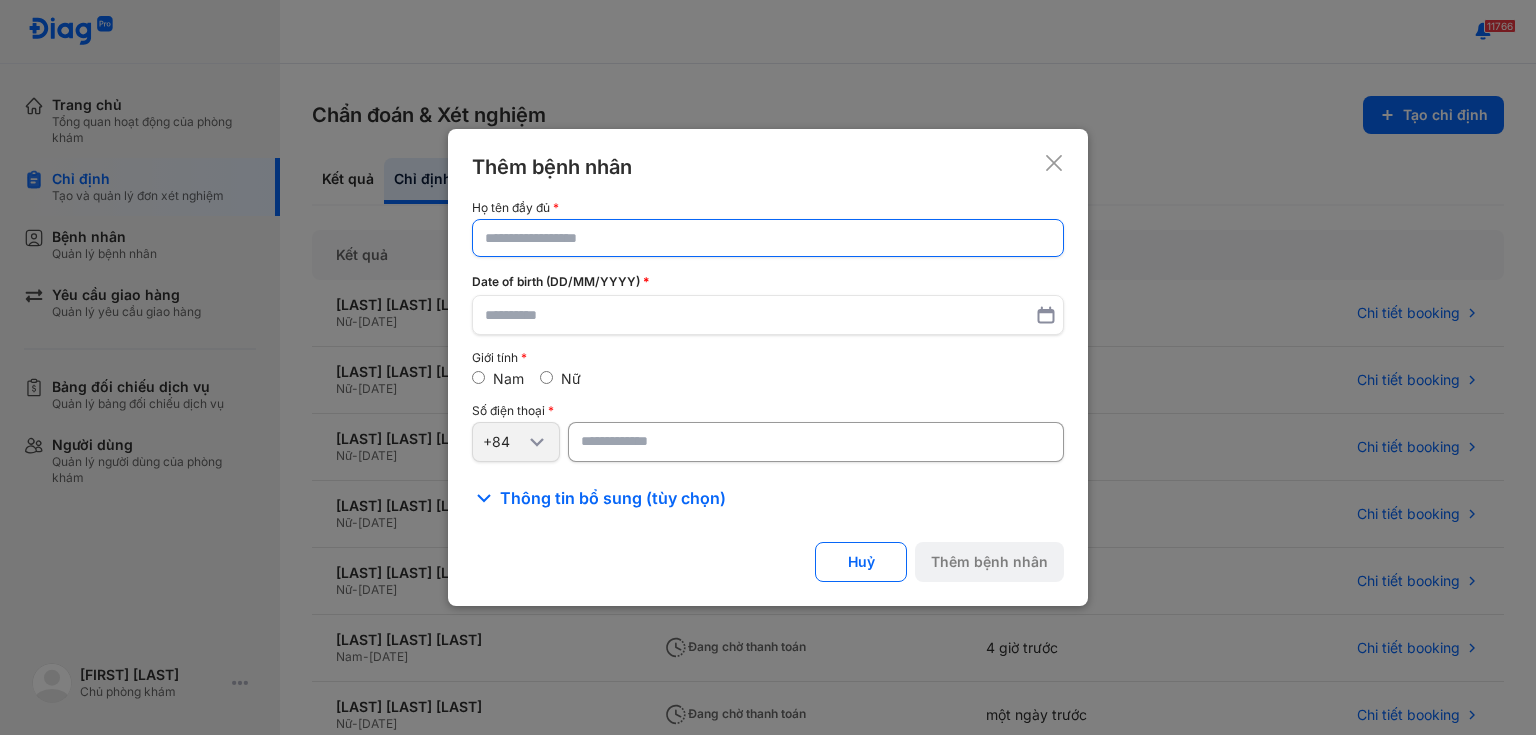 click 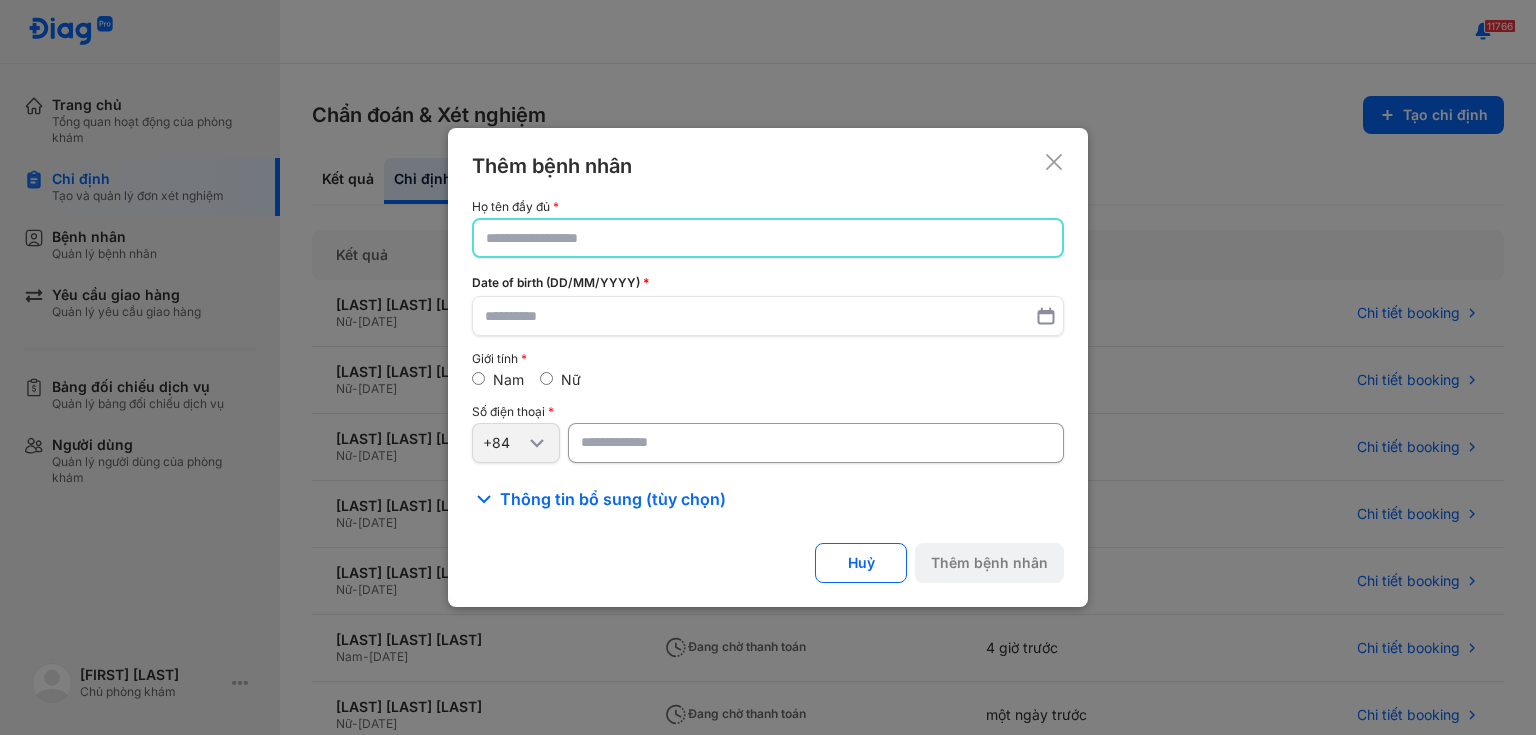 paste on "**********" 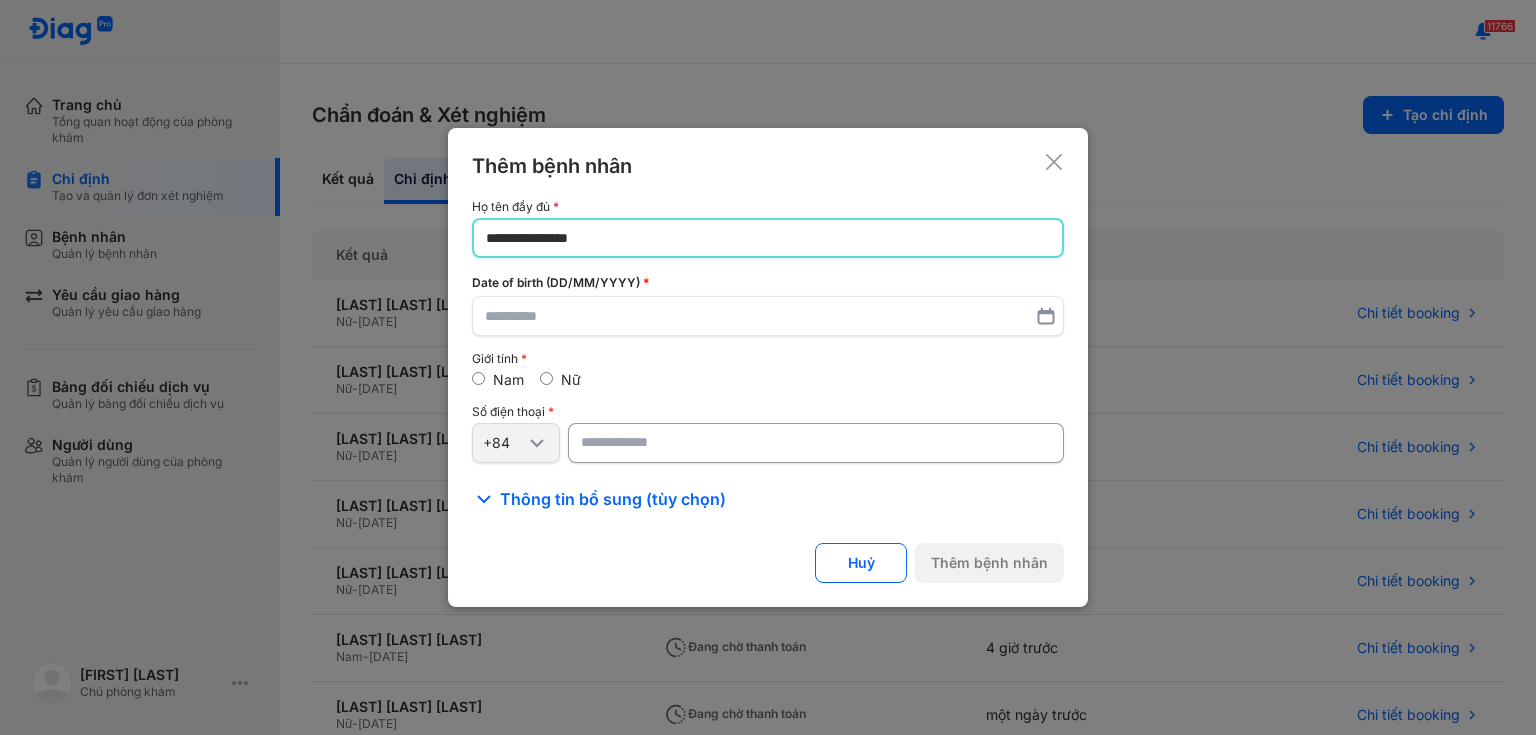 type on "**********" 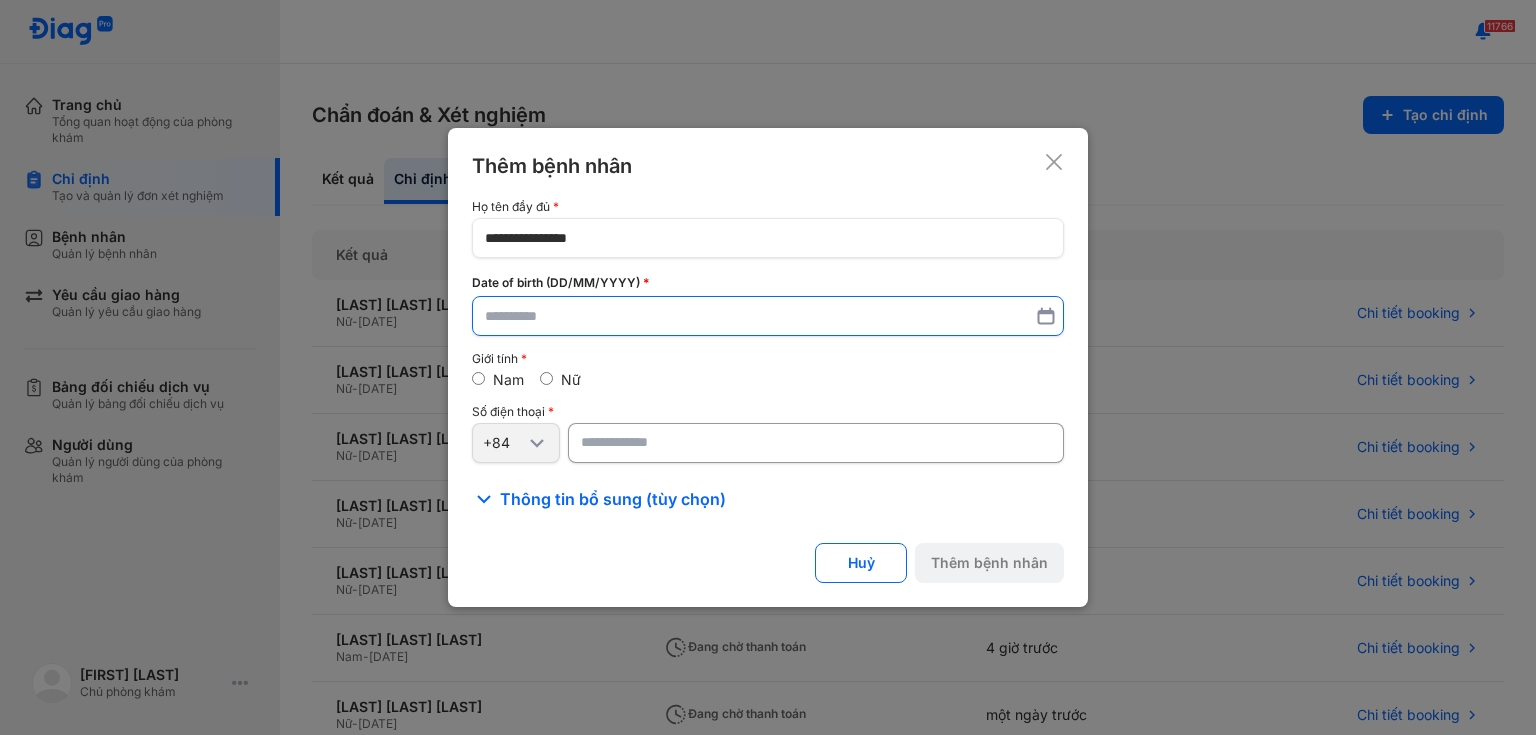 click at bounding box center [768, 316] 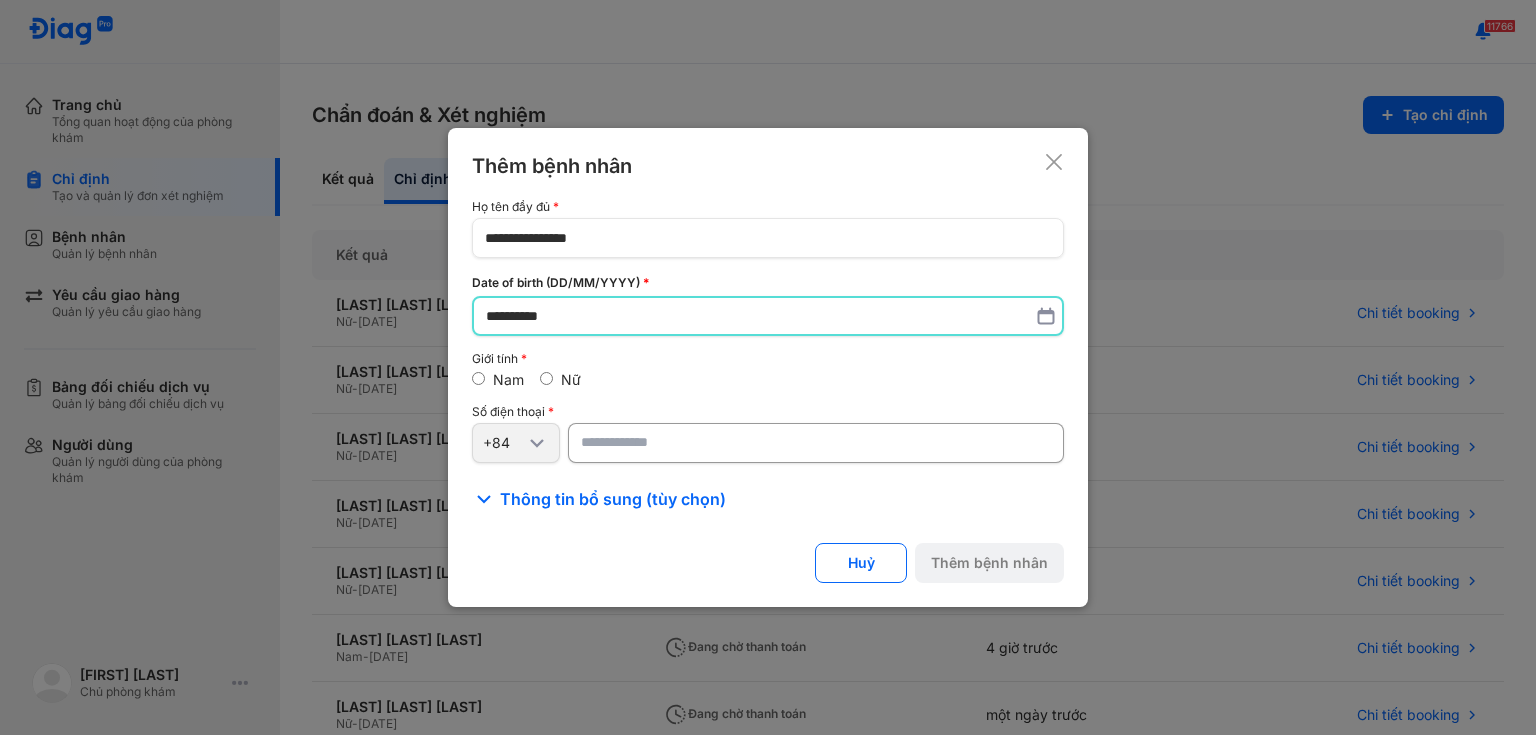 type on "**********" 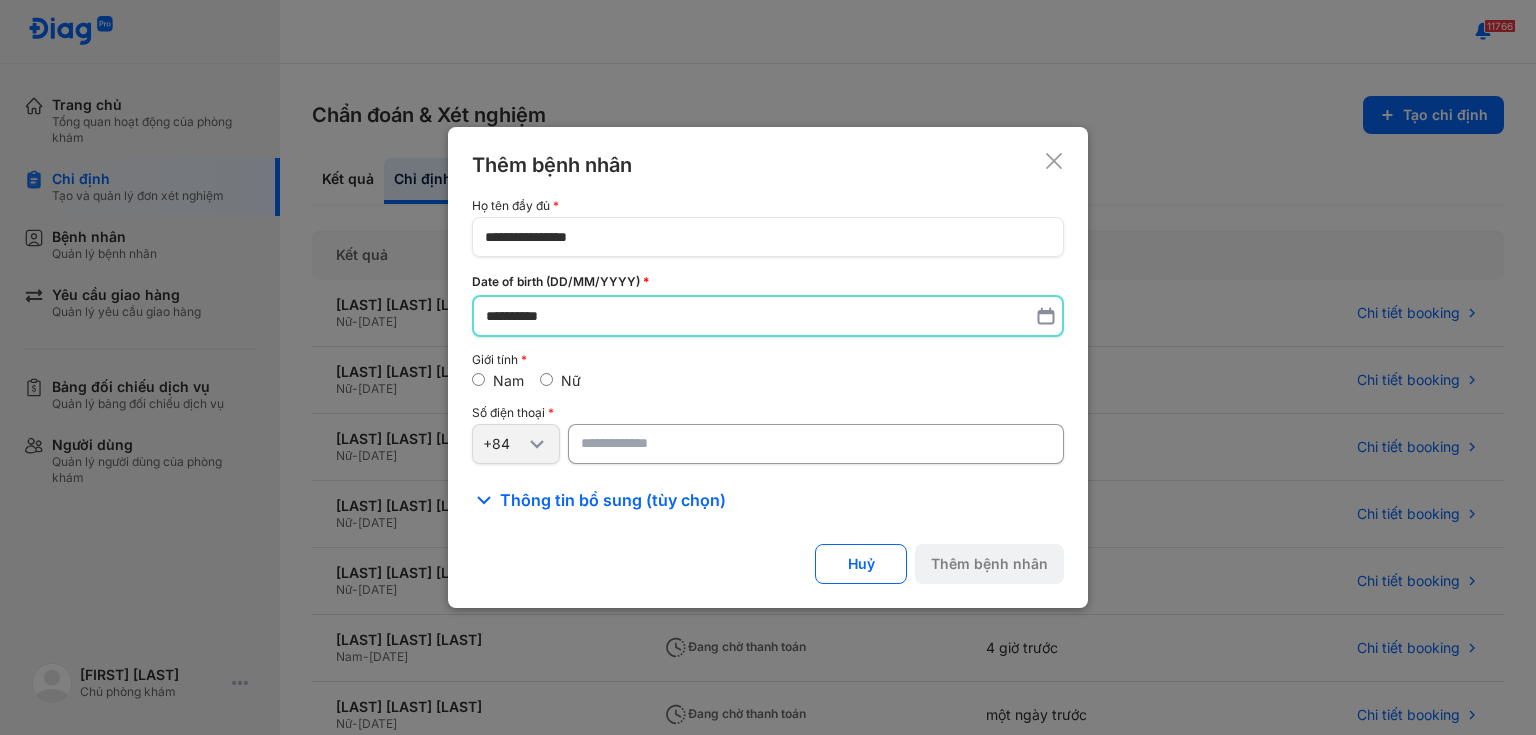 click at bounding box center [816, 444] 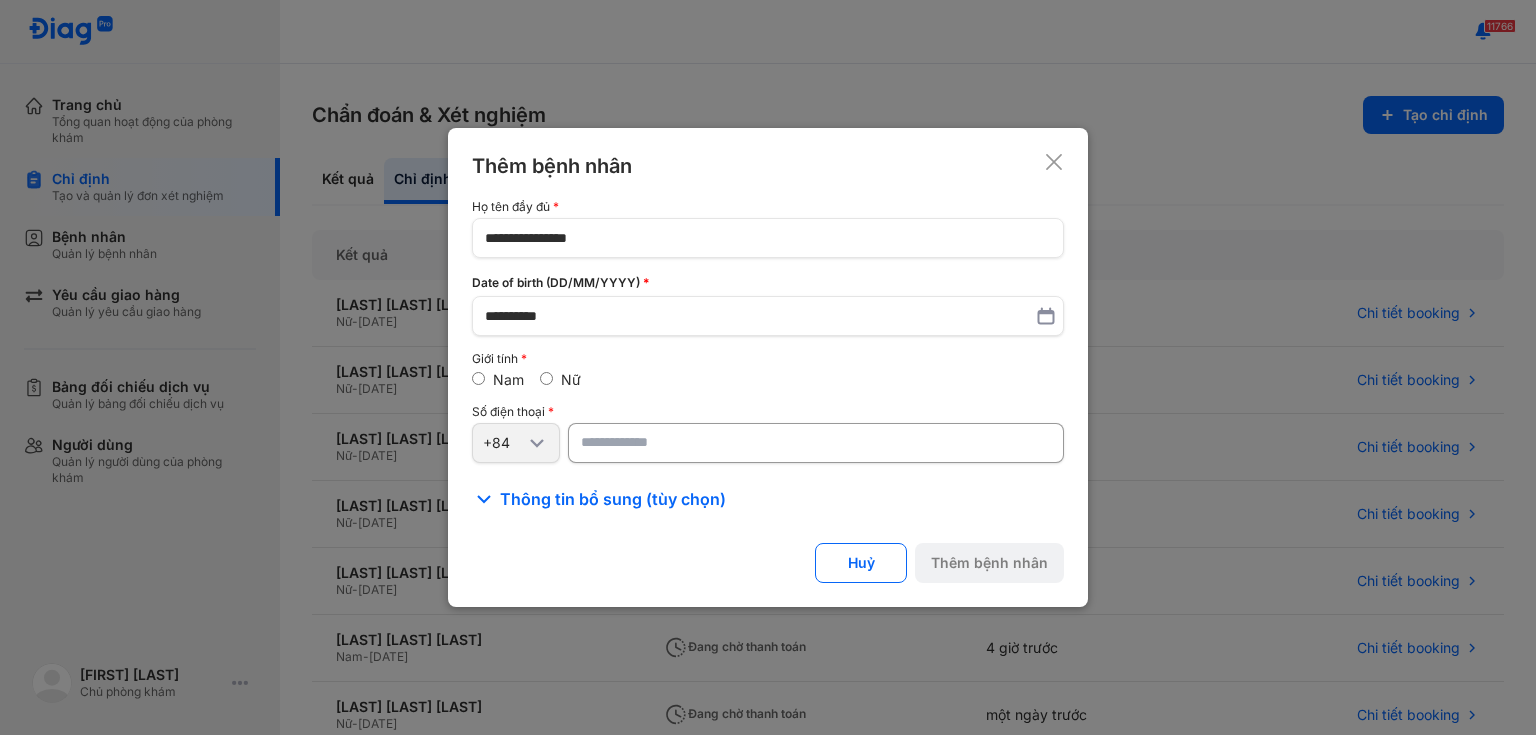 paste on "**********" 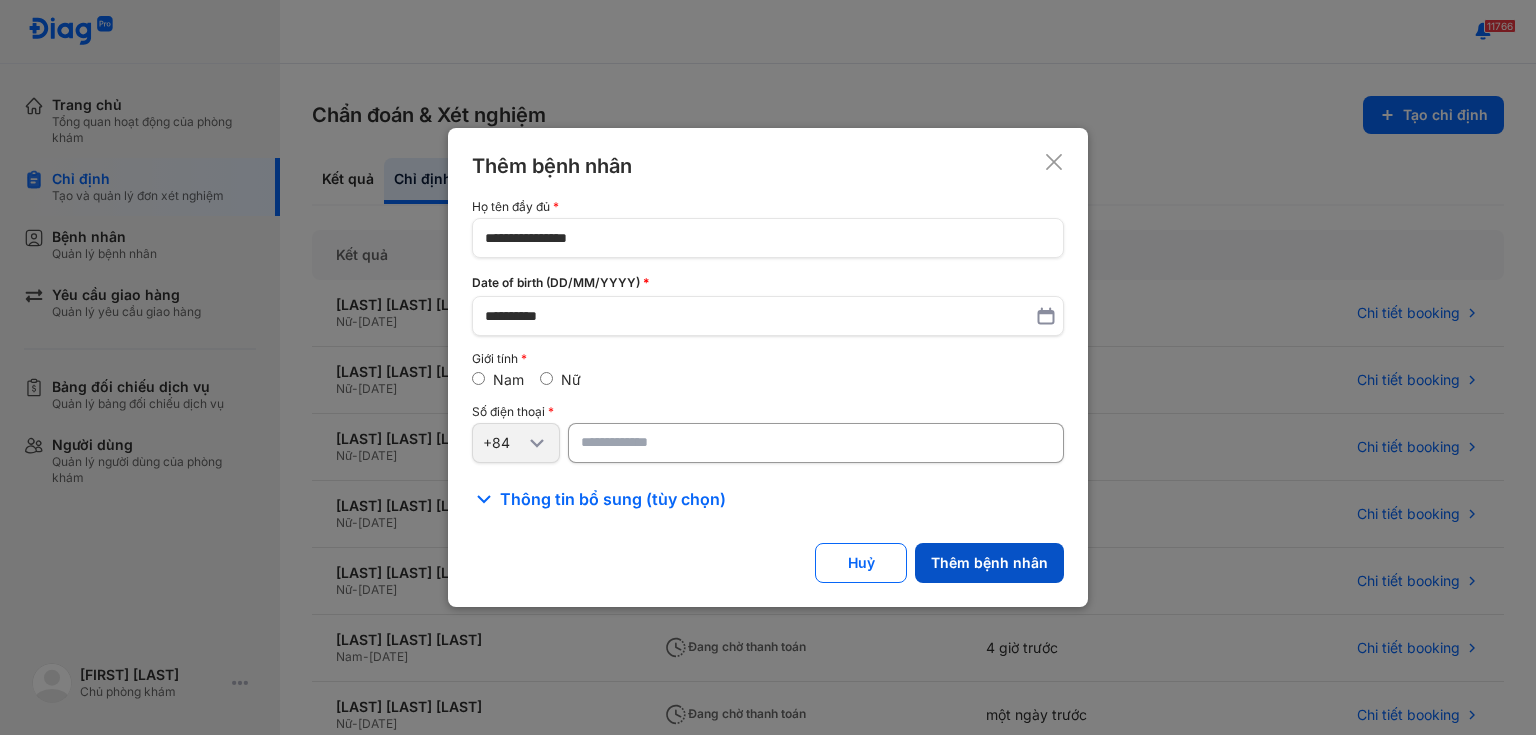 type on "**********" 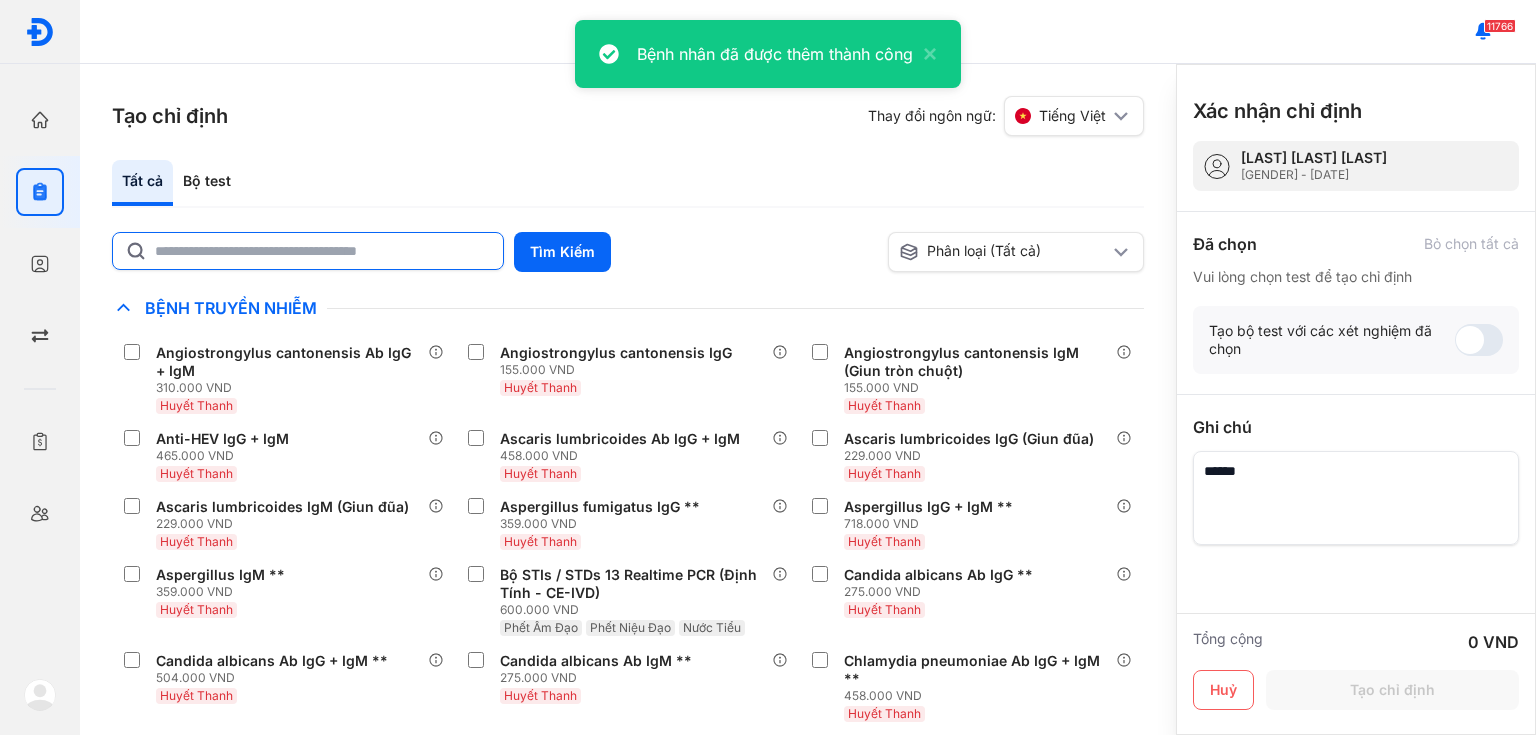 click 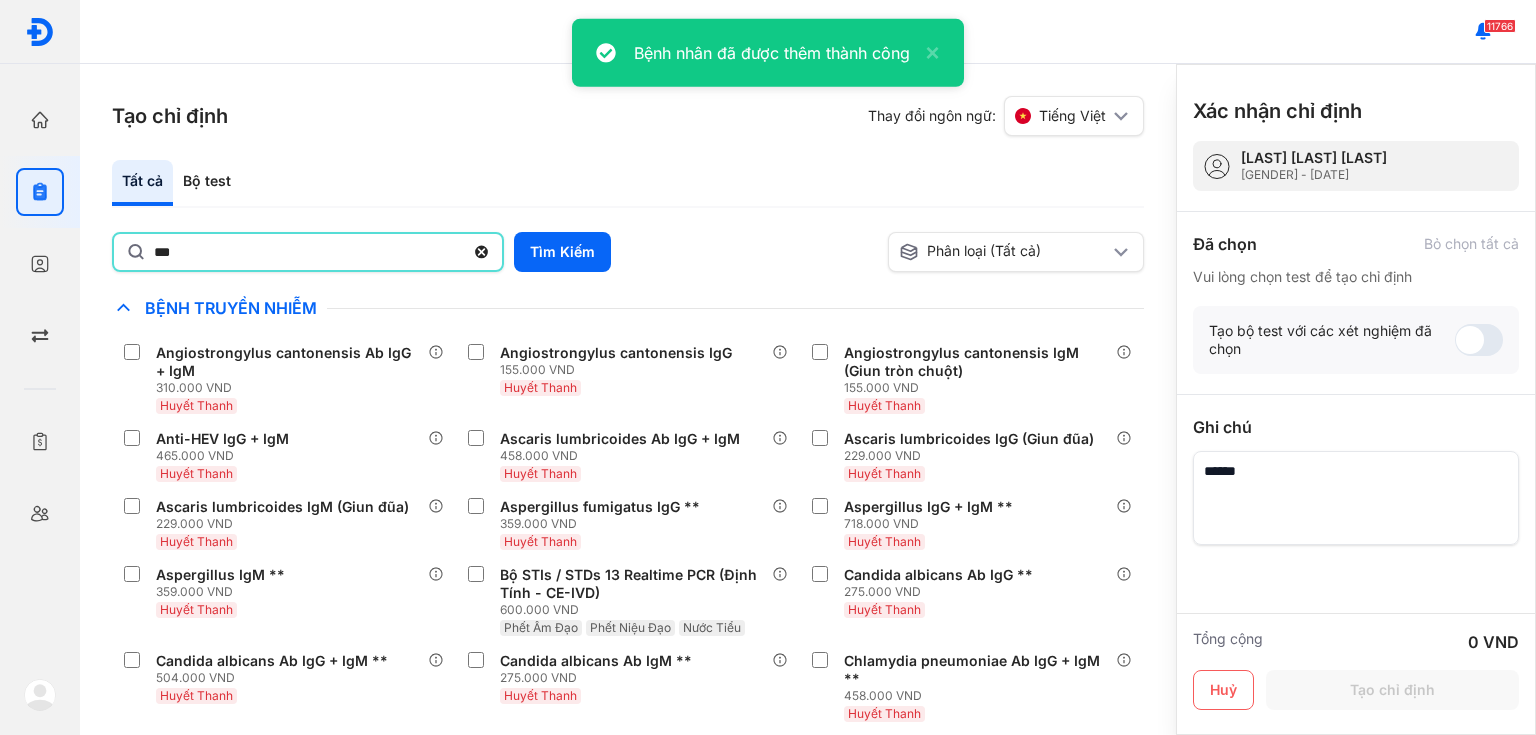 type on "***" 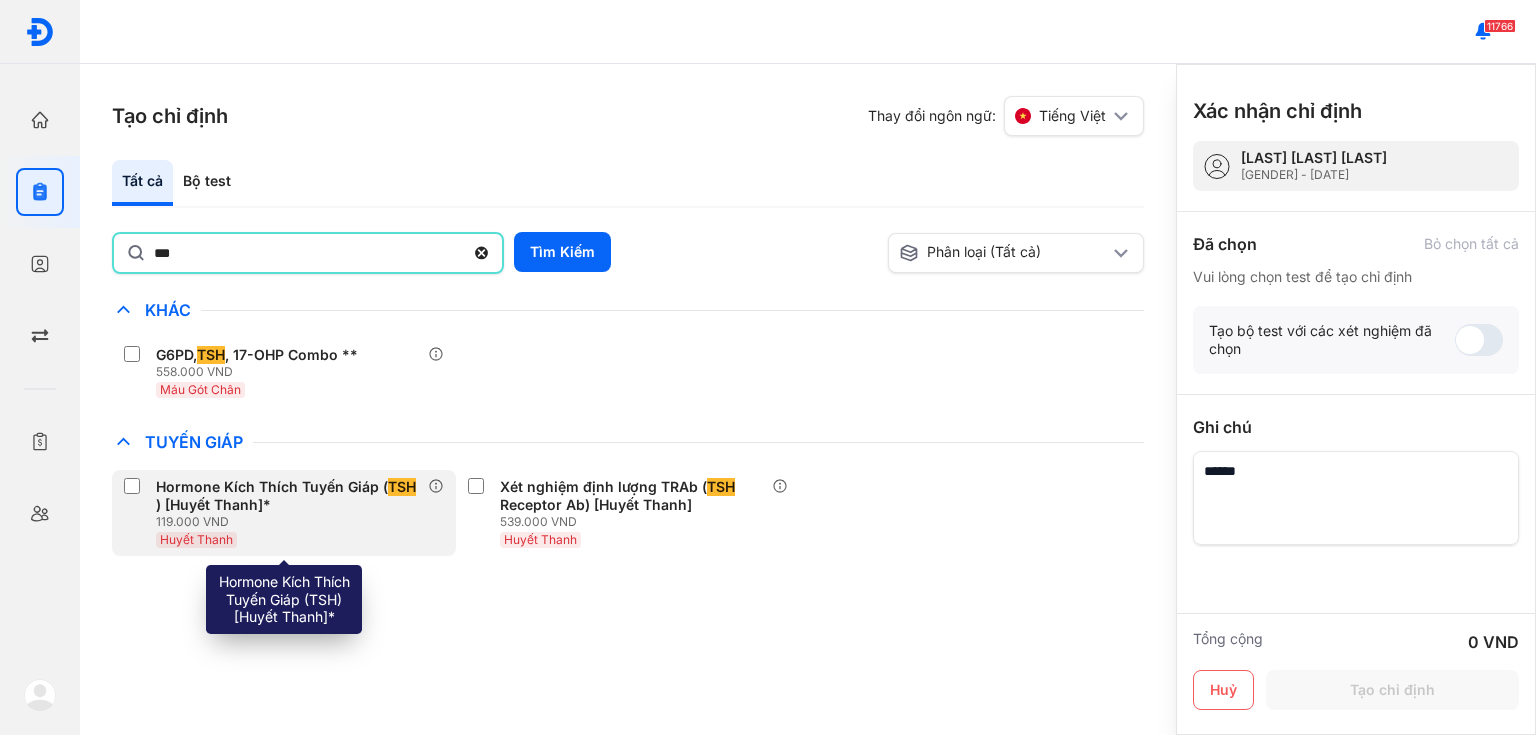 drag, startPoint x: 352, startPoint y: 521, endPoint x: 318, endPoint y: 497, distance: 41.617306 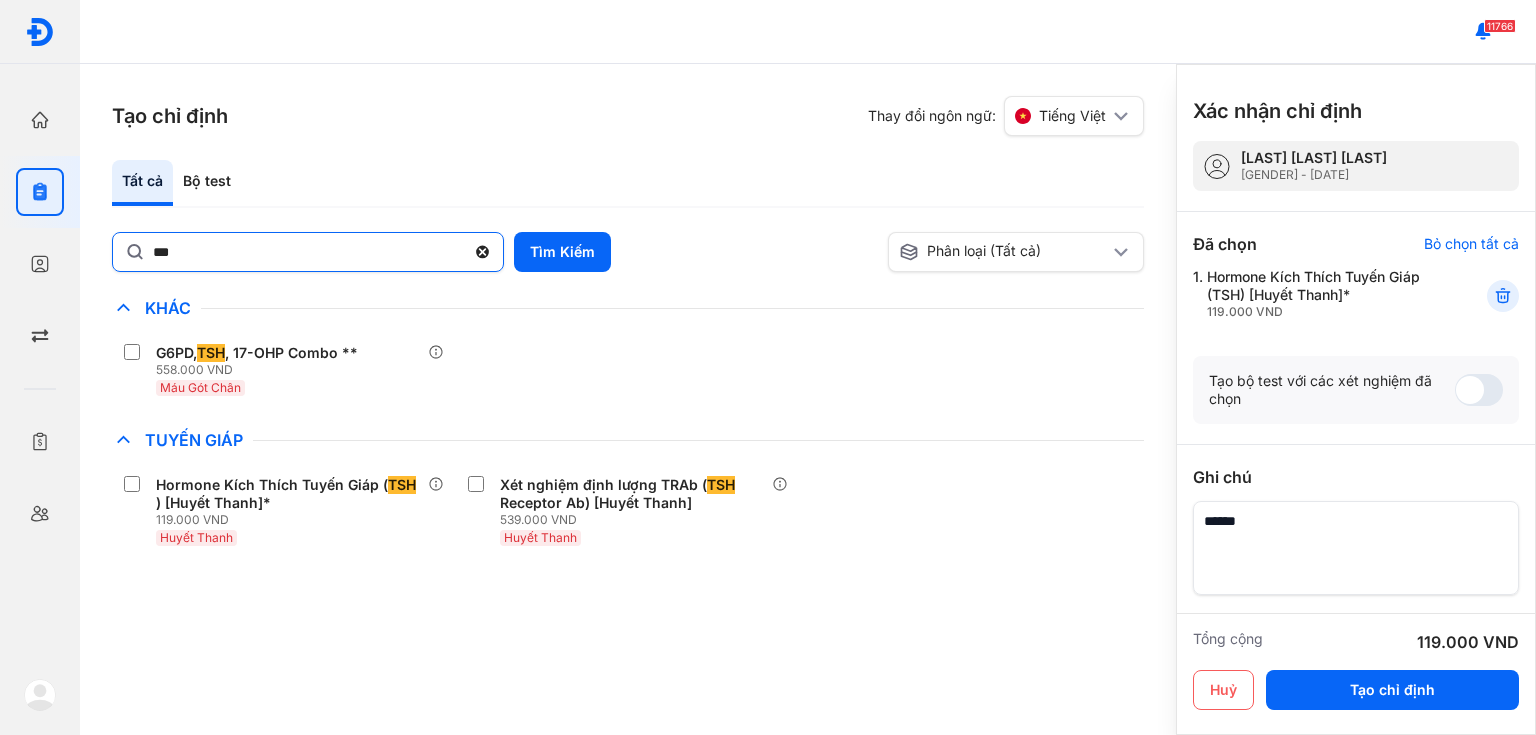 click 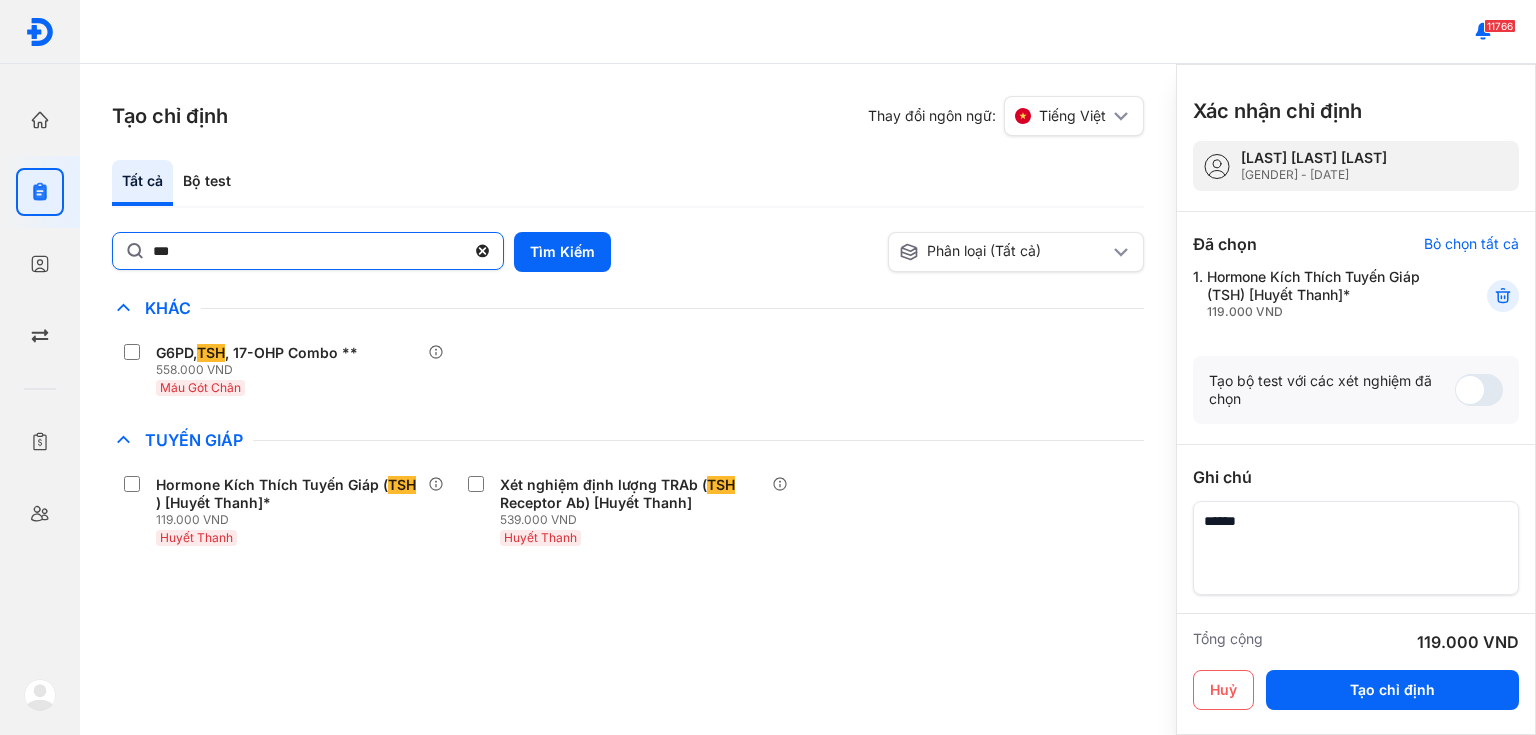 click on "***" 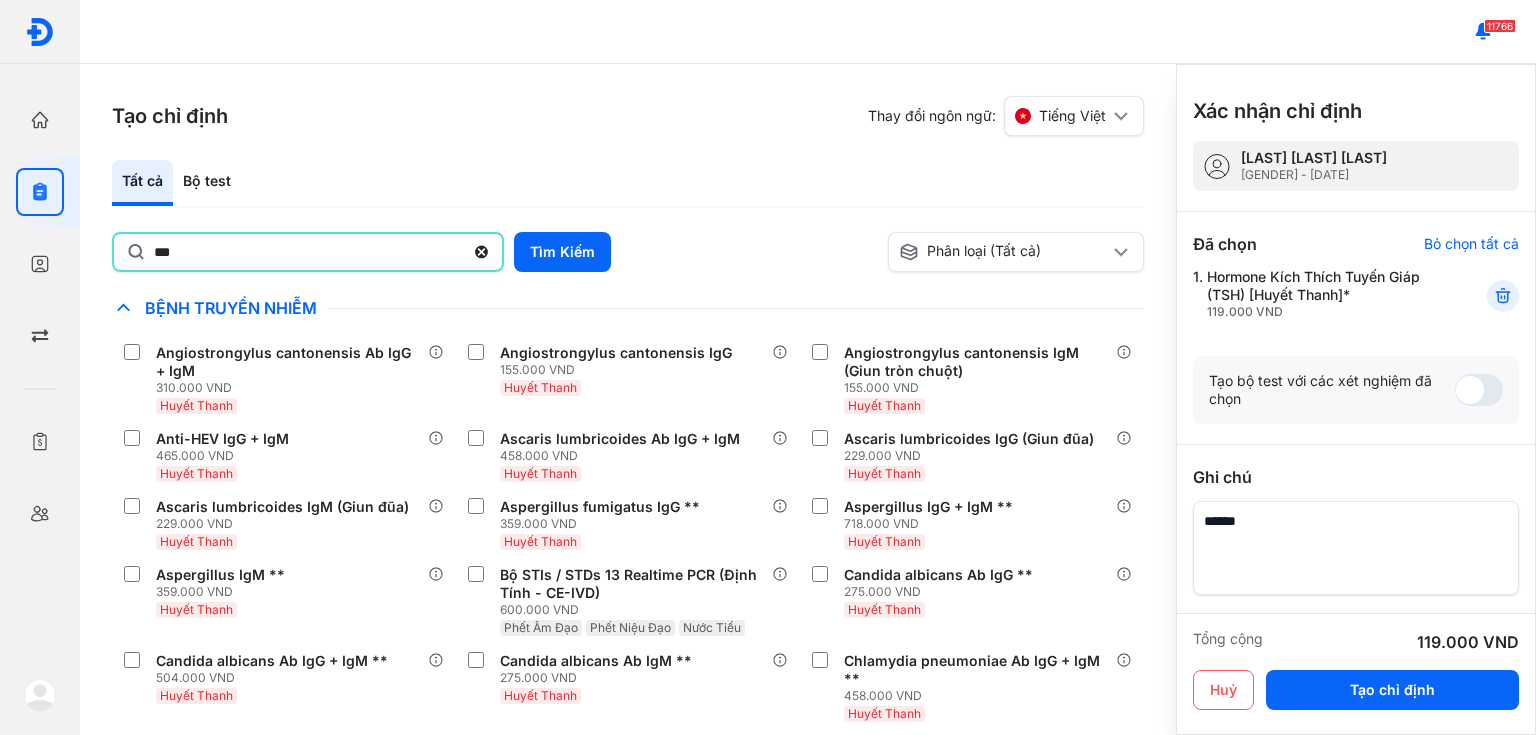 type on "***" 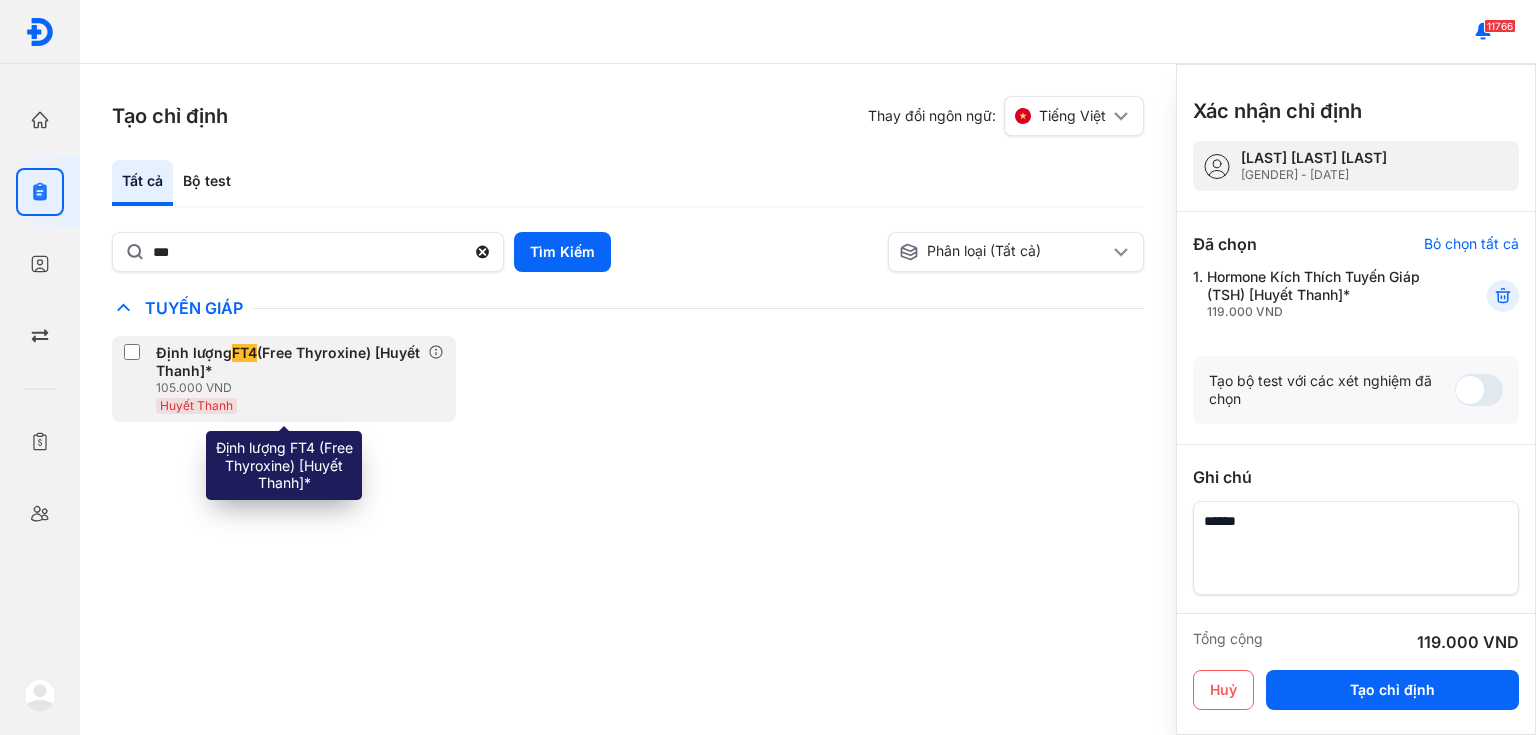 click on "105.000 VND" at bounding box center [292, 388] 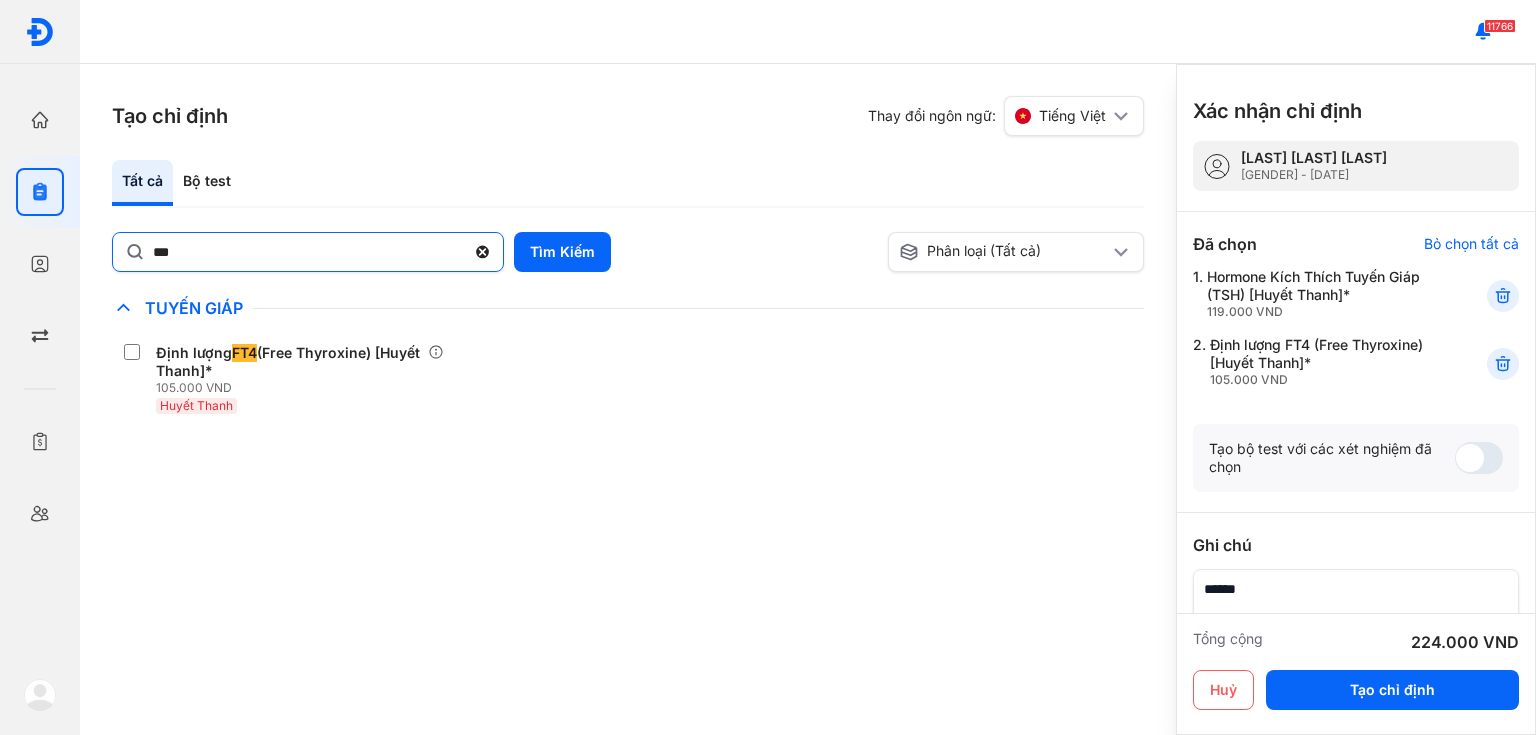 click 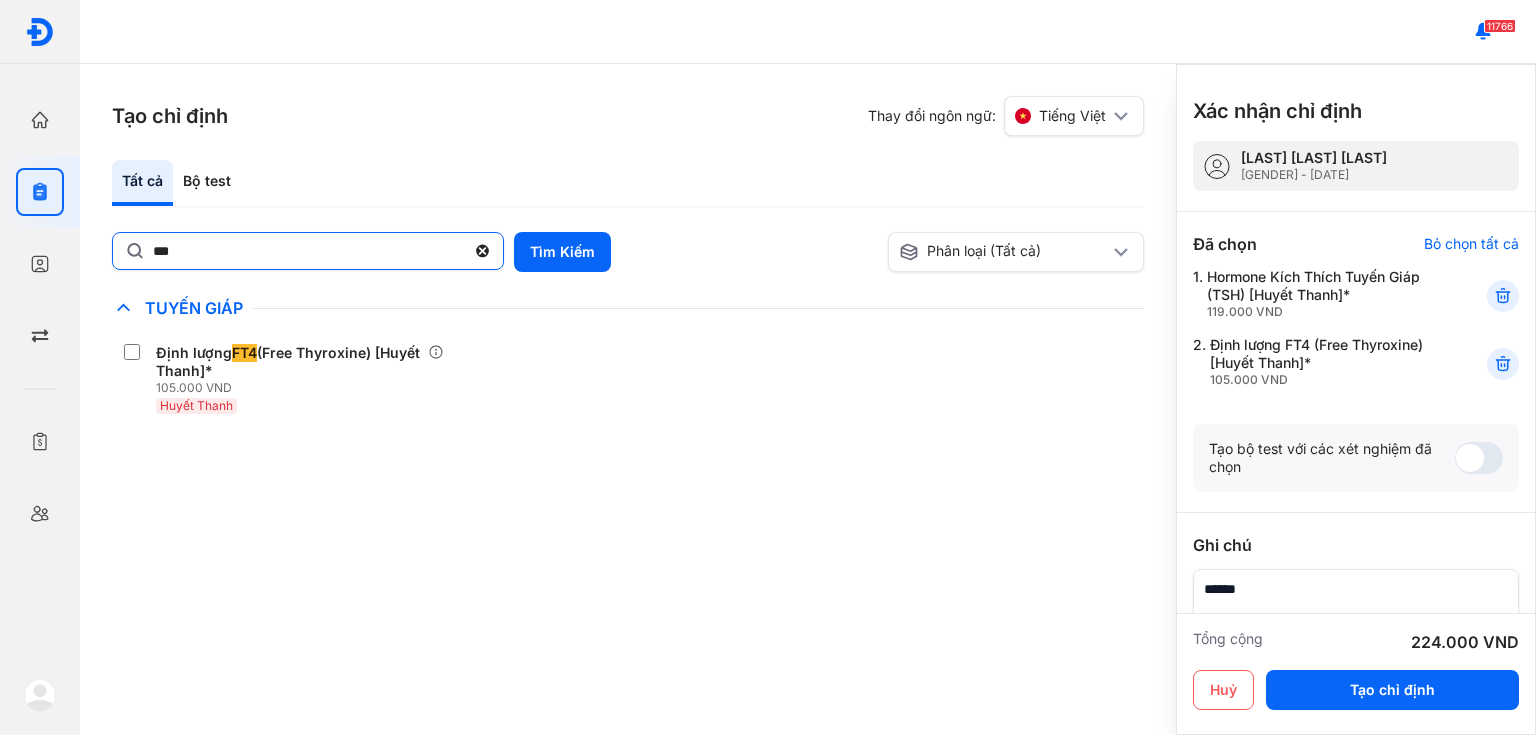 click on "***" 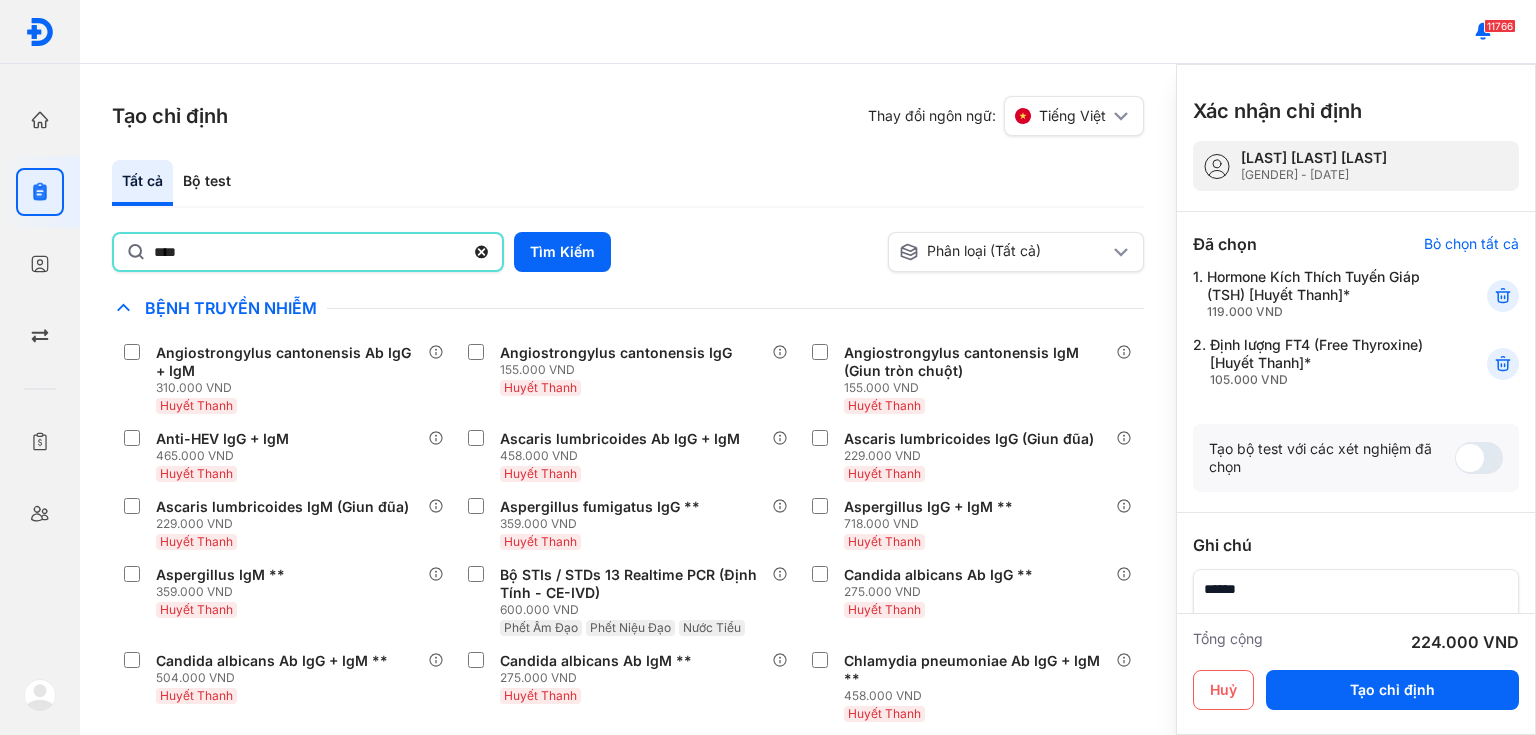 type on "****" 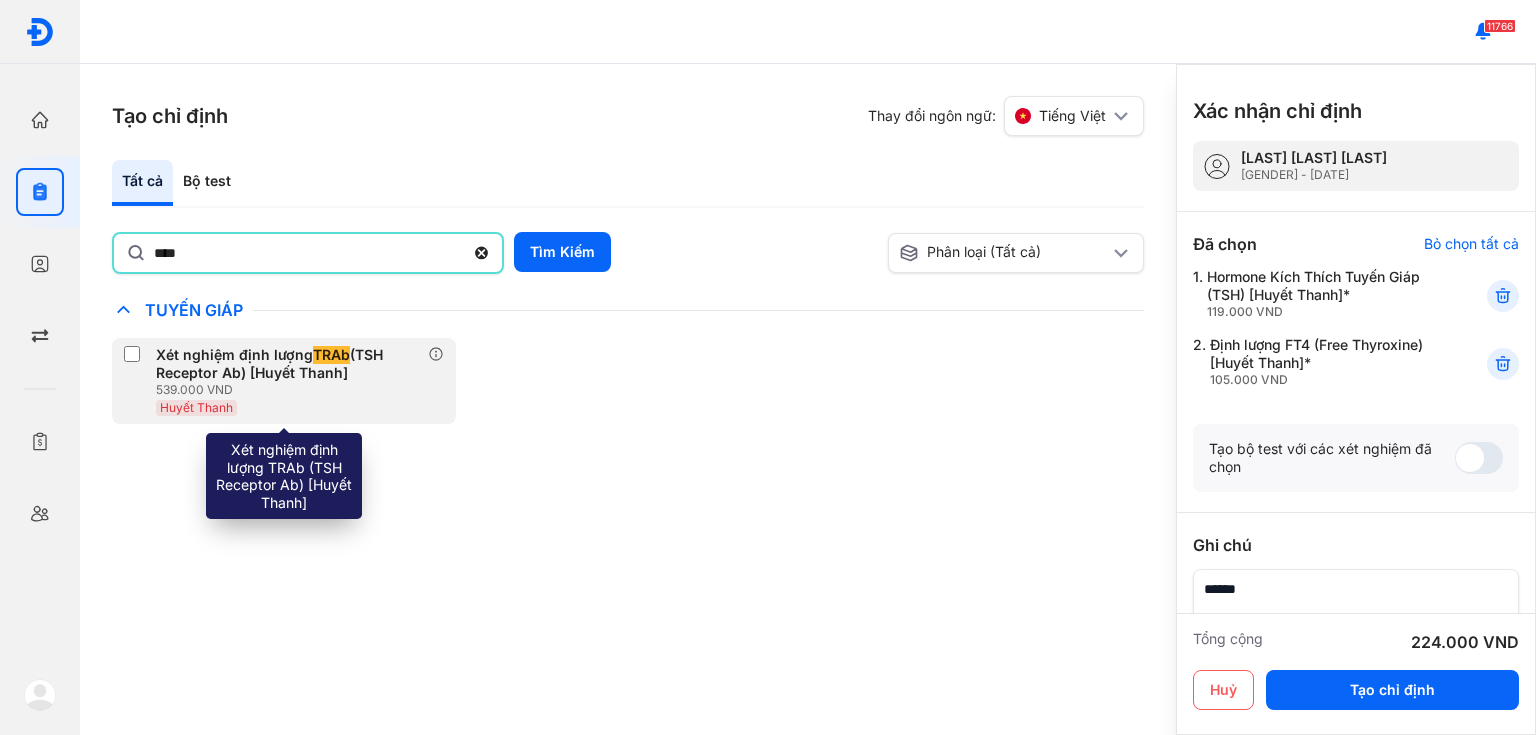click on "539.000 VND" at bounding box center (292, 390) 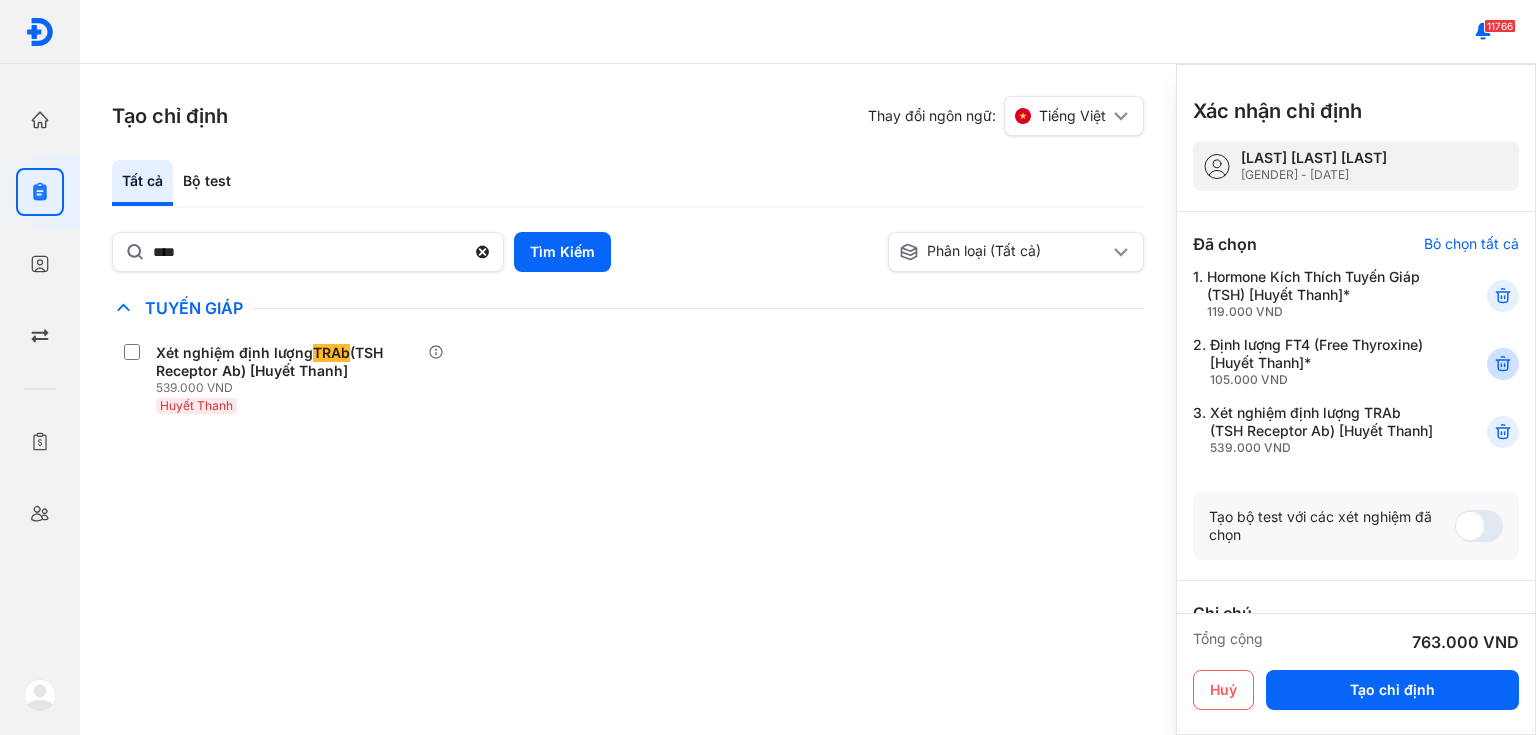 click 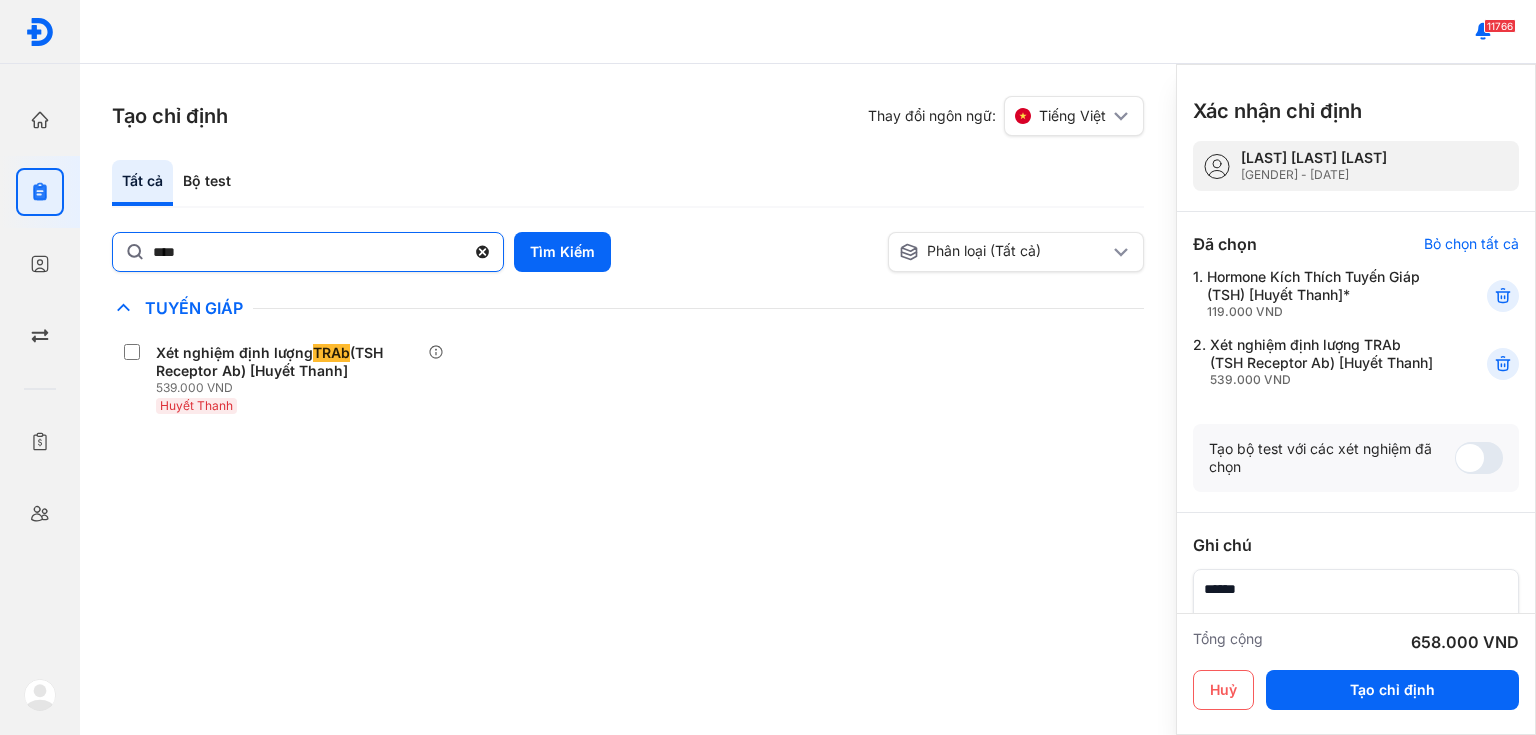 click 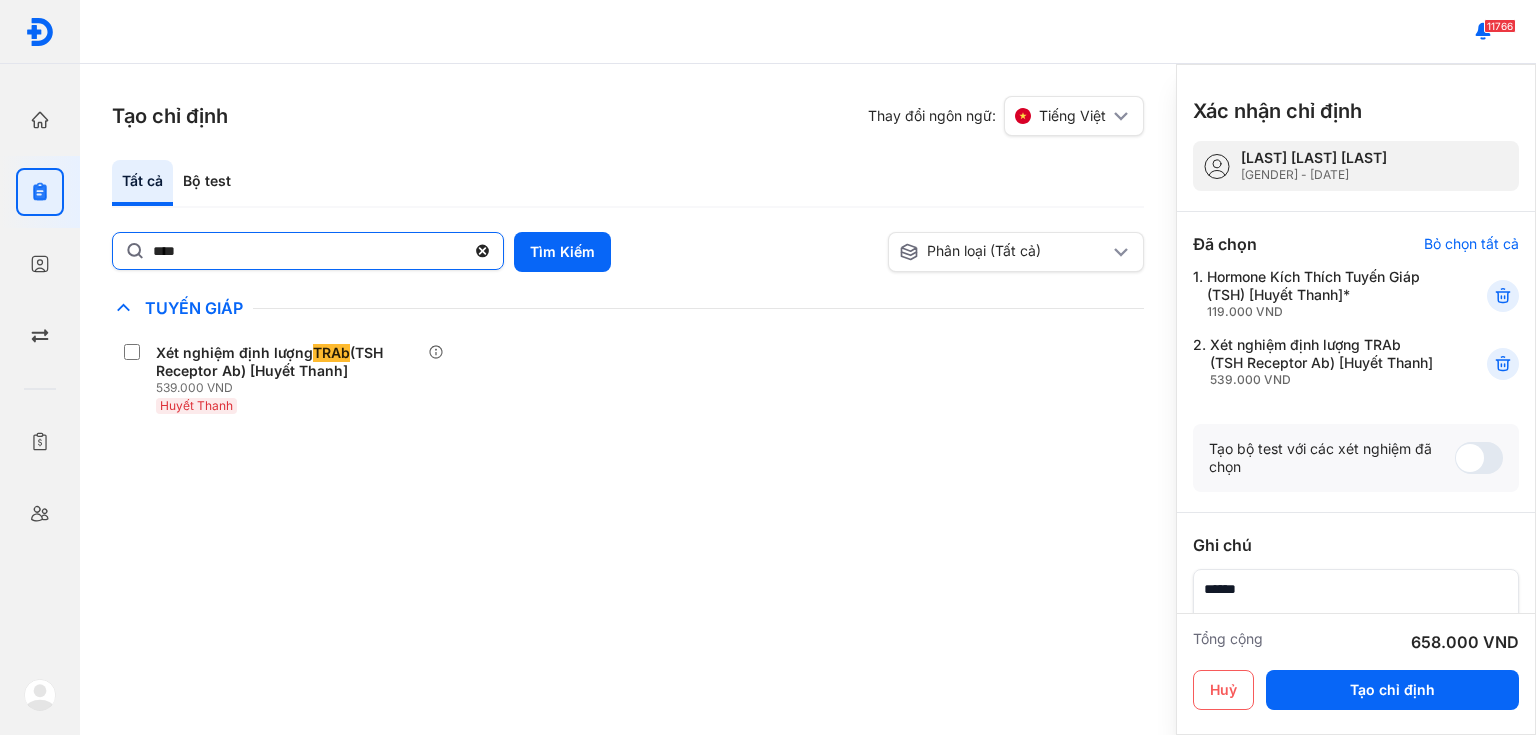 click on "****" 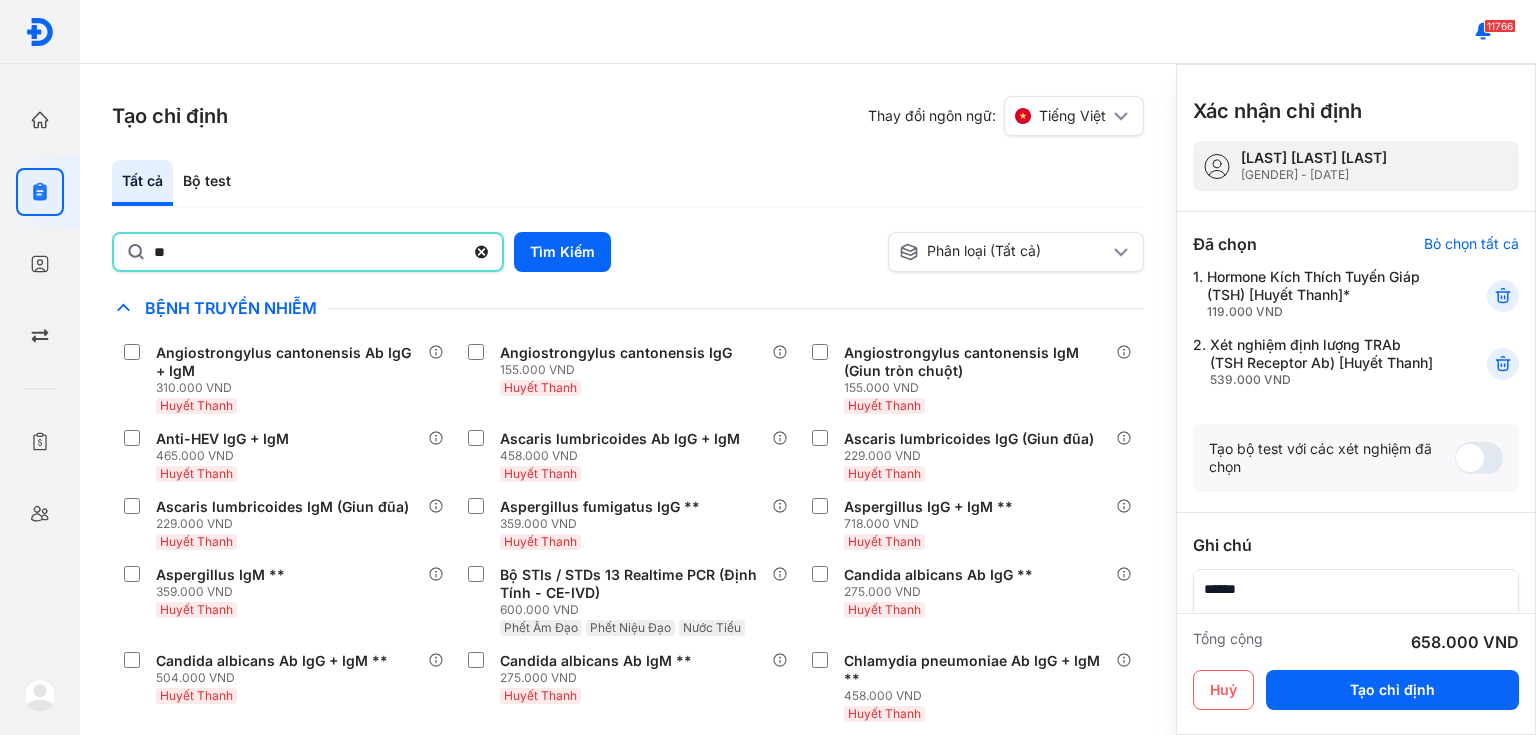 type on "**" 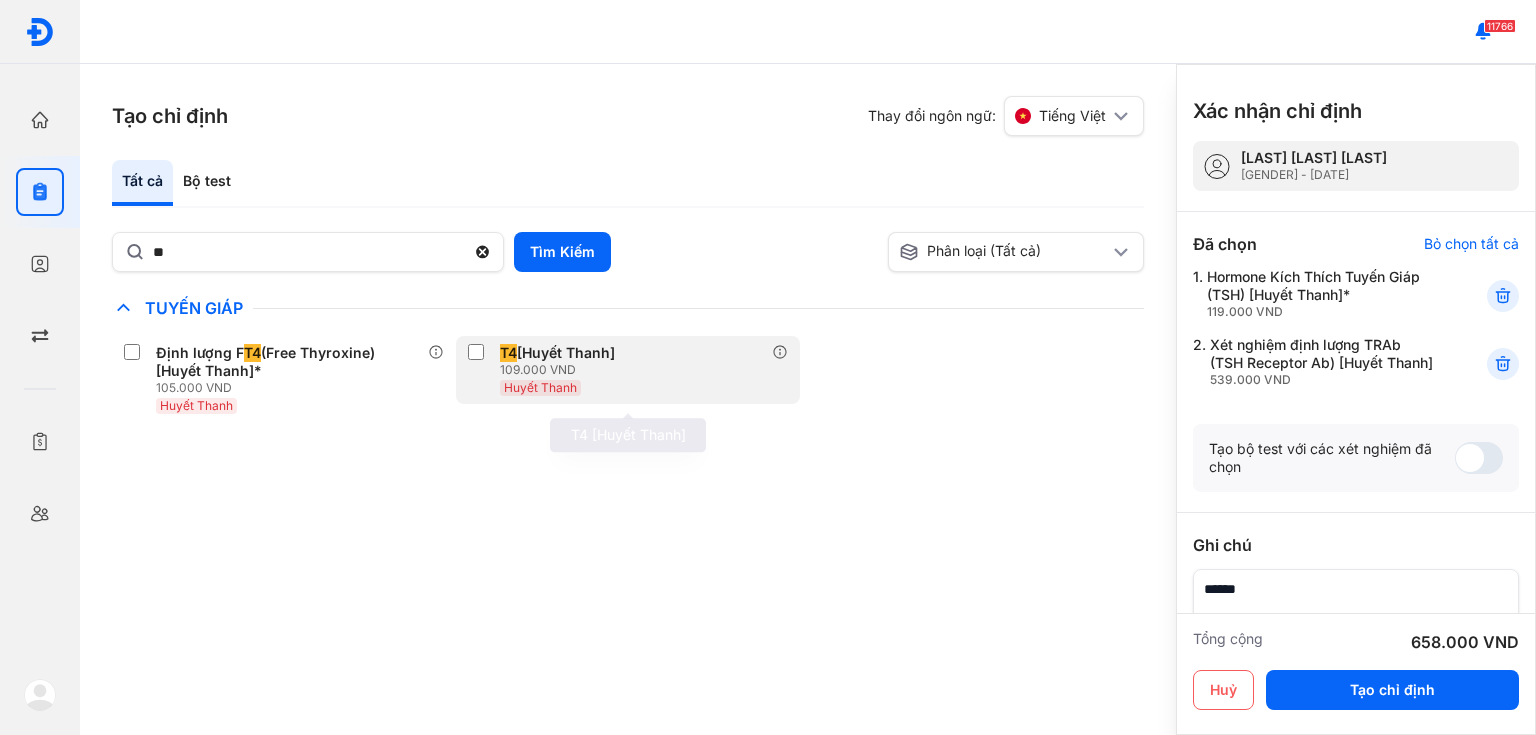 click on "Huyết Thanh" at bounding box center (540, 387) 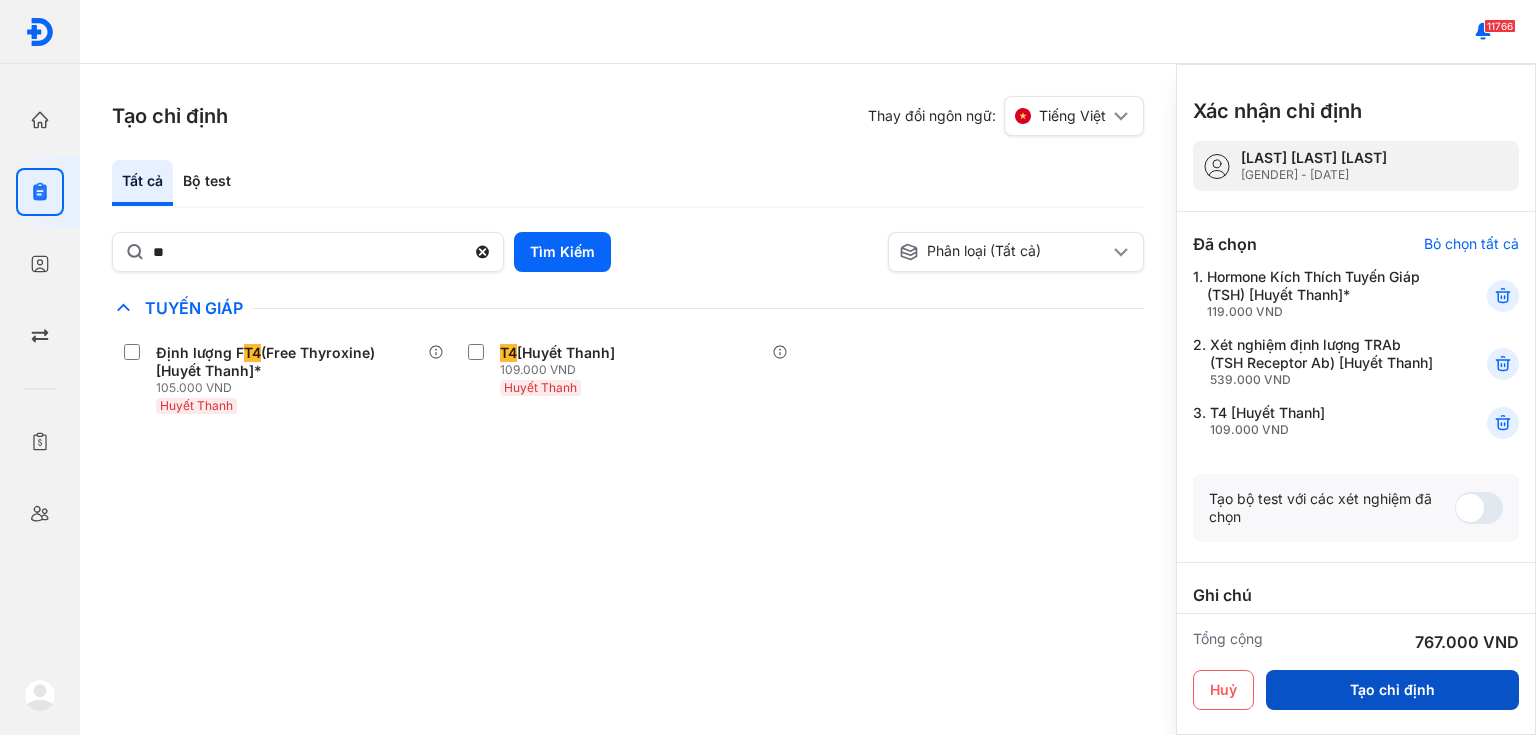 click on "Tạo chỉ định" at bounding box center [1392, 690] 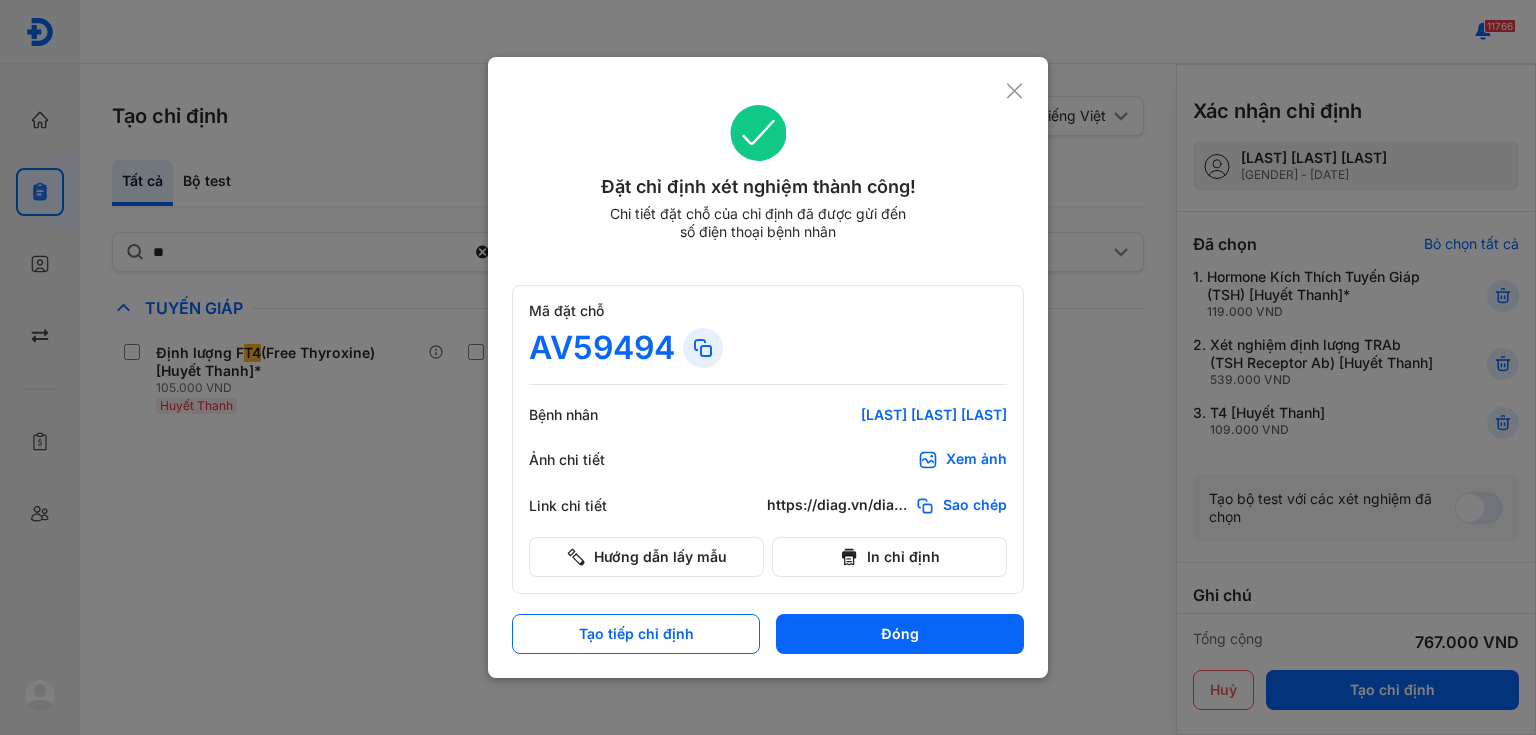 click on "Xem ảnh" at bounding box center (976, 460) 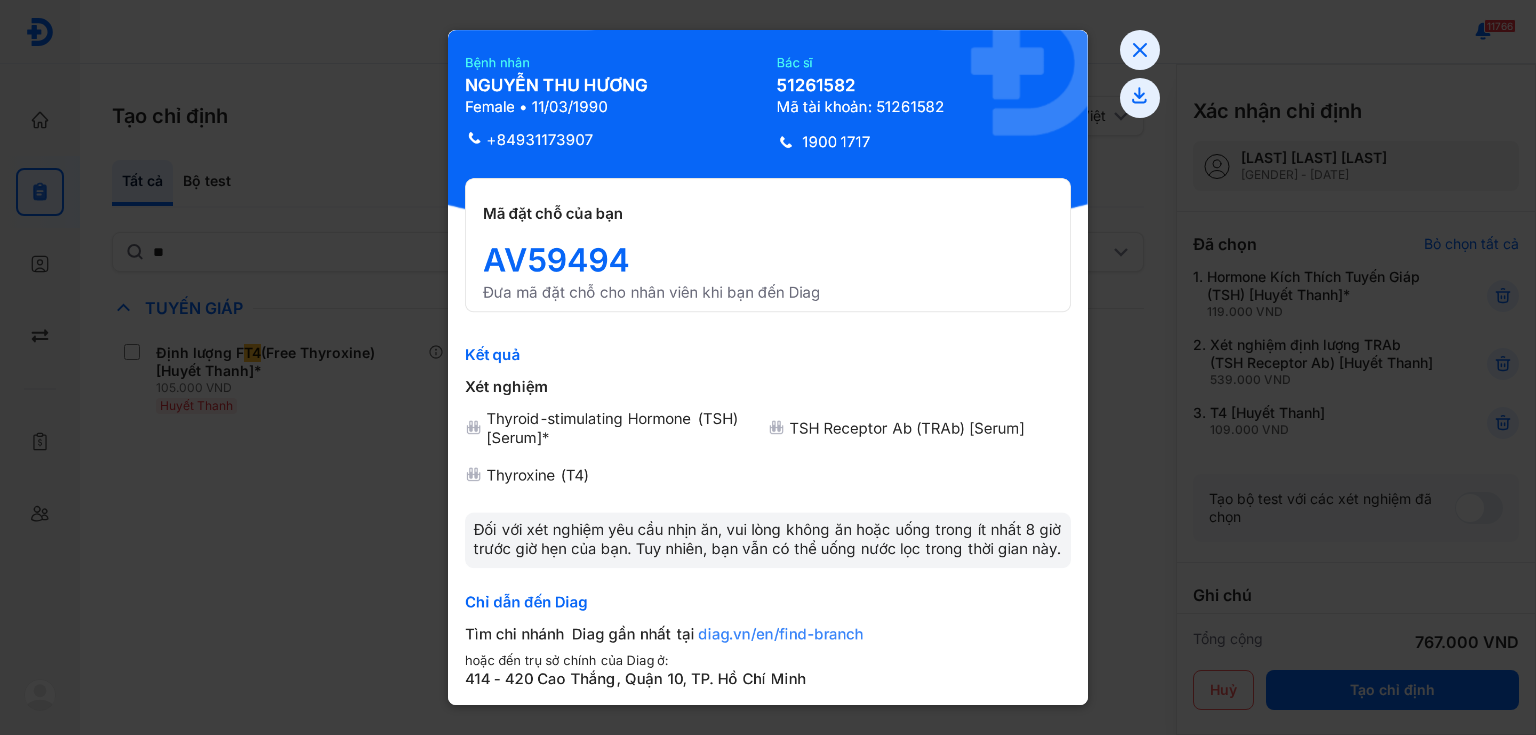 click at bounding box center [768, 367] 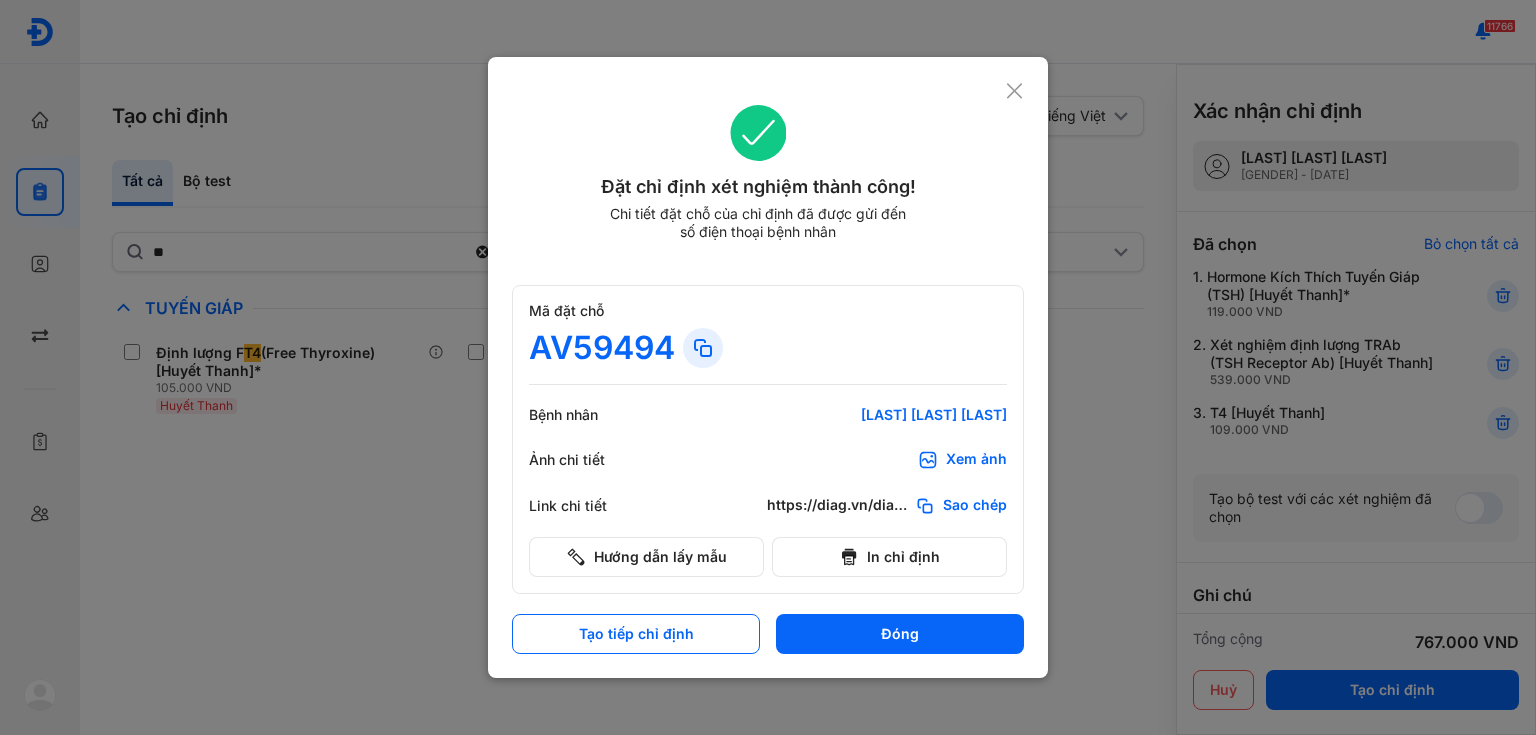 click at bounding box center (768, 367) 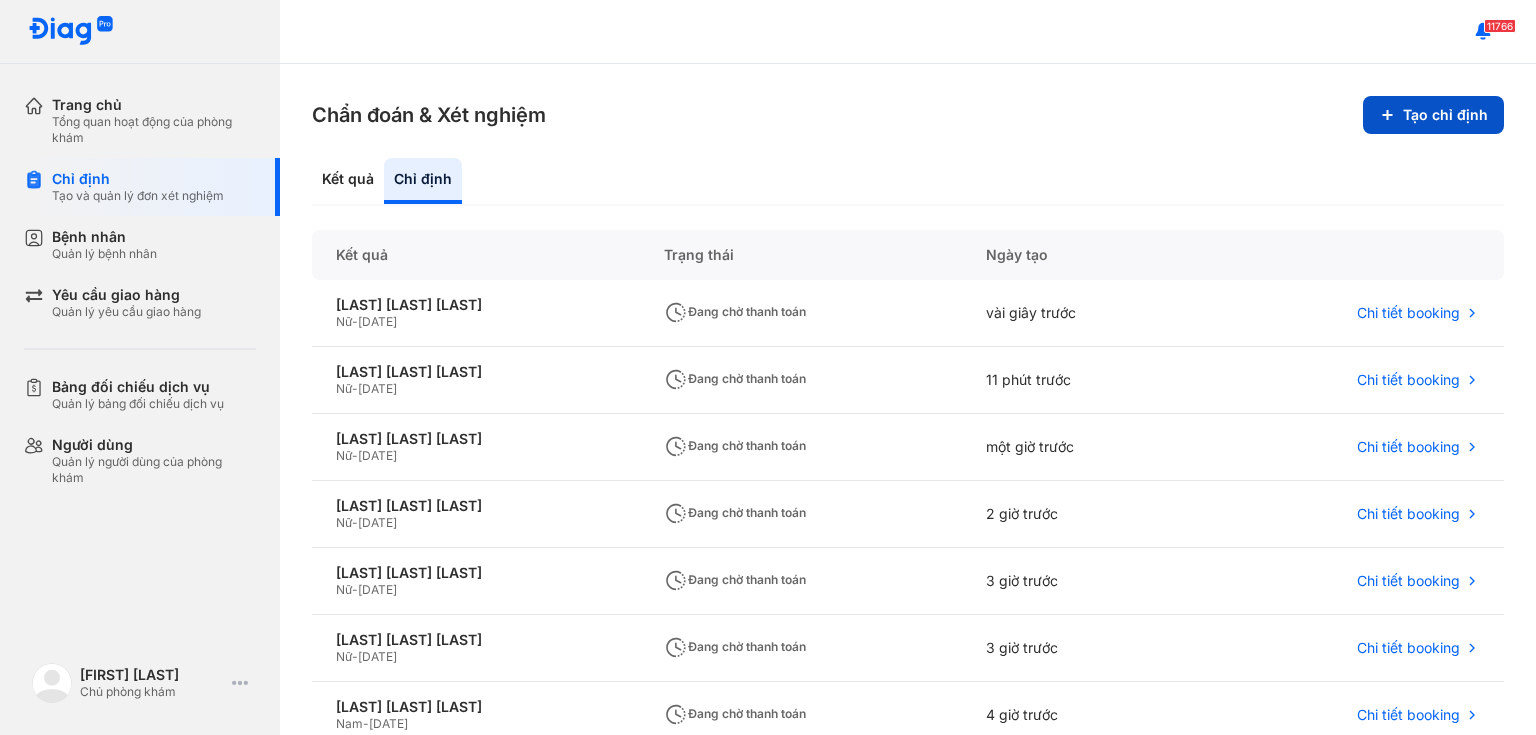 click on "Tạo chỉ định" at bounding box center [1433, 115] 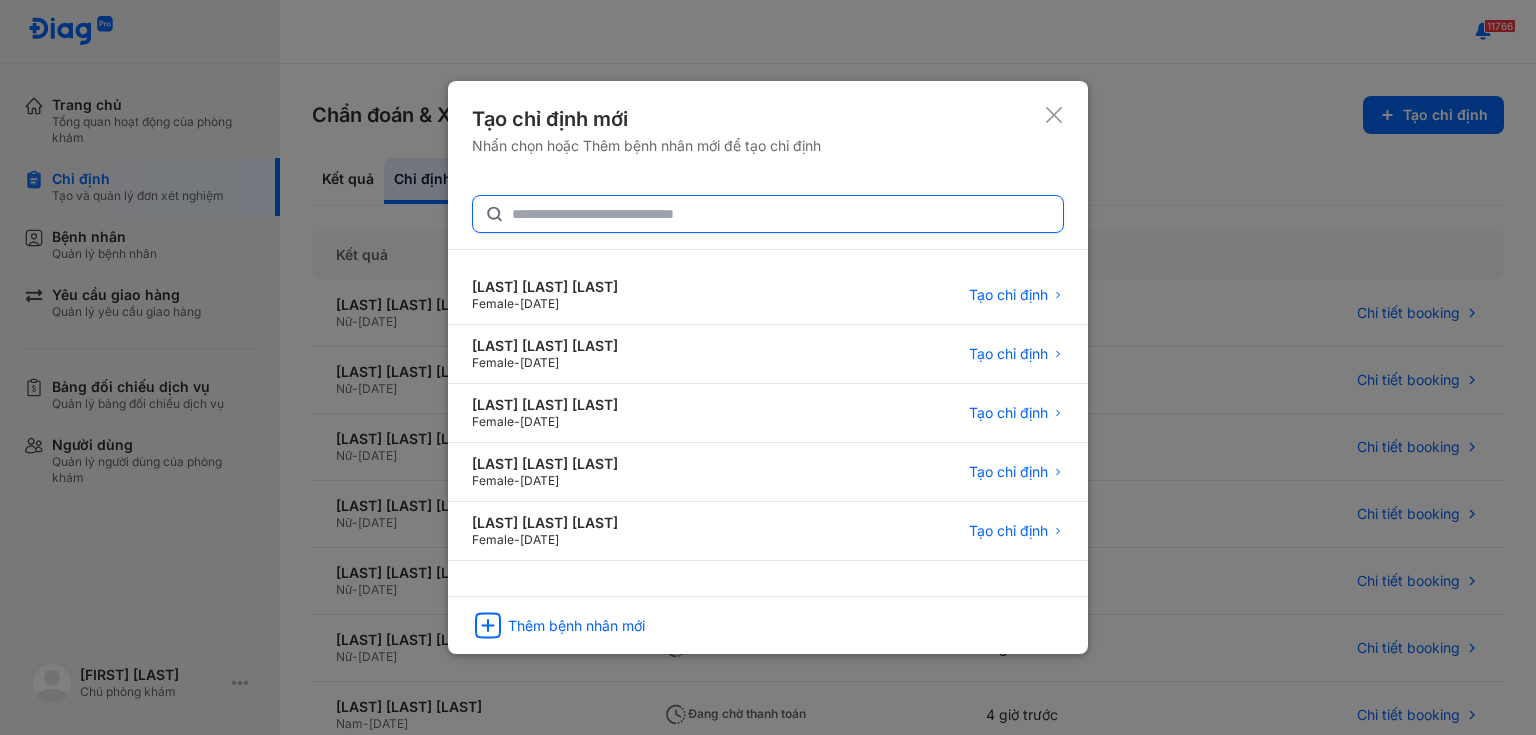 click 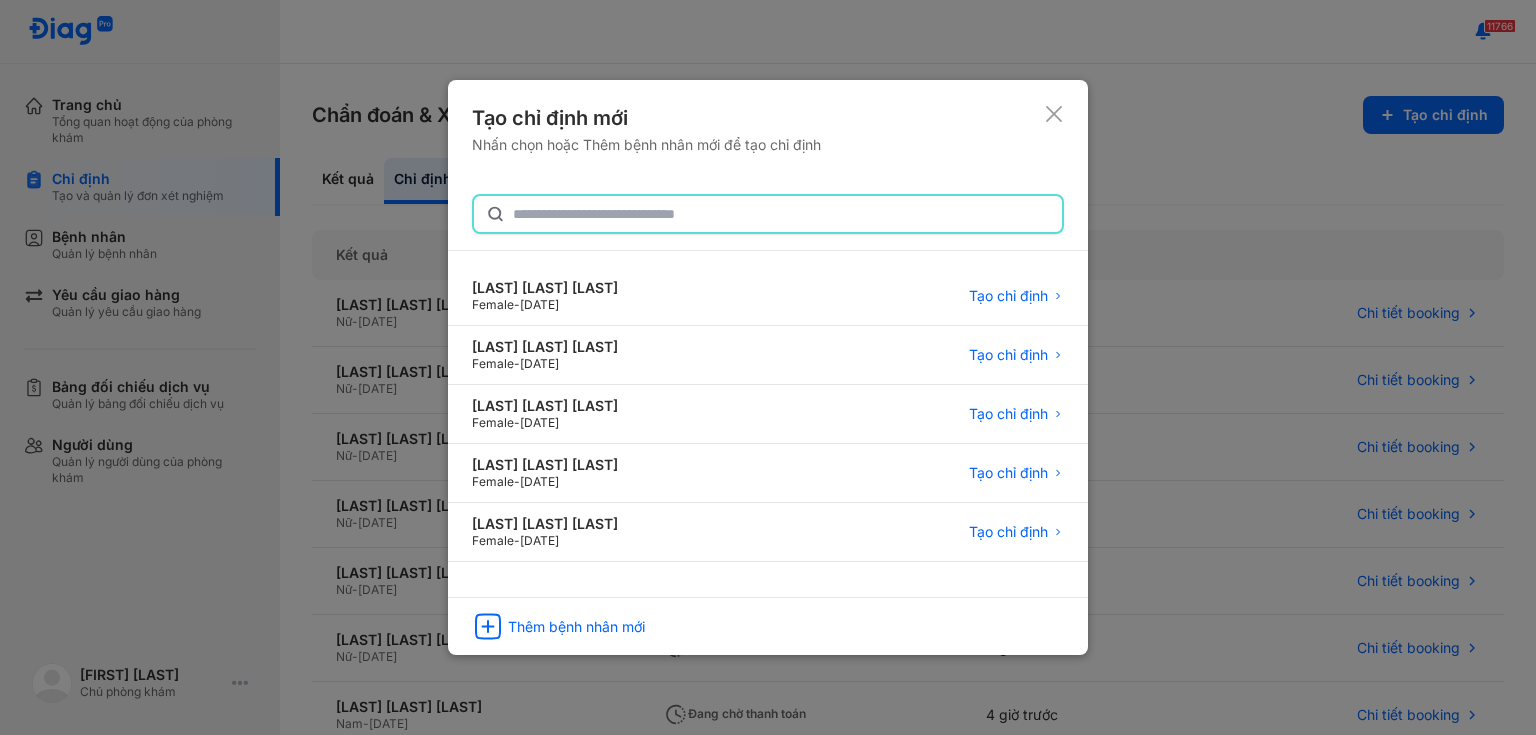 paste on "**********" 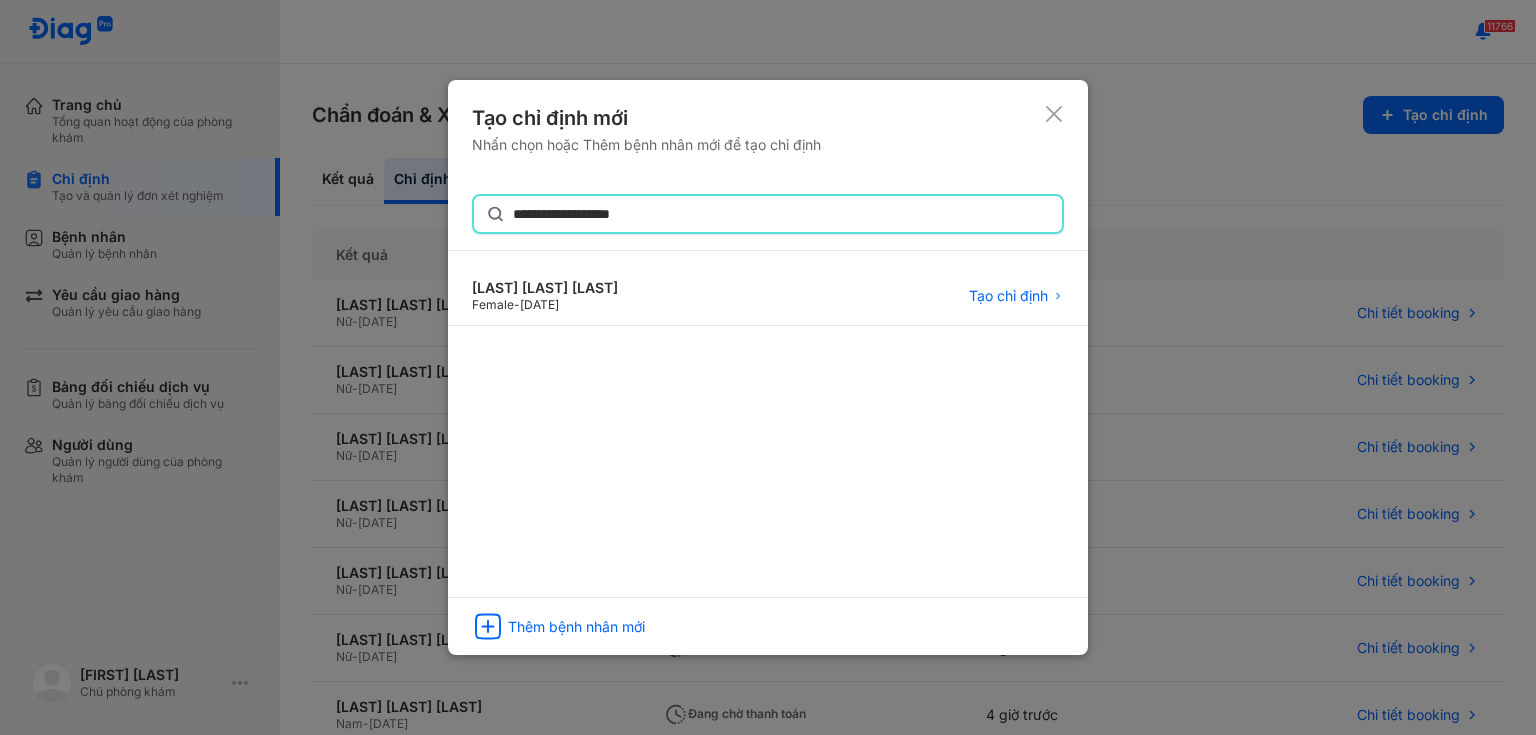 type on "**********" 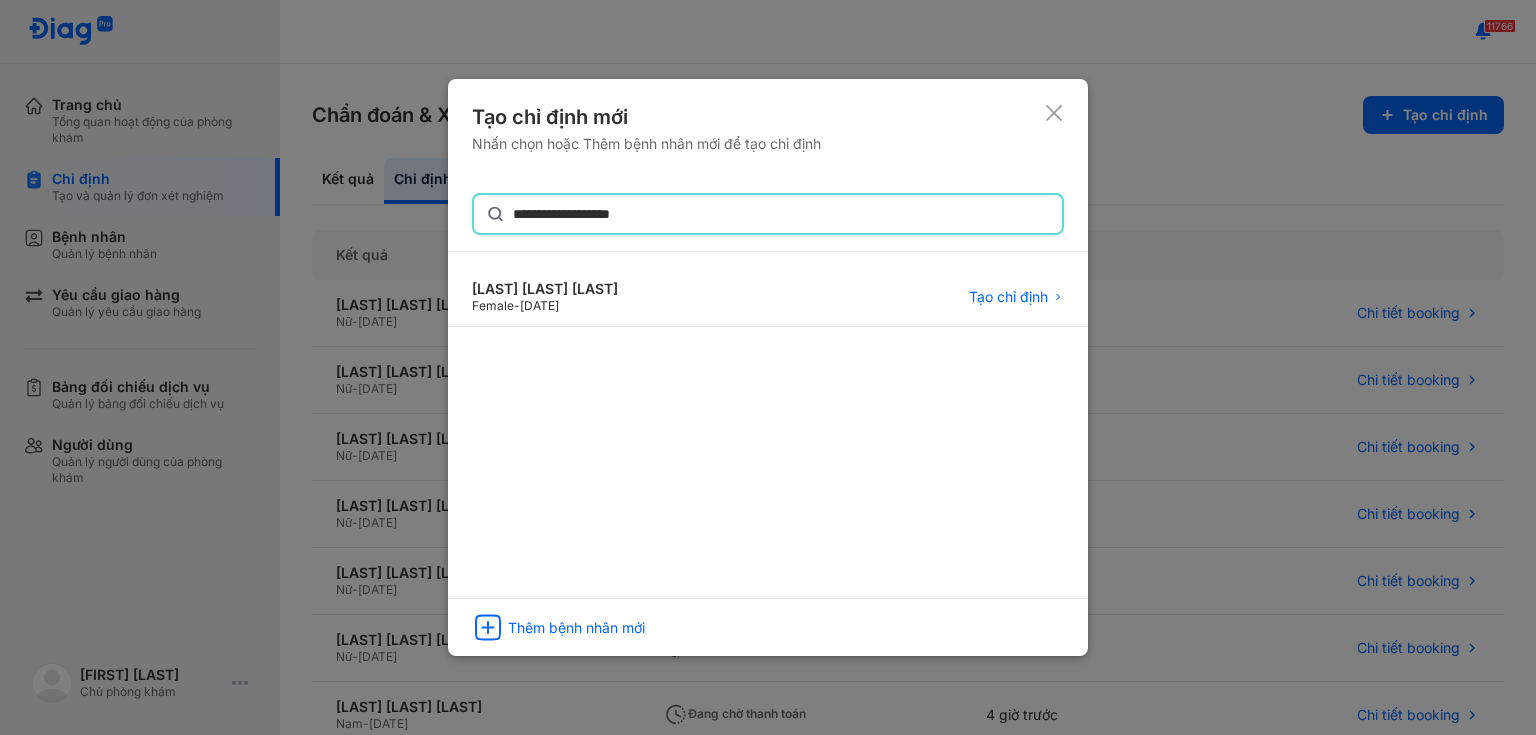 click on "Hoàng Đình Thục Hân" at bounding box center (545, 289) 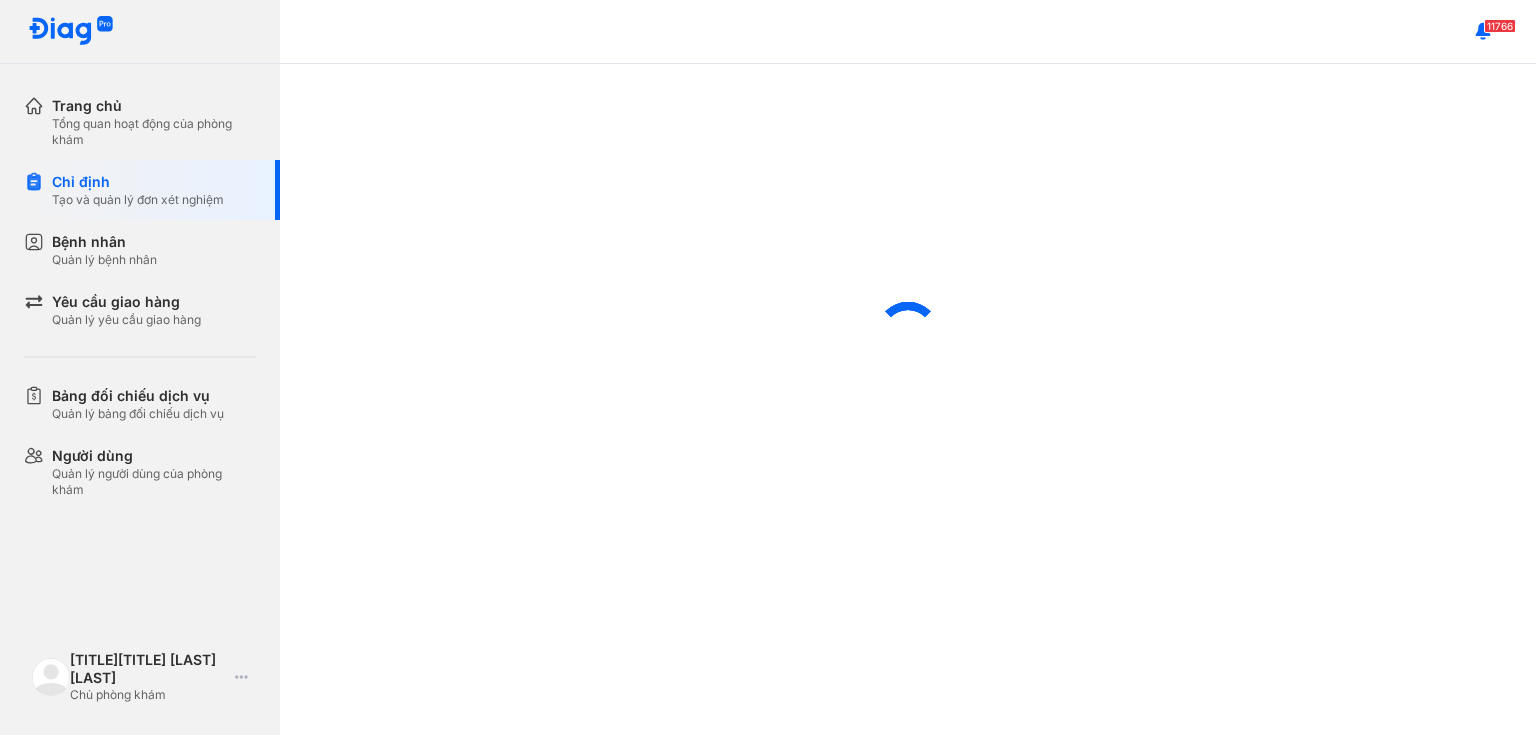 scroll, scrollTop: 0, scrollLeft: 0, axis: both 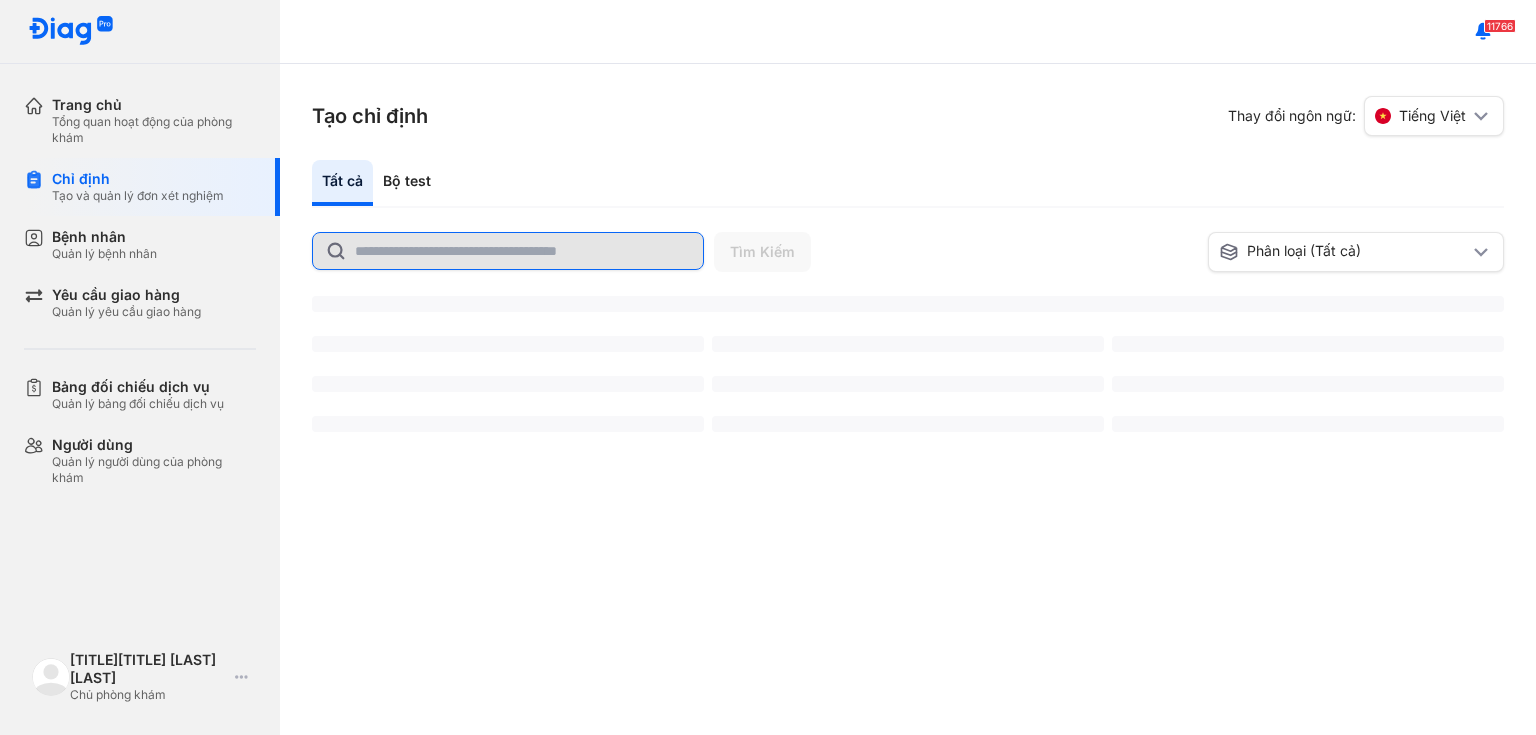 click 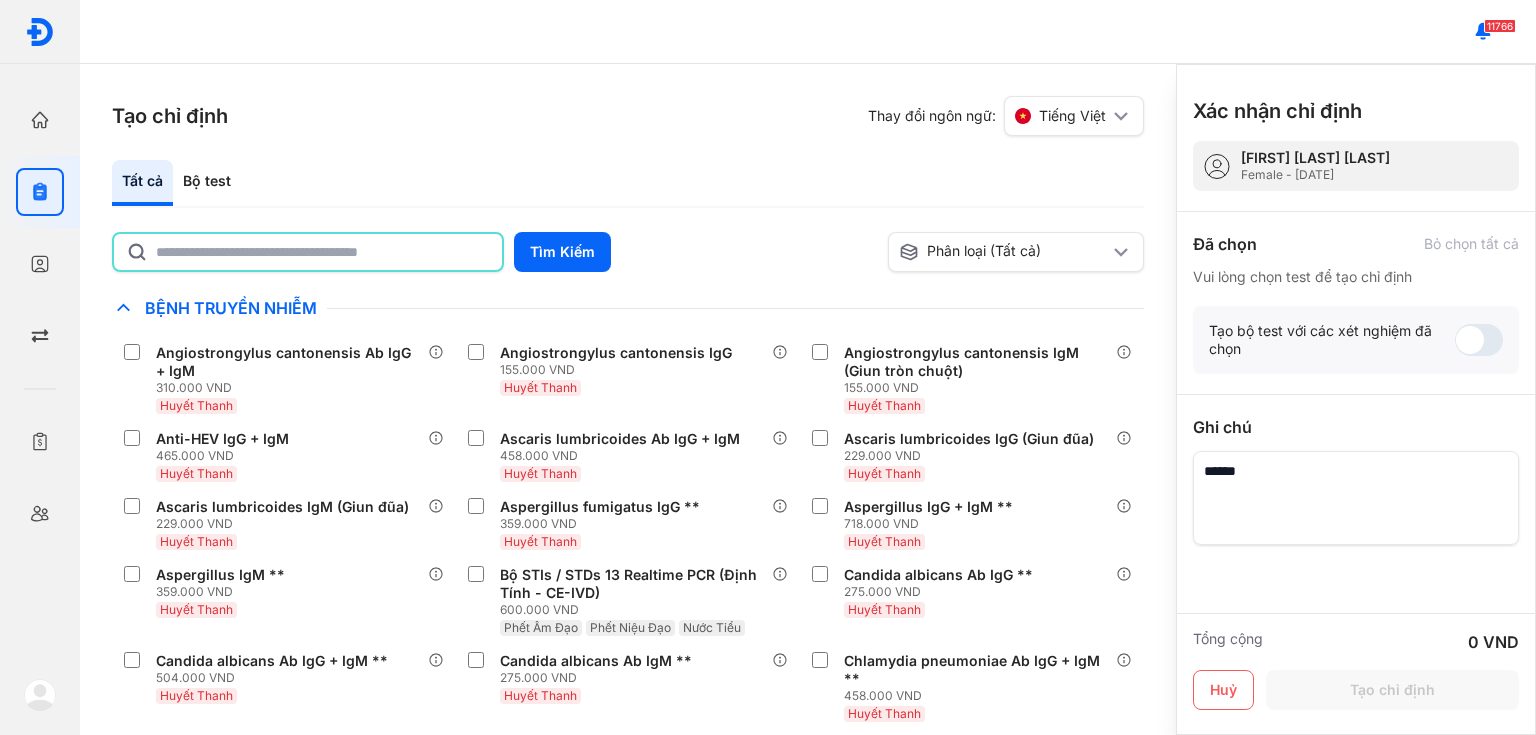 click 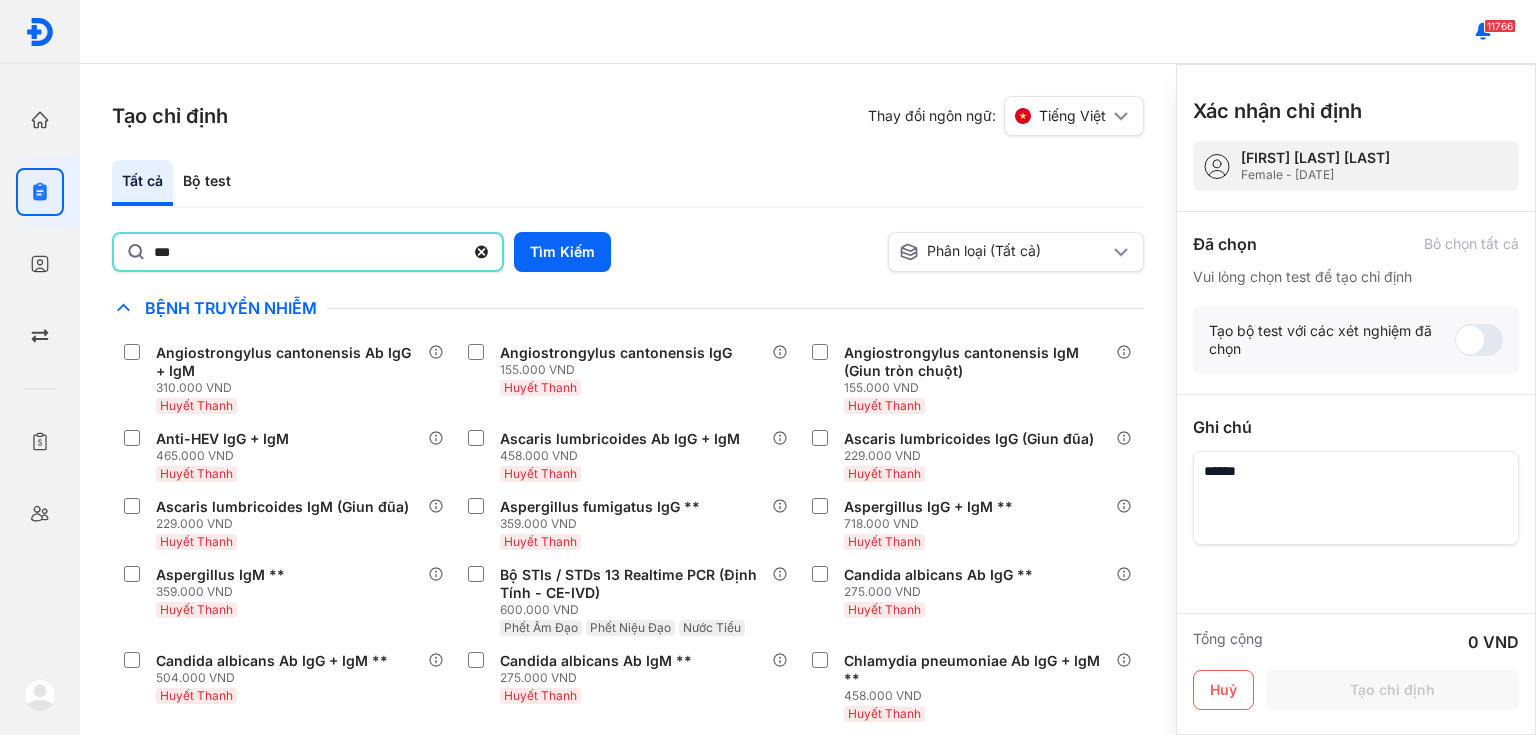 type on "***" 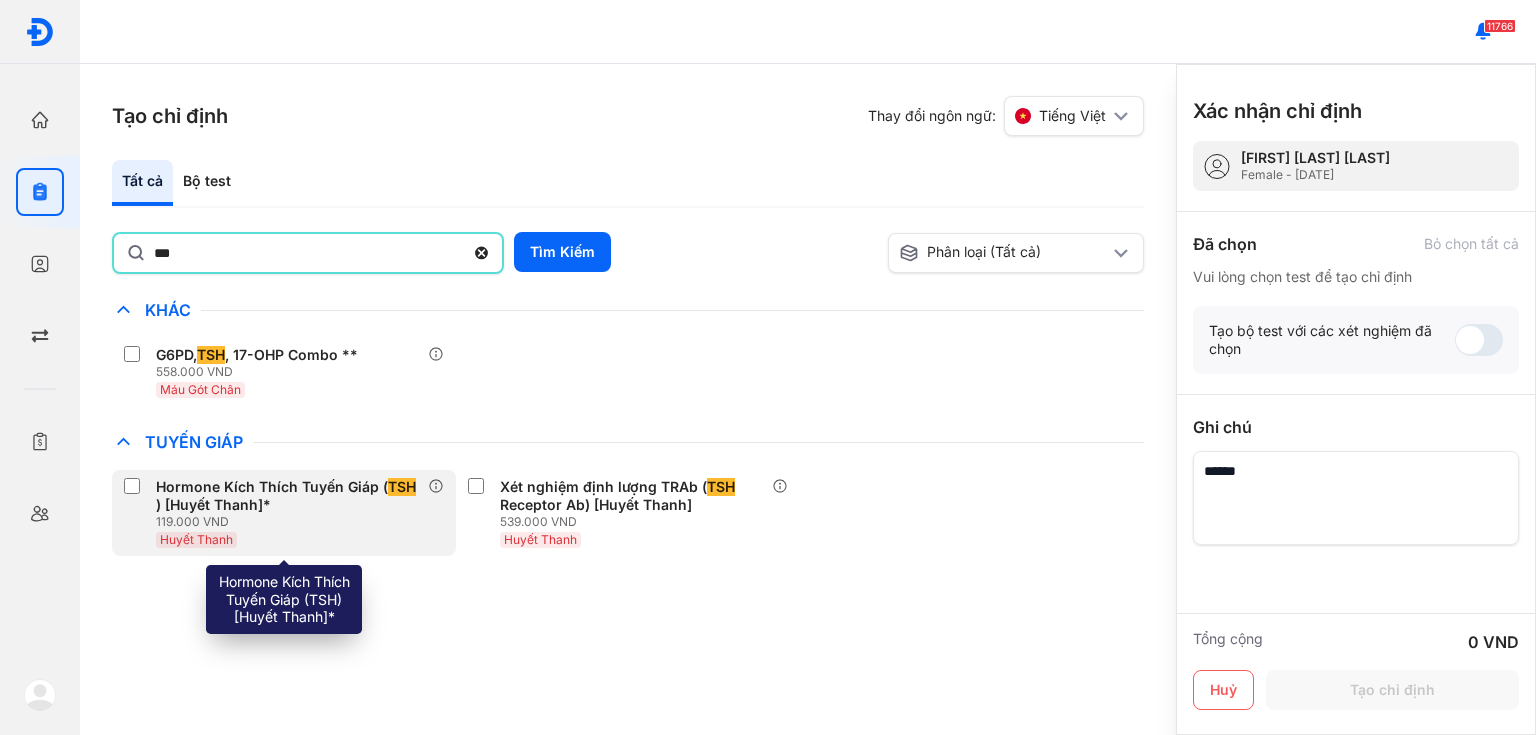 click on "Hormone Kích Thích Tuyến Giáp ( TSH ) [Huyết Thanh]*" at bounding box center (288, 496) 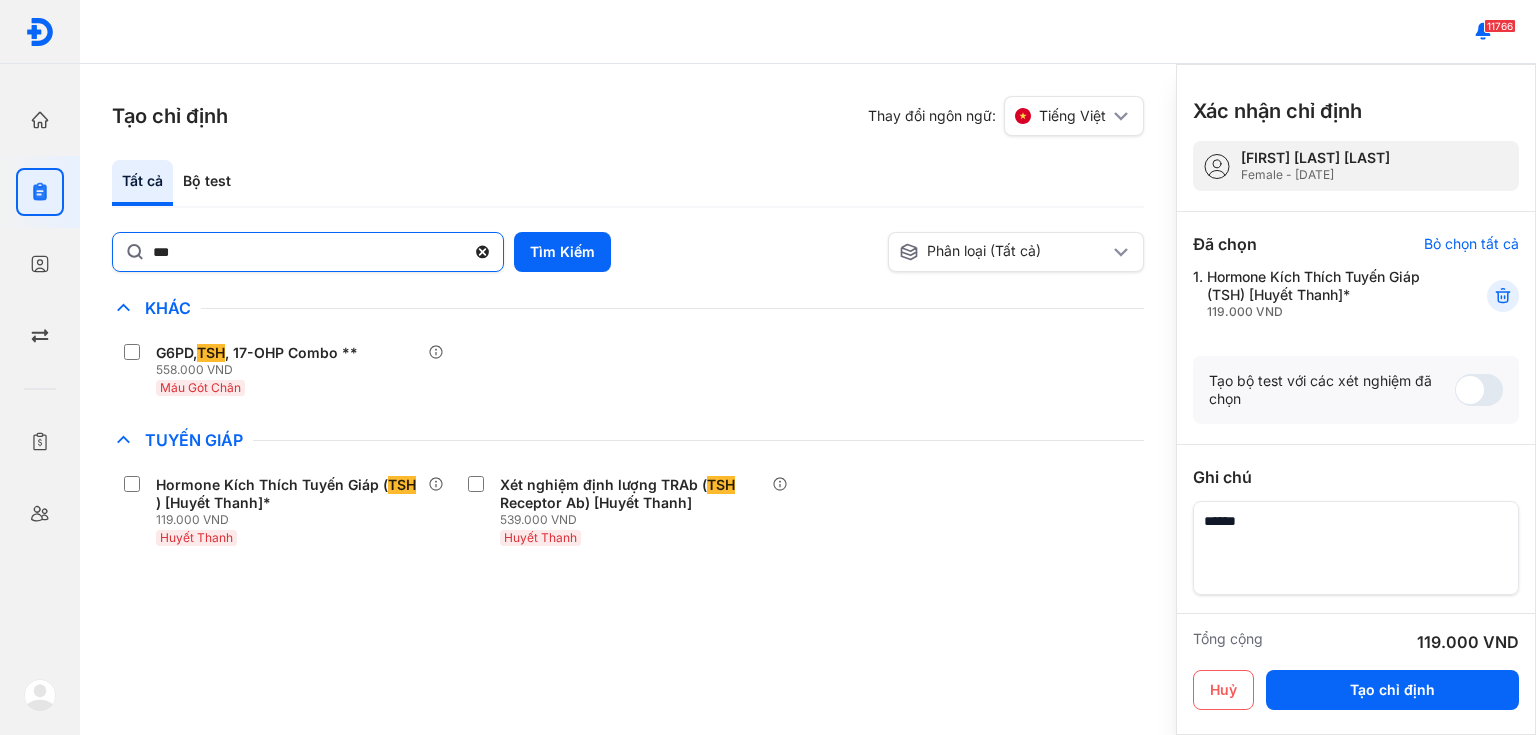 click 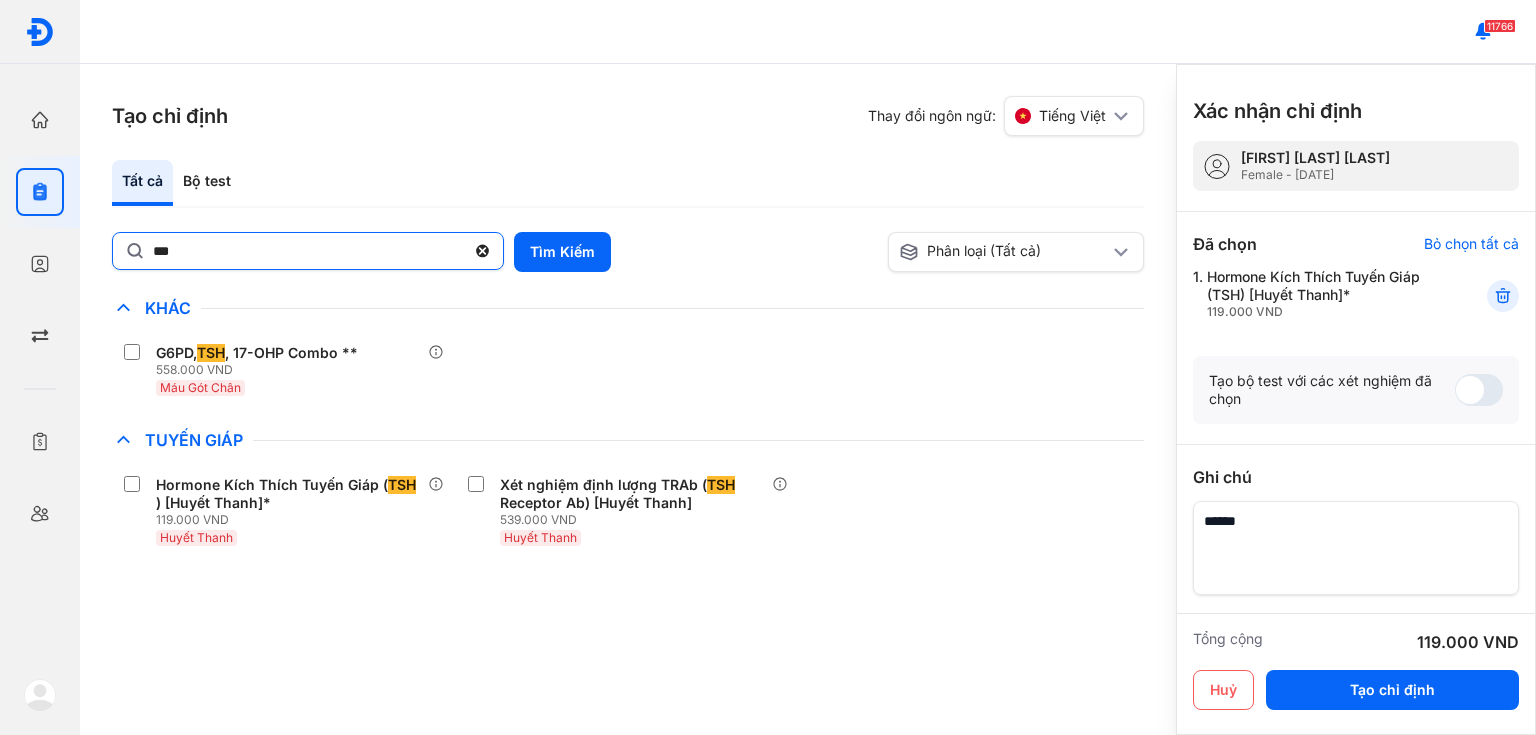 click on "***" 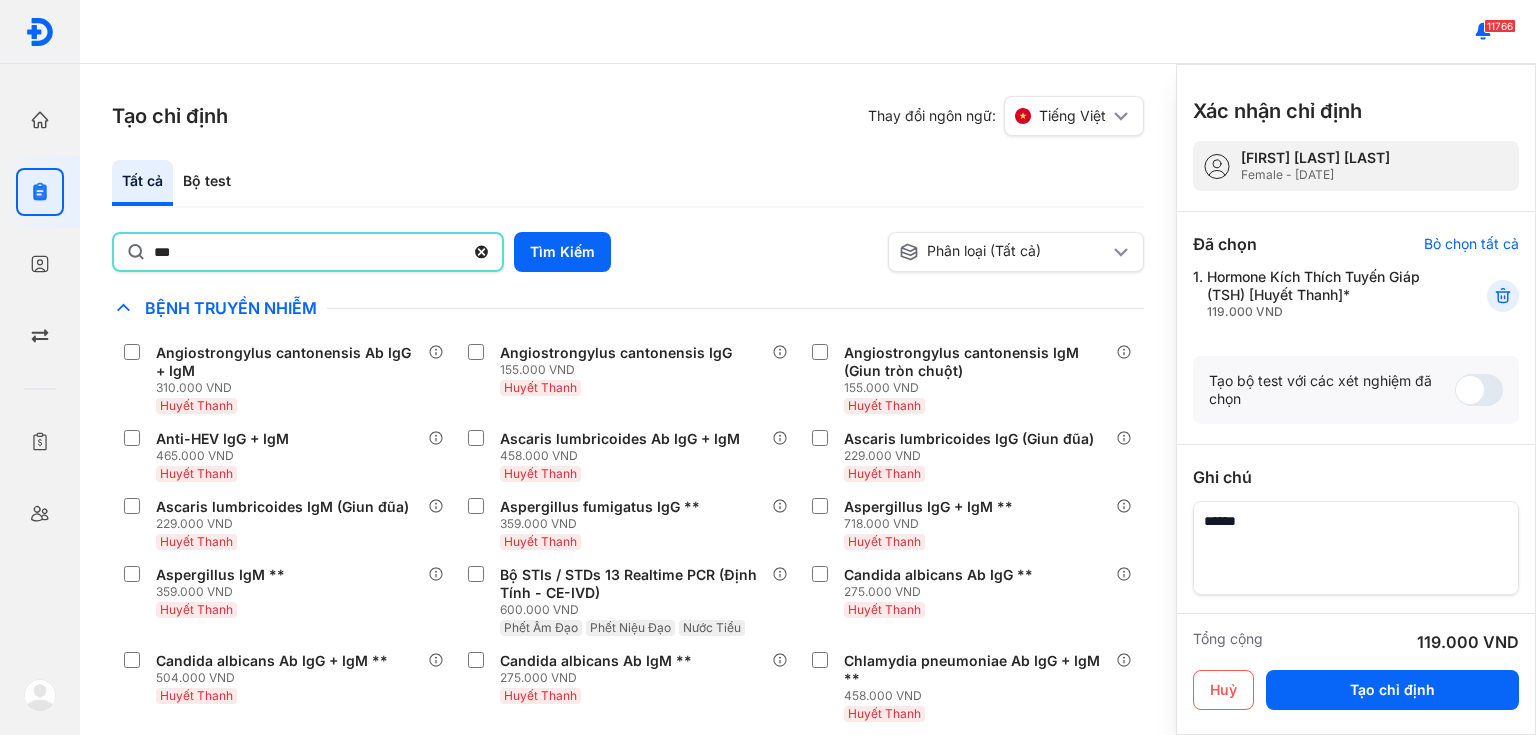 type on "***" 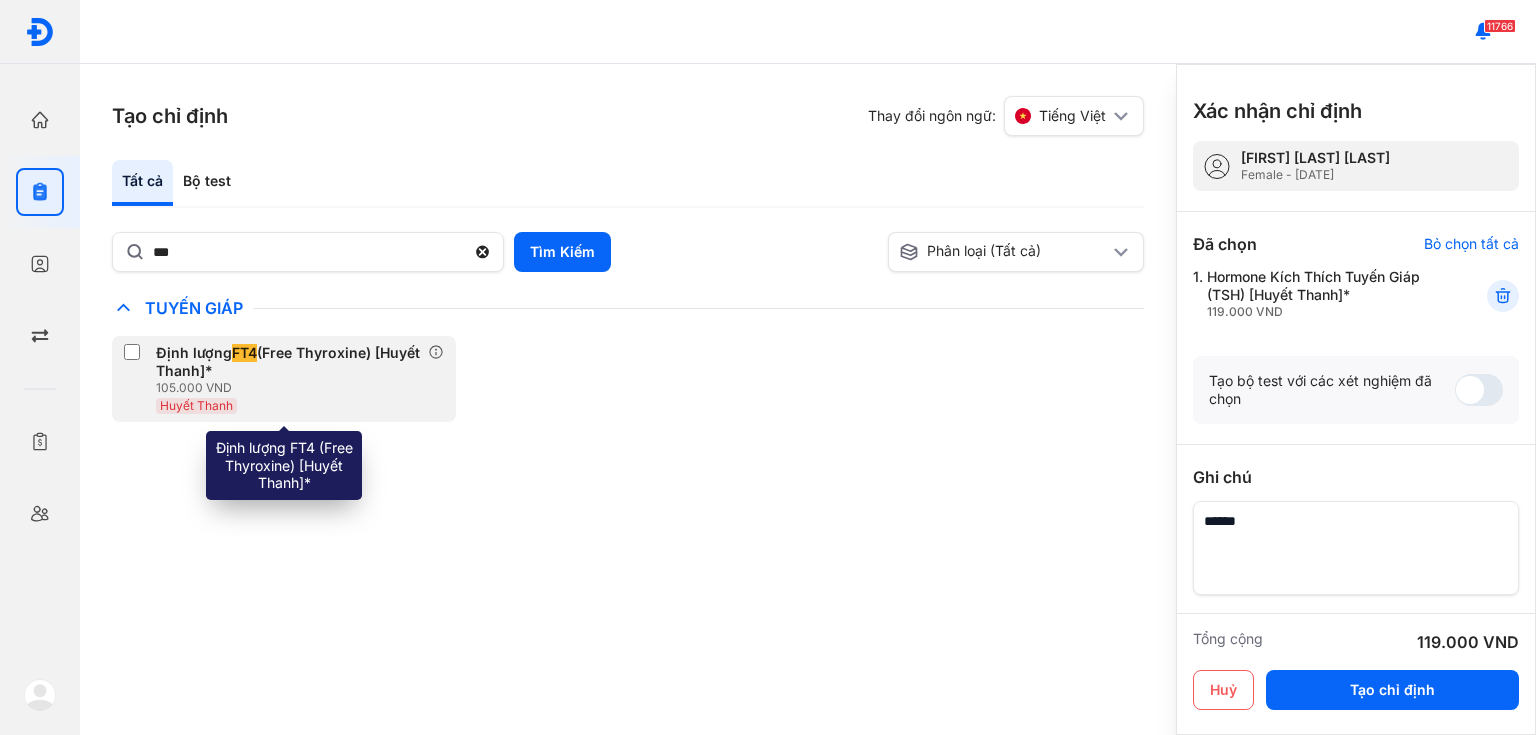 click on "Định lượng  FT4  (Free Thyroxine) [Huyết Thanh]*" at bounding box center [288, 362] 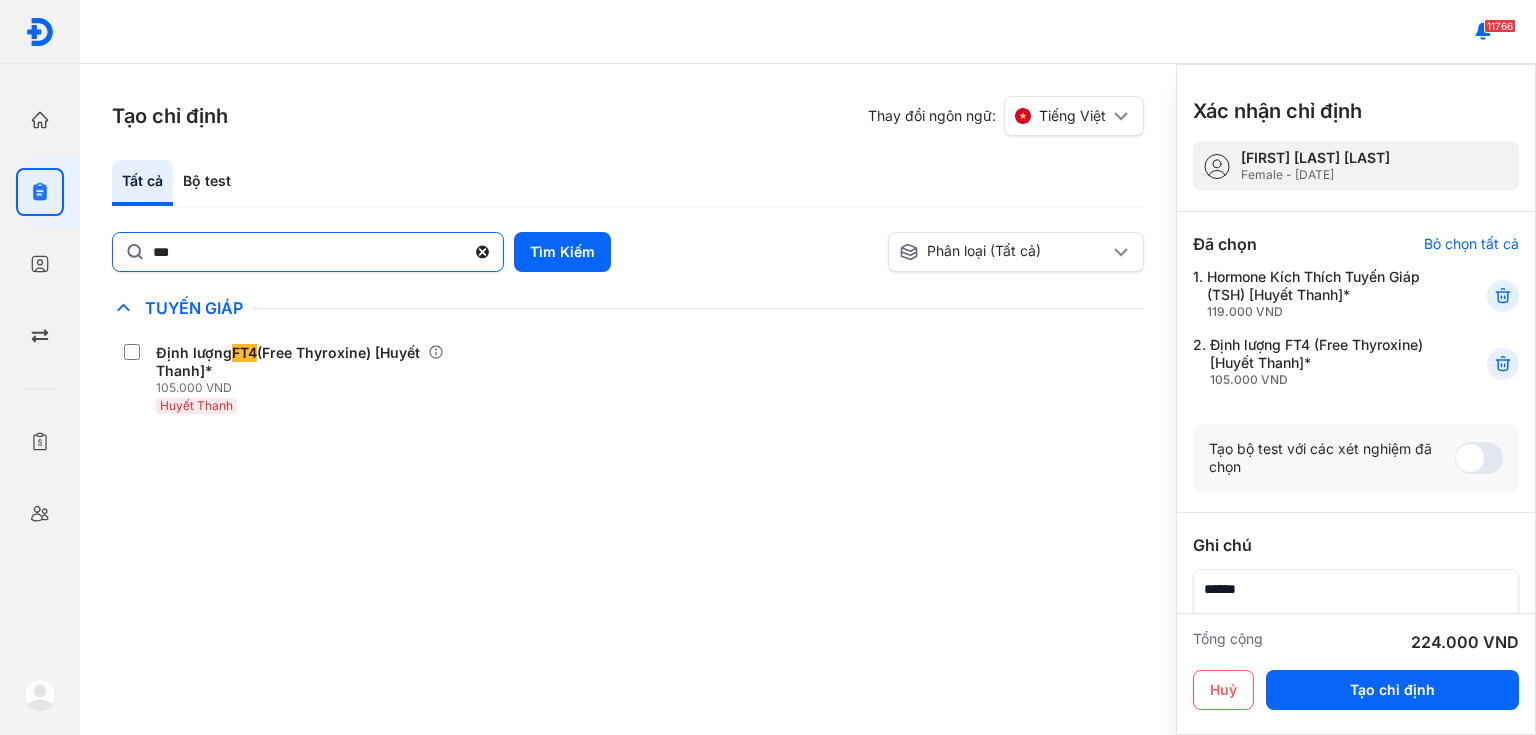 click 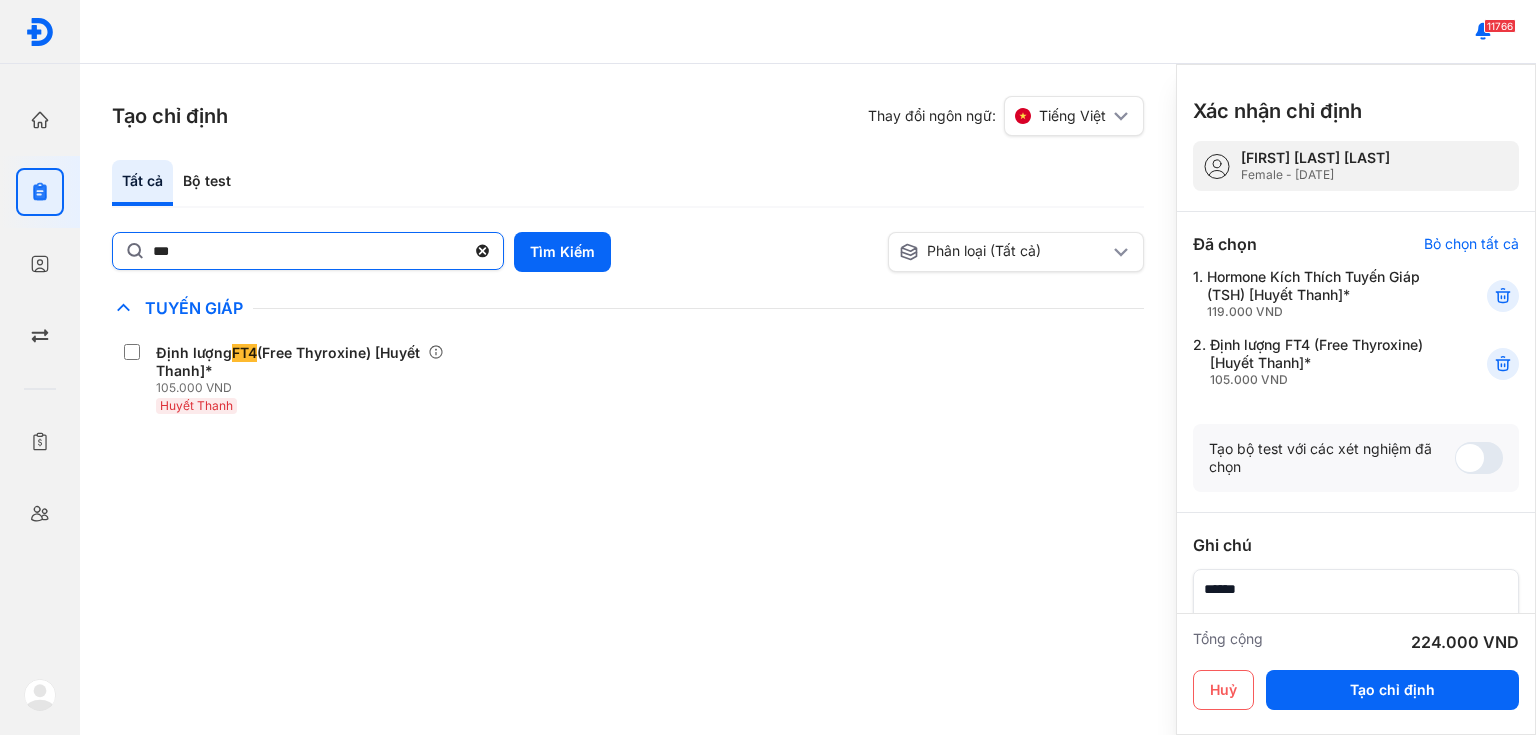 click on "***" 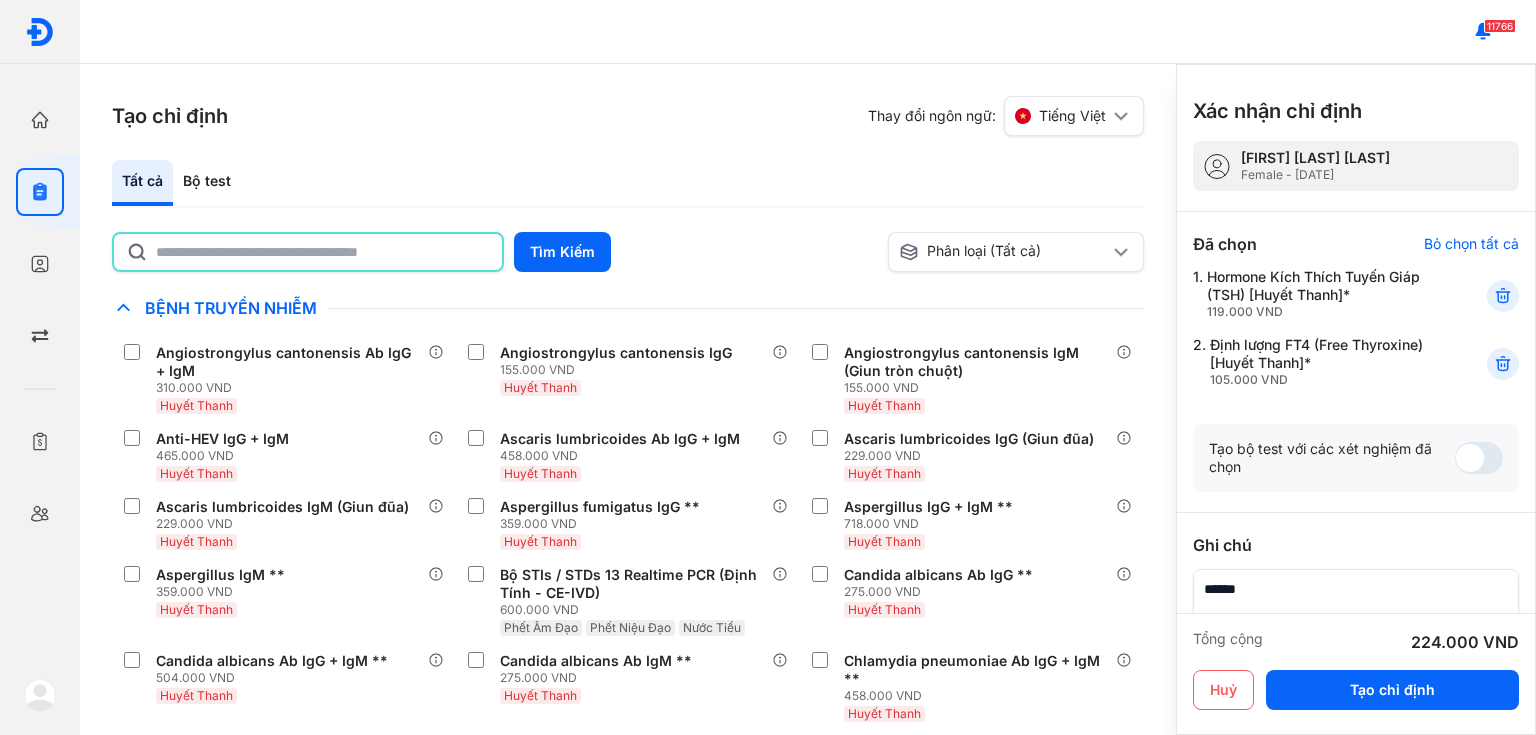 type on "*" 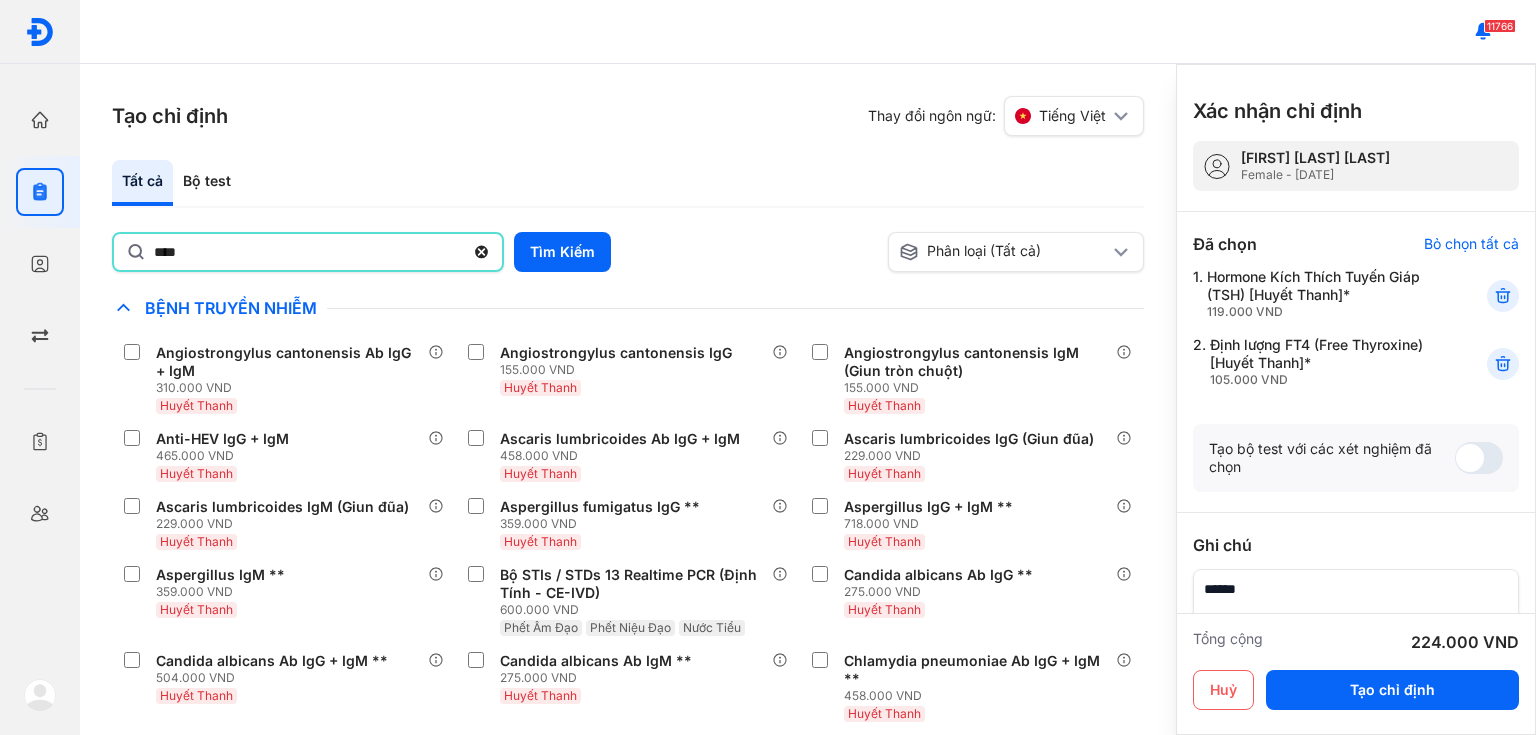 type on "****" 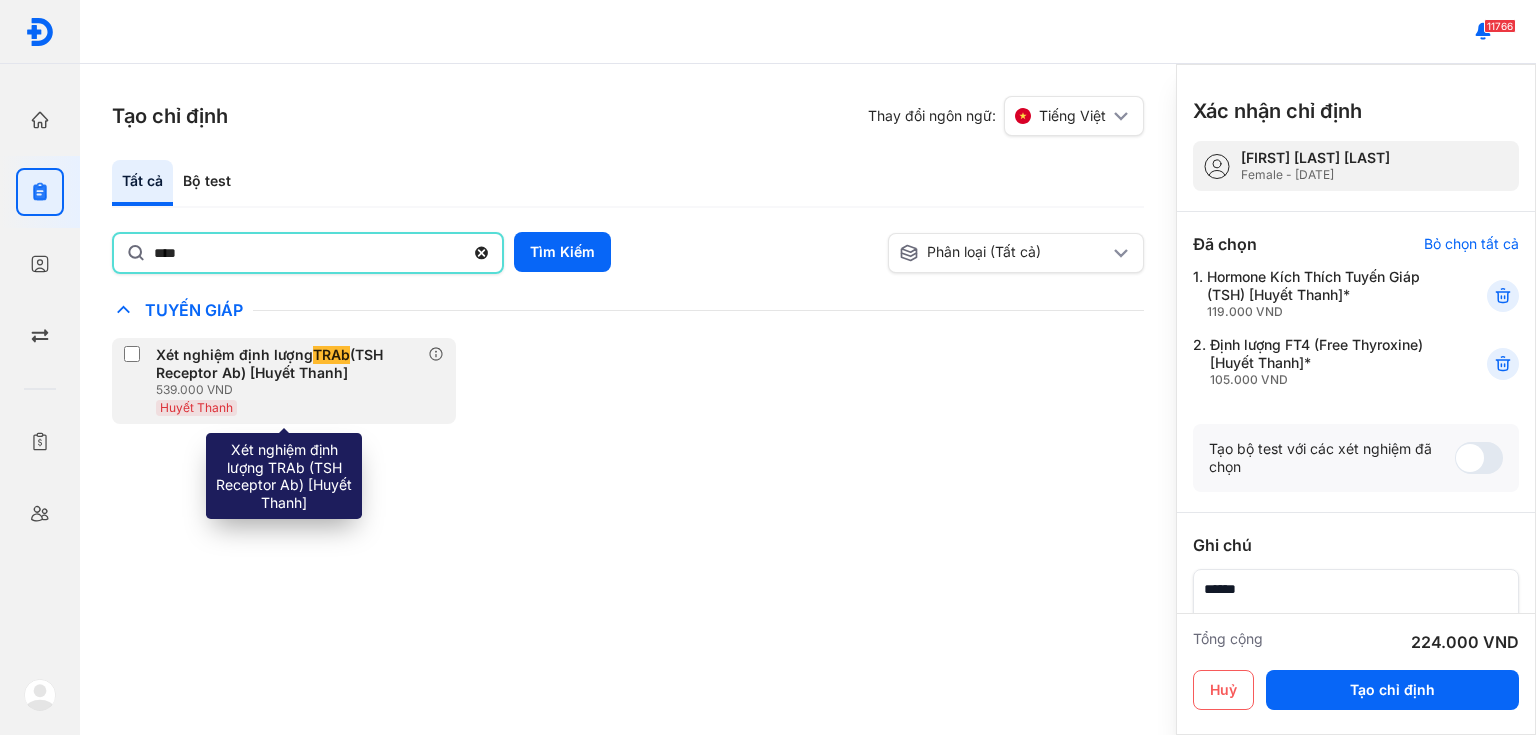click on "Huyết Thanh" at bounding box center (292, 407) 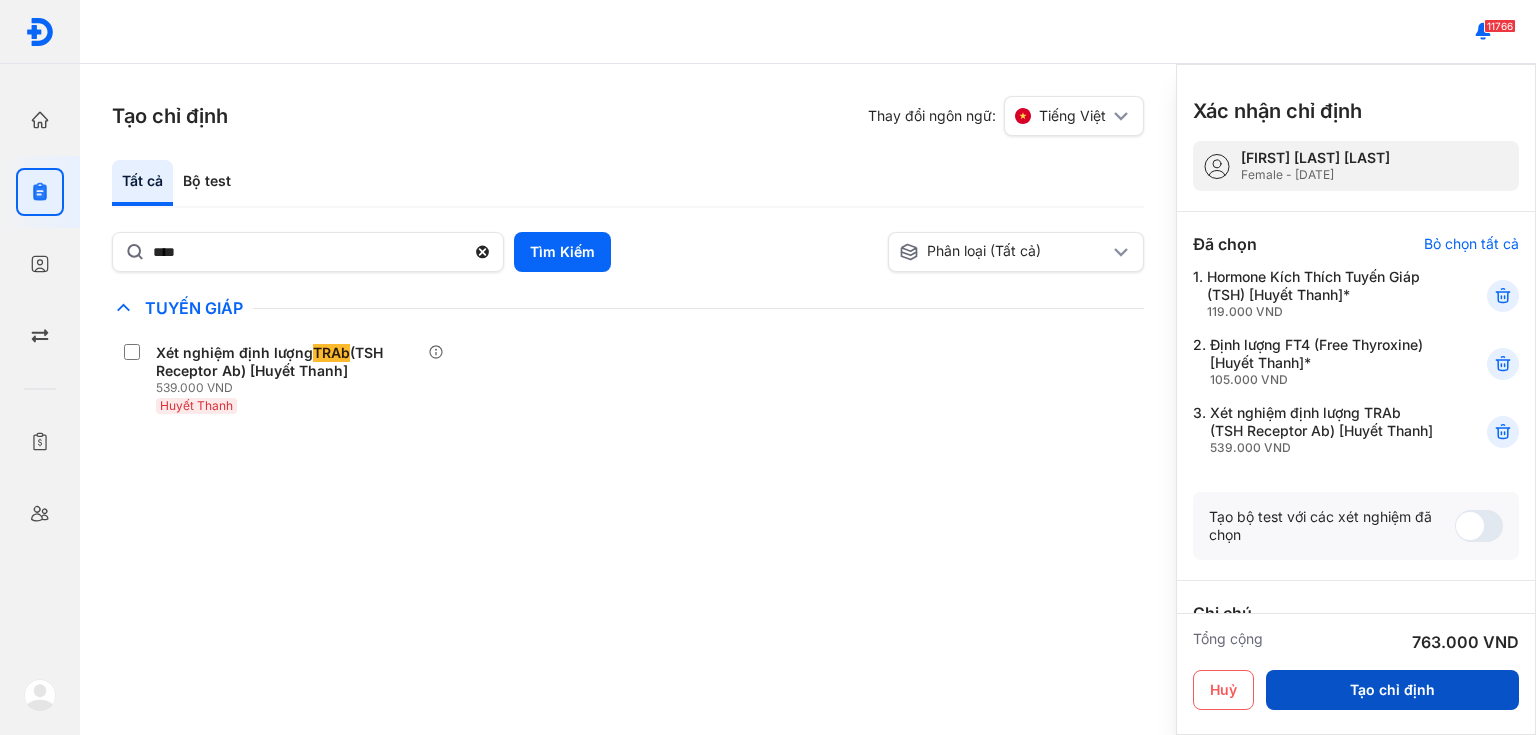 click on "Tạo chỉ định" at bounding box center (1392, 690) 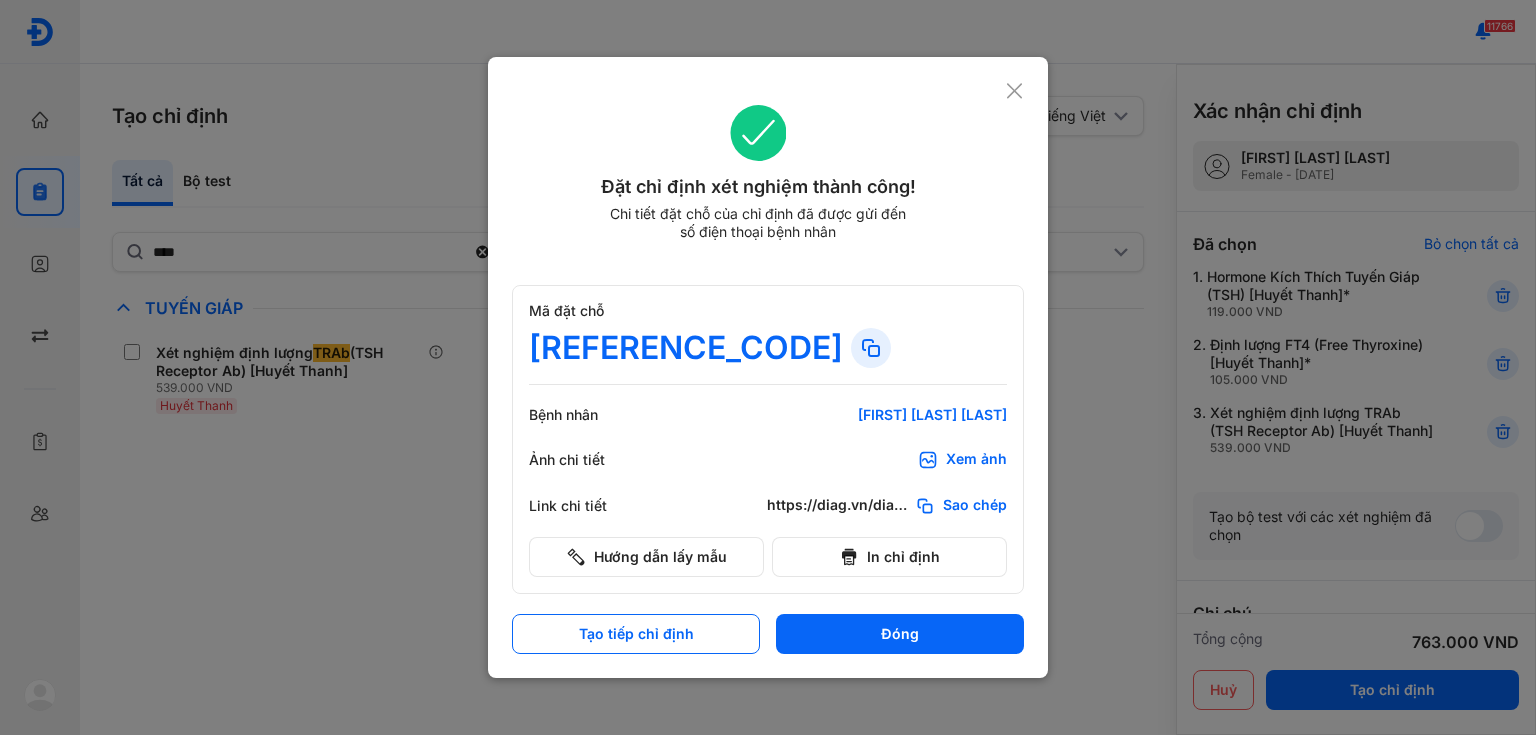 click on "Xem ảnh" at bounding box center [962, 460] 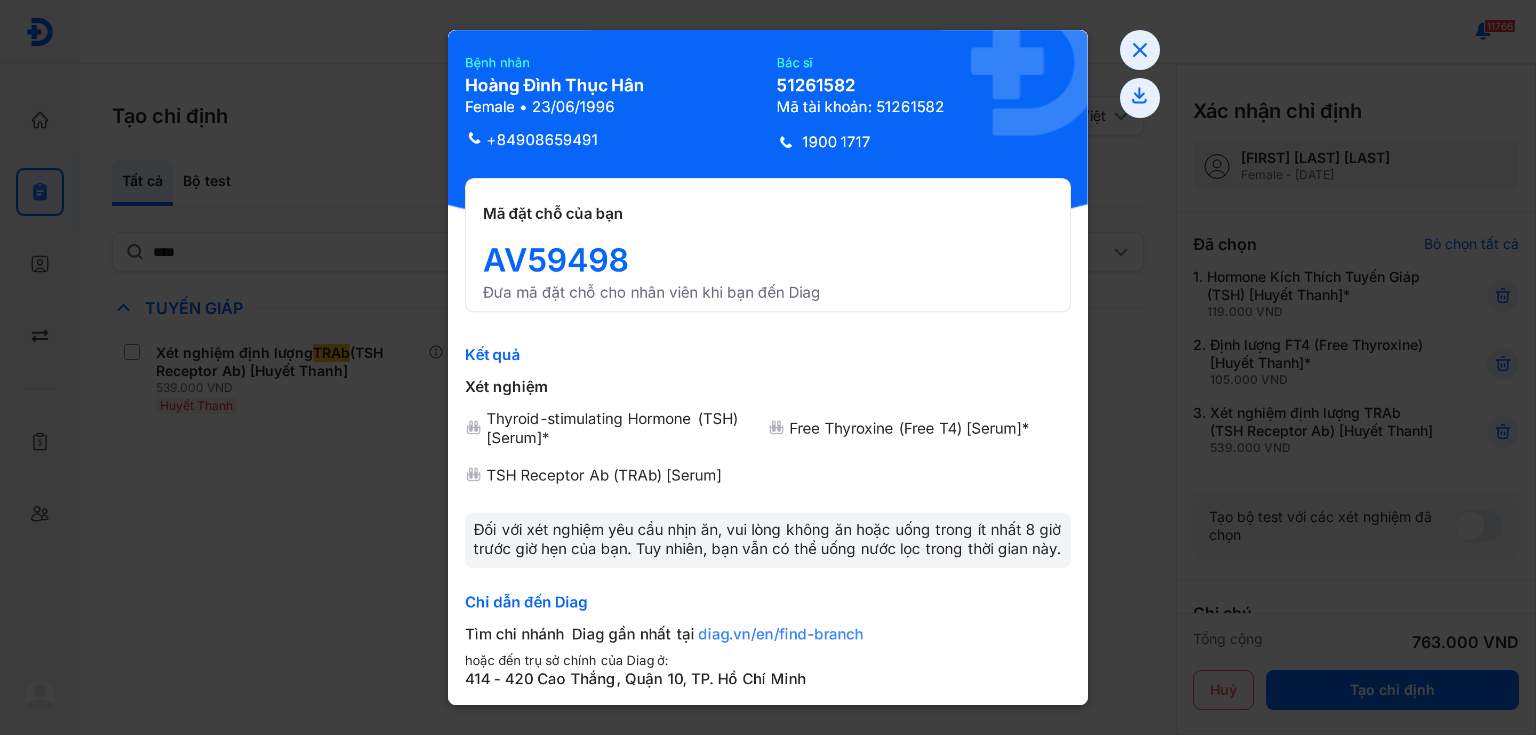 click at bounding box center [768, 367] 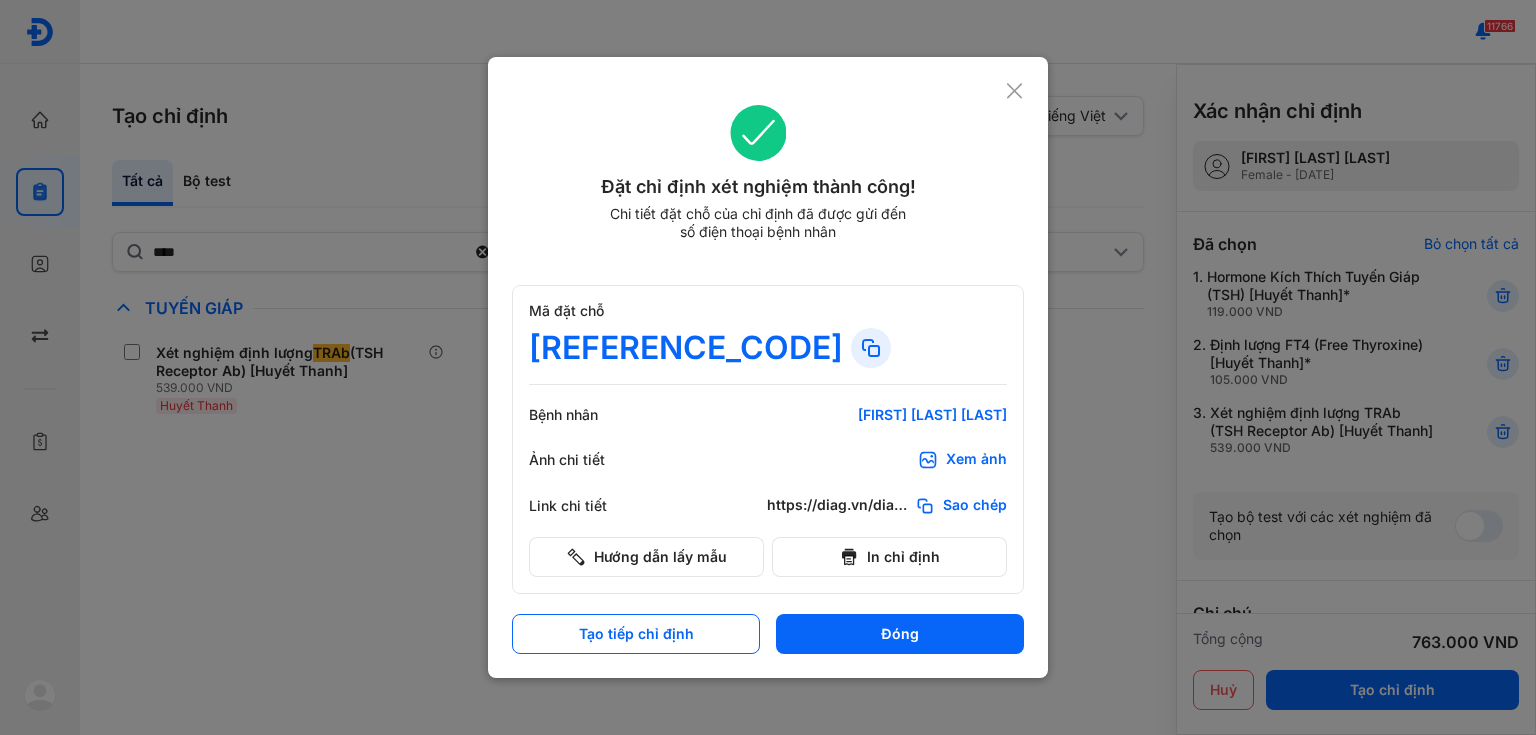 click at bounding box center (768, 367) 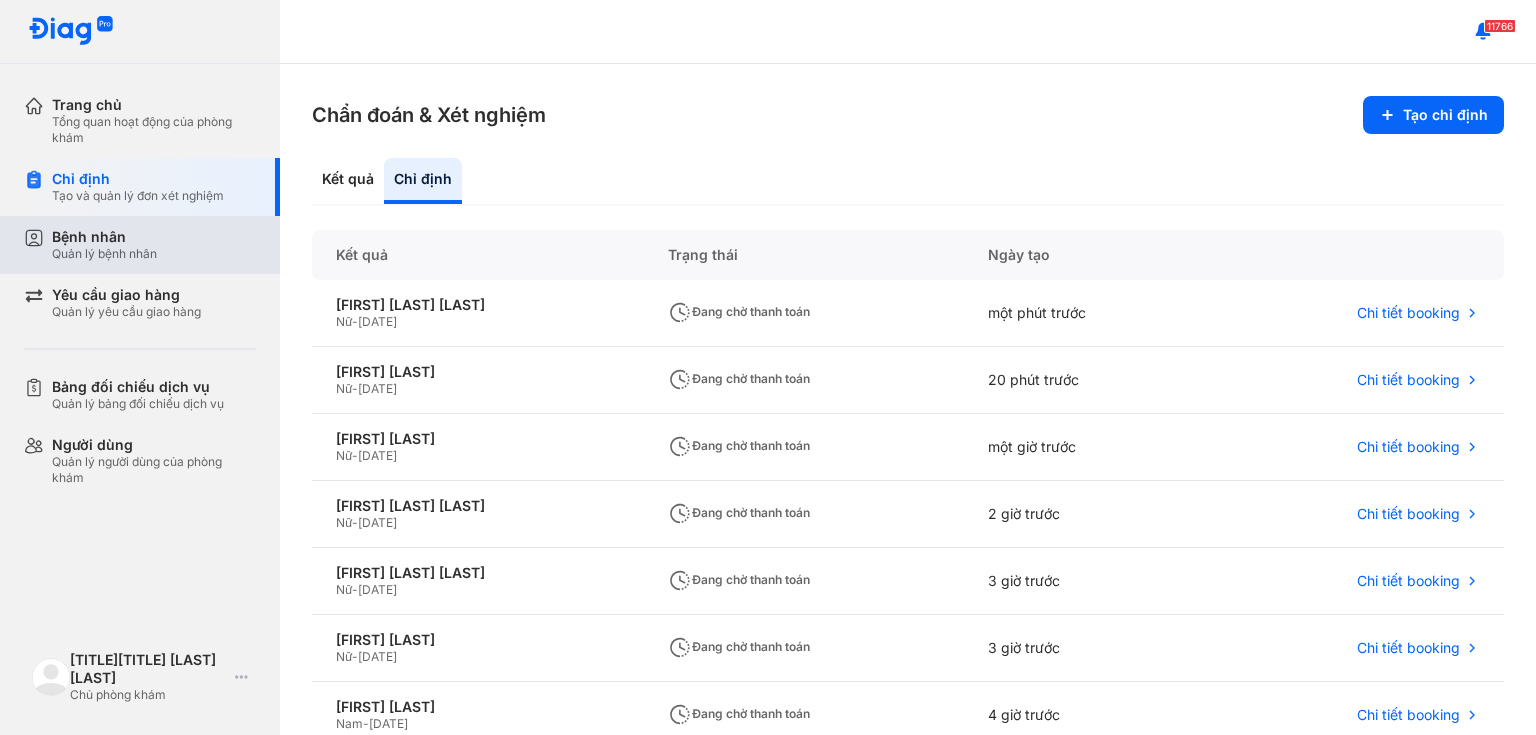 click on "Bệnh nhân" at bounding box center [104, 237] 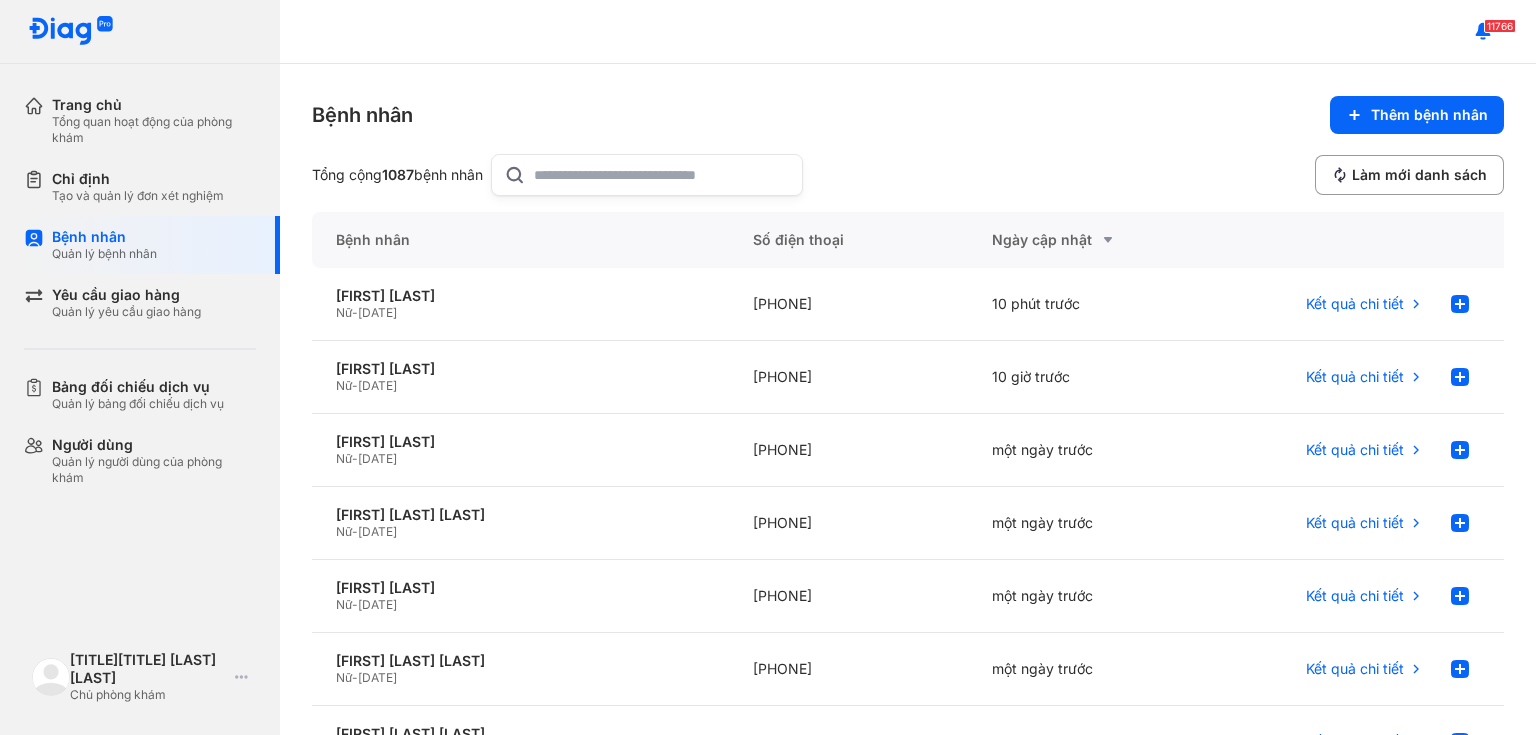 click 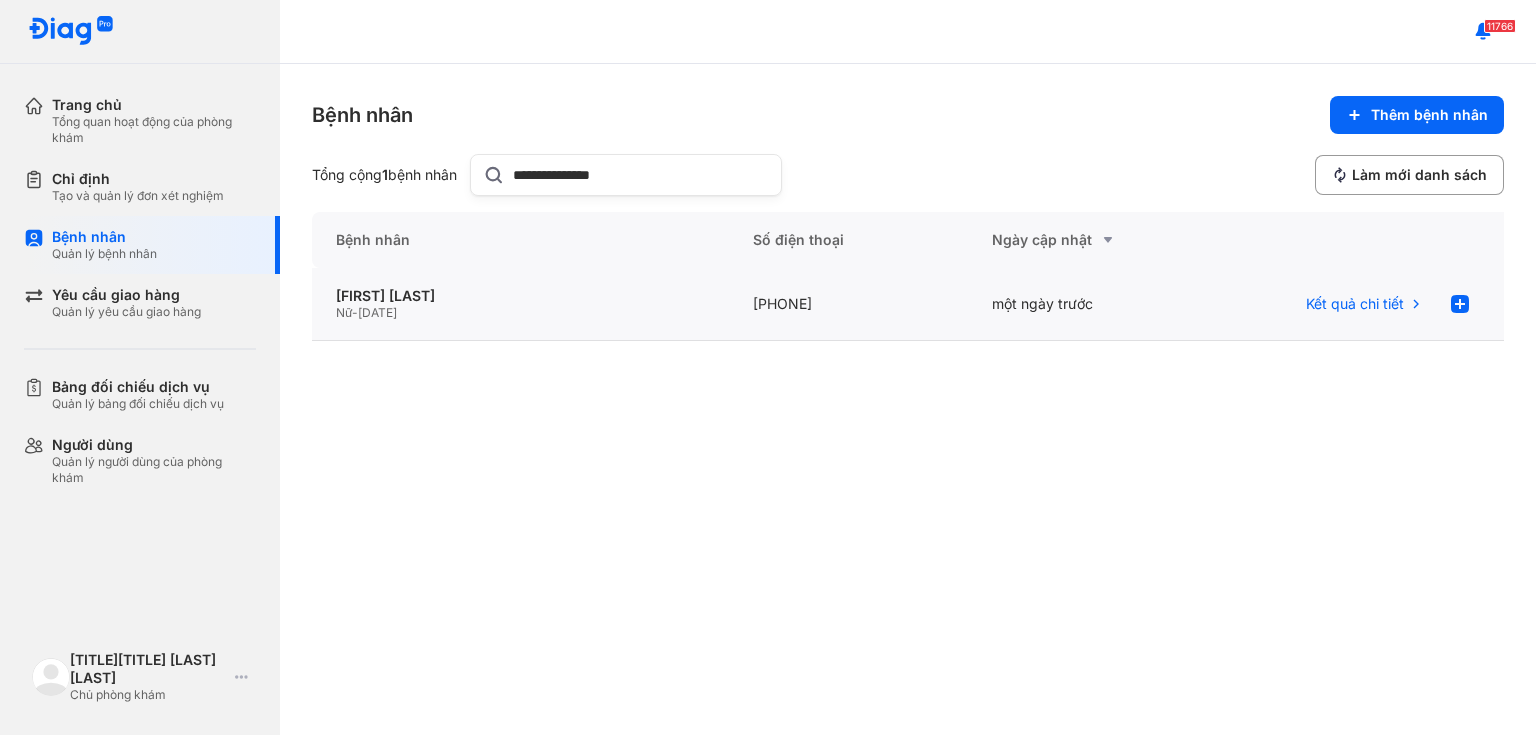type on "**********" 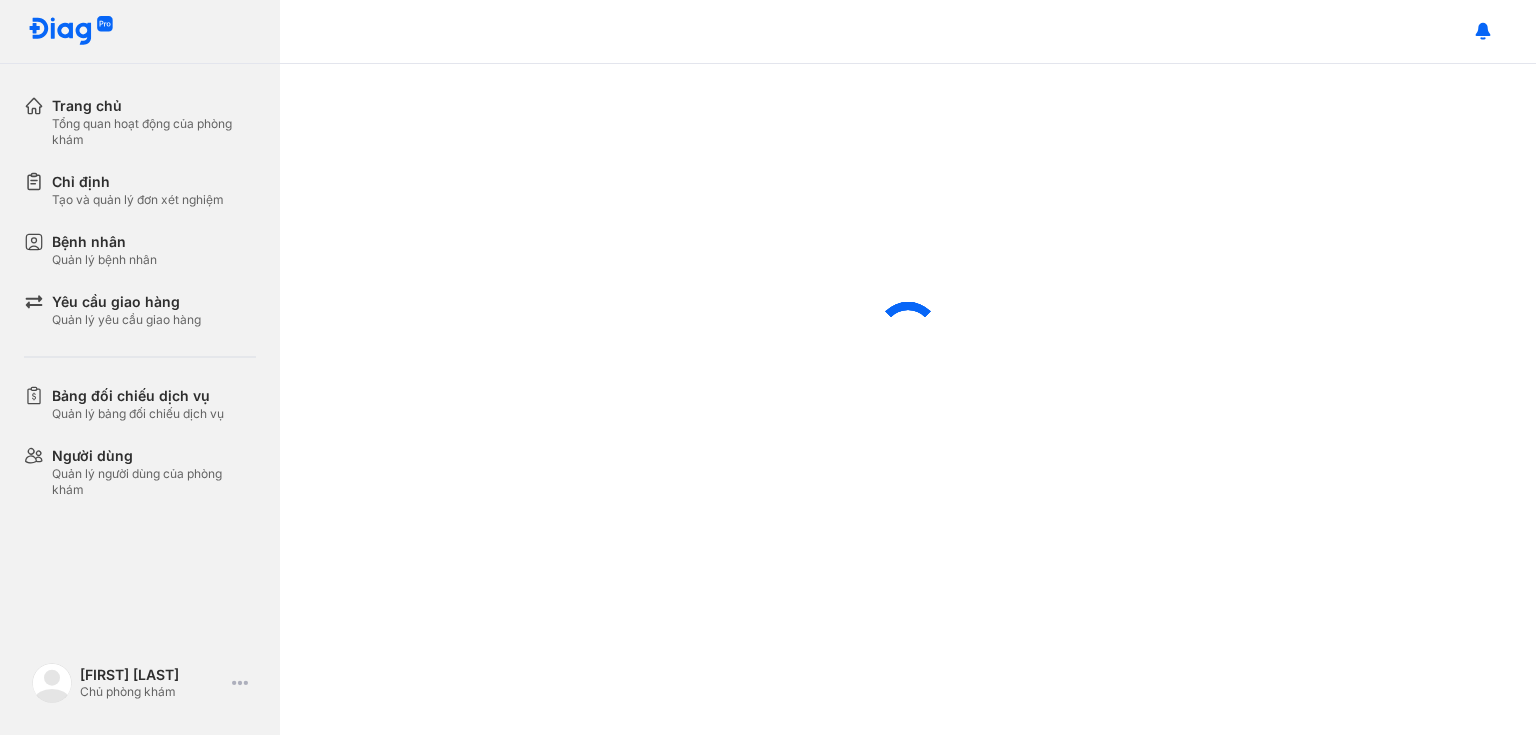 scroll, scrollTop: 0, scrollLeft: 0, axis: both 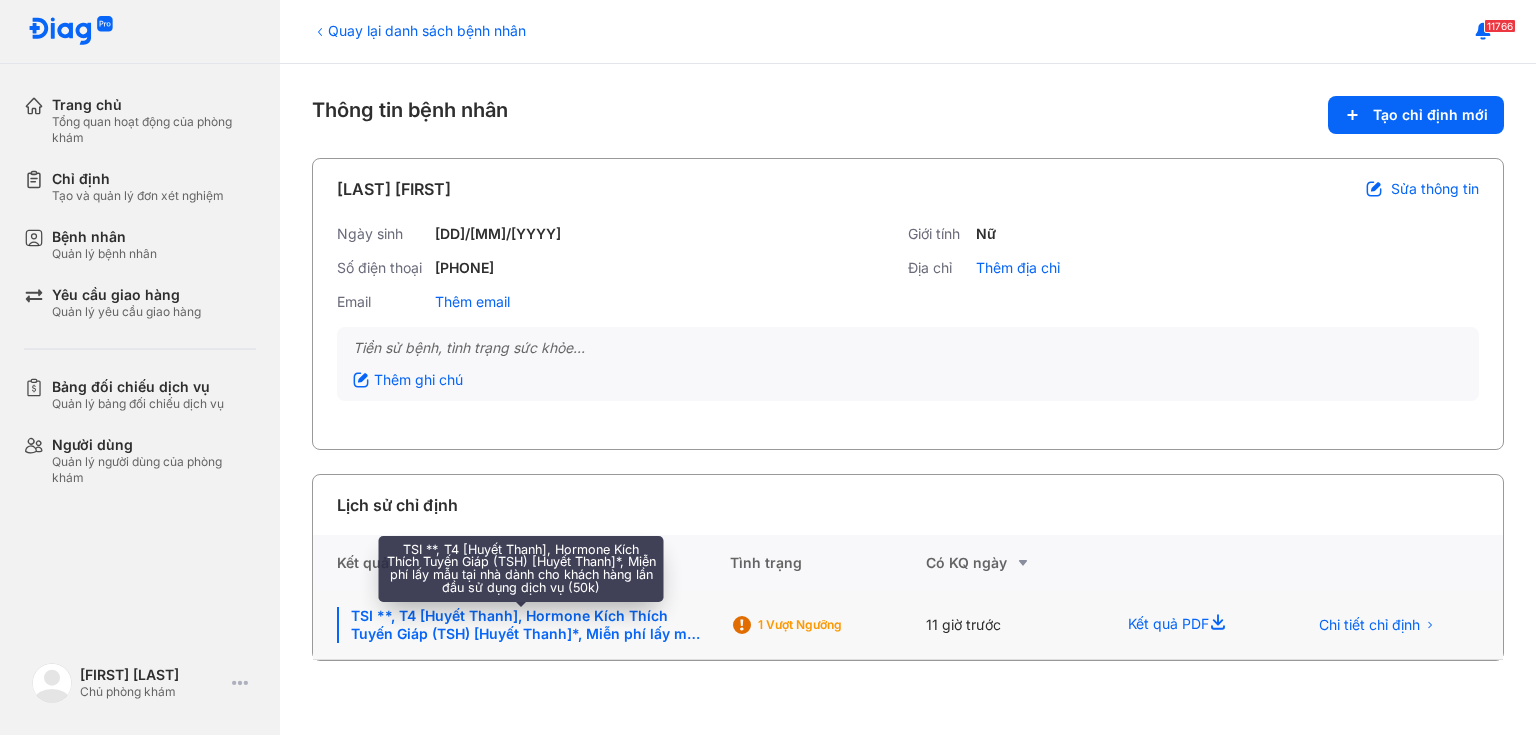 click on "TSI **, T4 [Huyết Thanh], Hormone Kích Thích Tuyến Giáp (TSH) [Huyết Thanh]*, Miễn phí lấy mẫu tại nhà dành cho khách hàng lần đầu sử dụng dịch vụ (50k)" 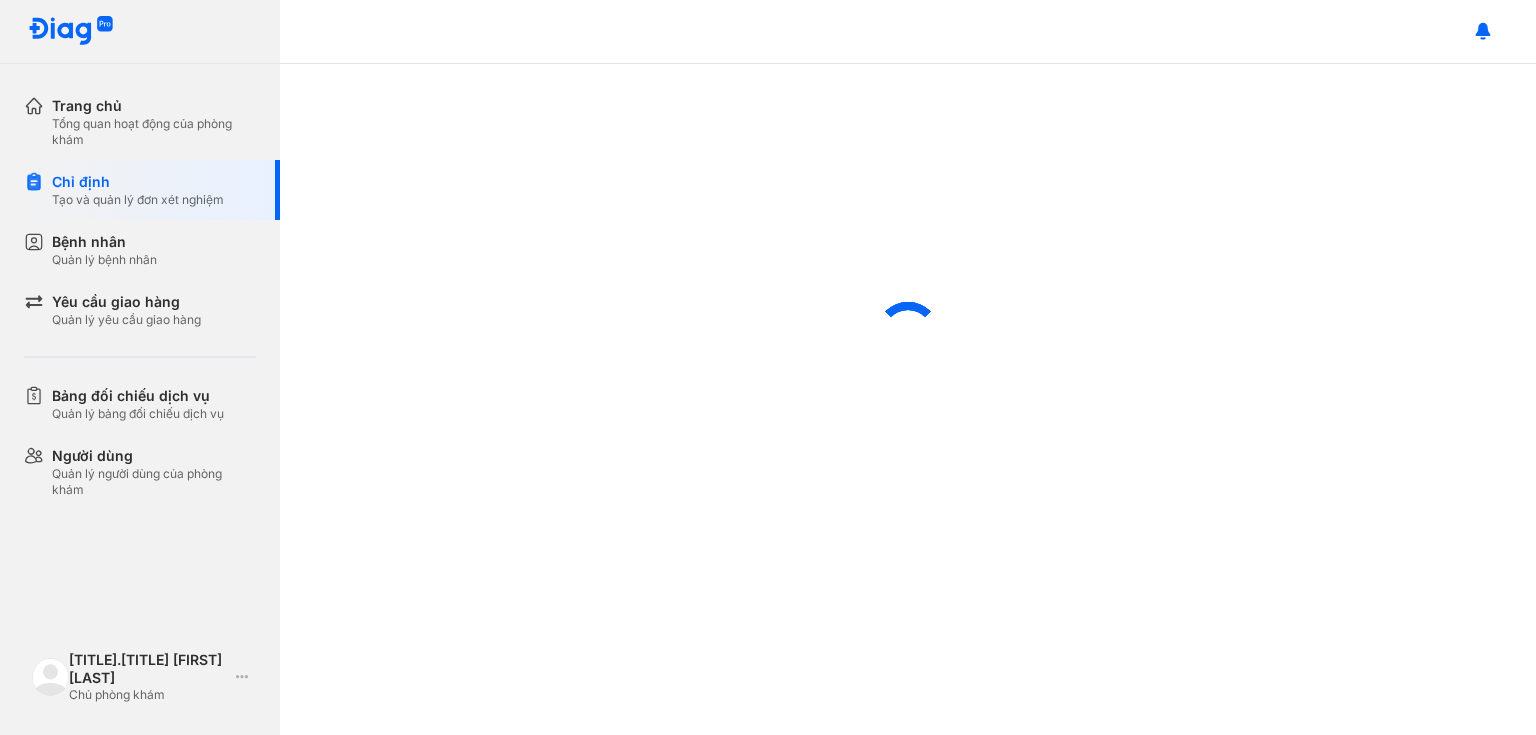scroll, scrollTop: 0, scrollLeft: 0, axis: both 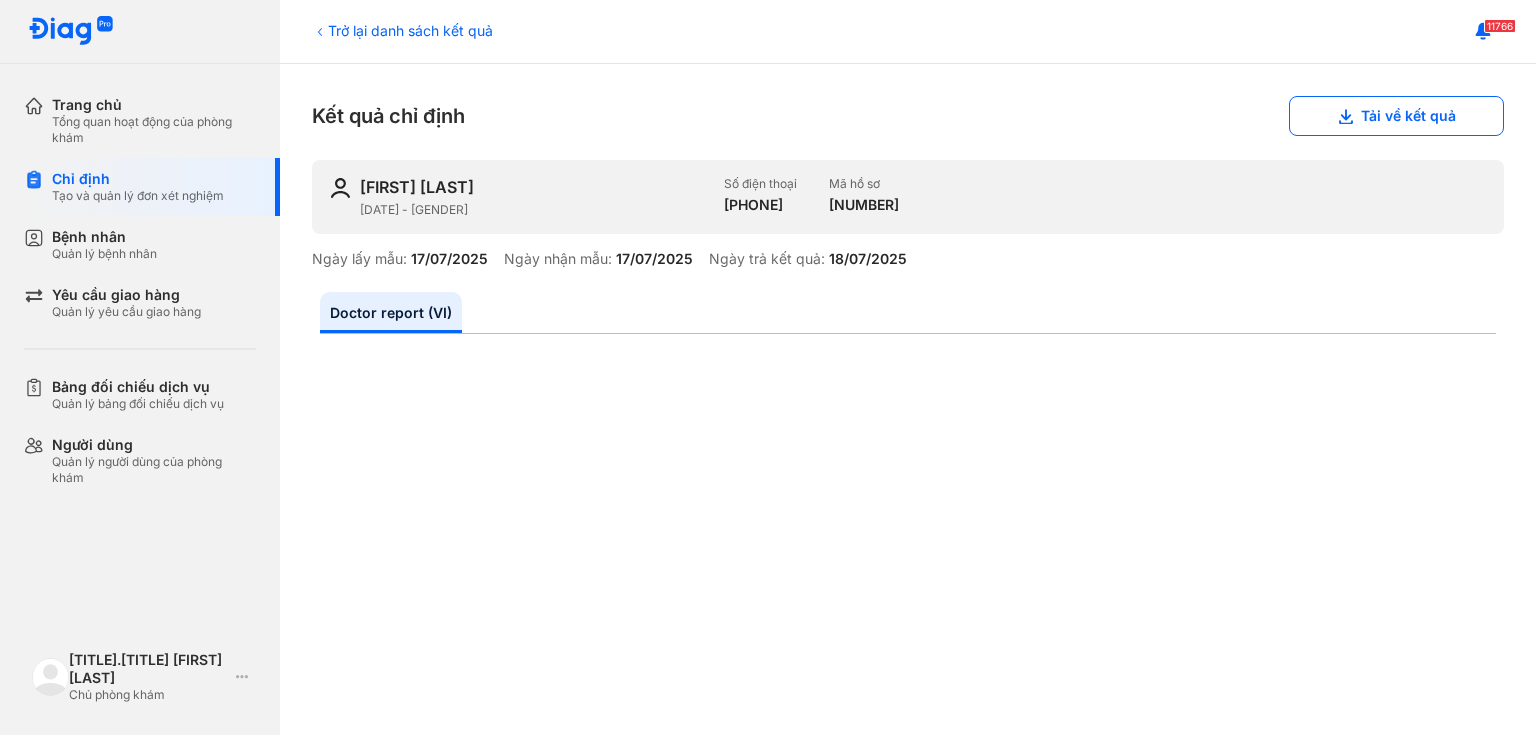 drag, startPoint x: 540, startPoint y: 188, endPoint x: 364, endPoint y: 192, distance: 176.04546 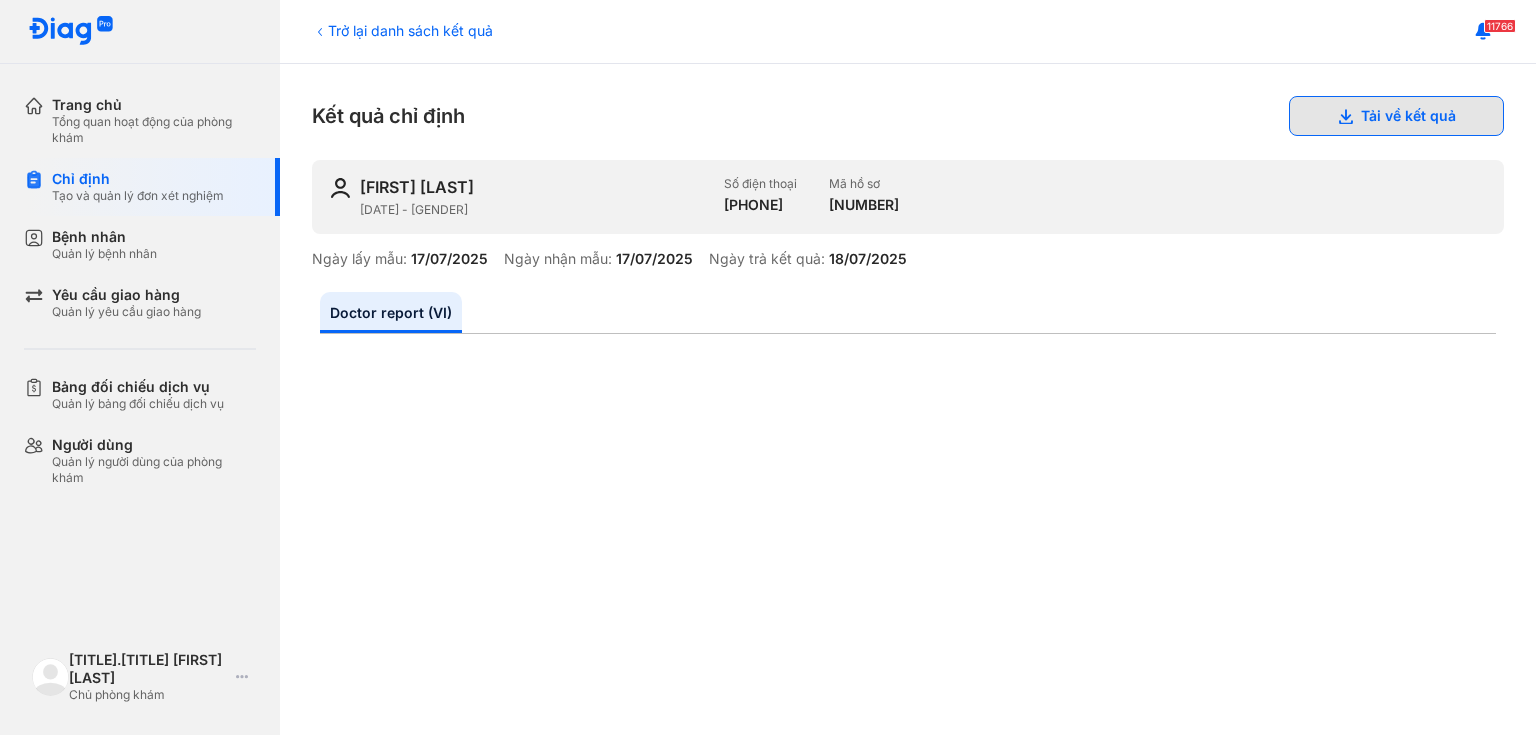 click 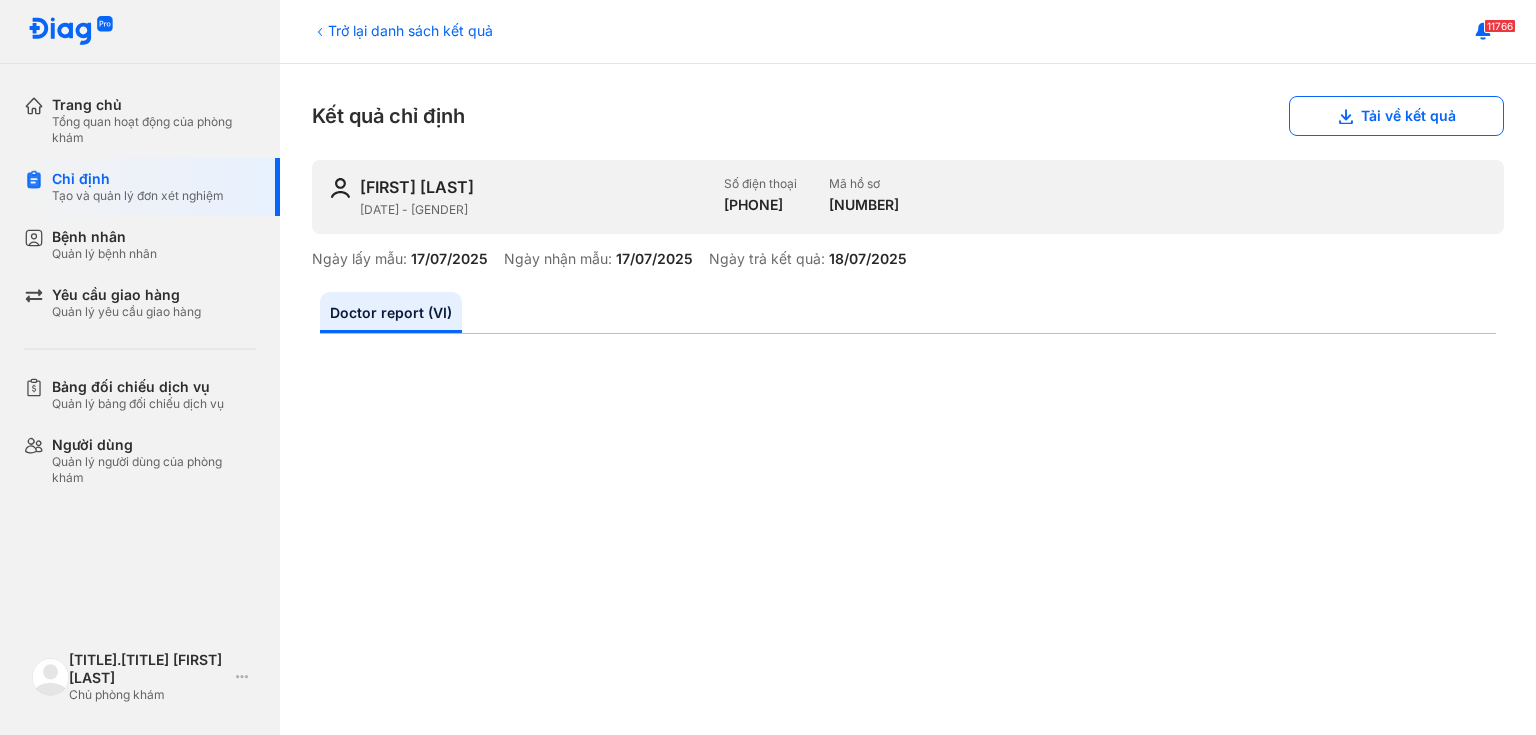 click 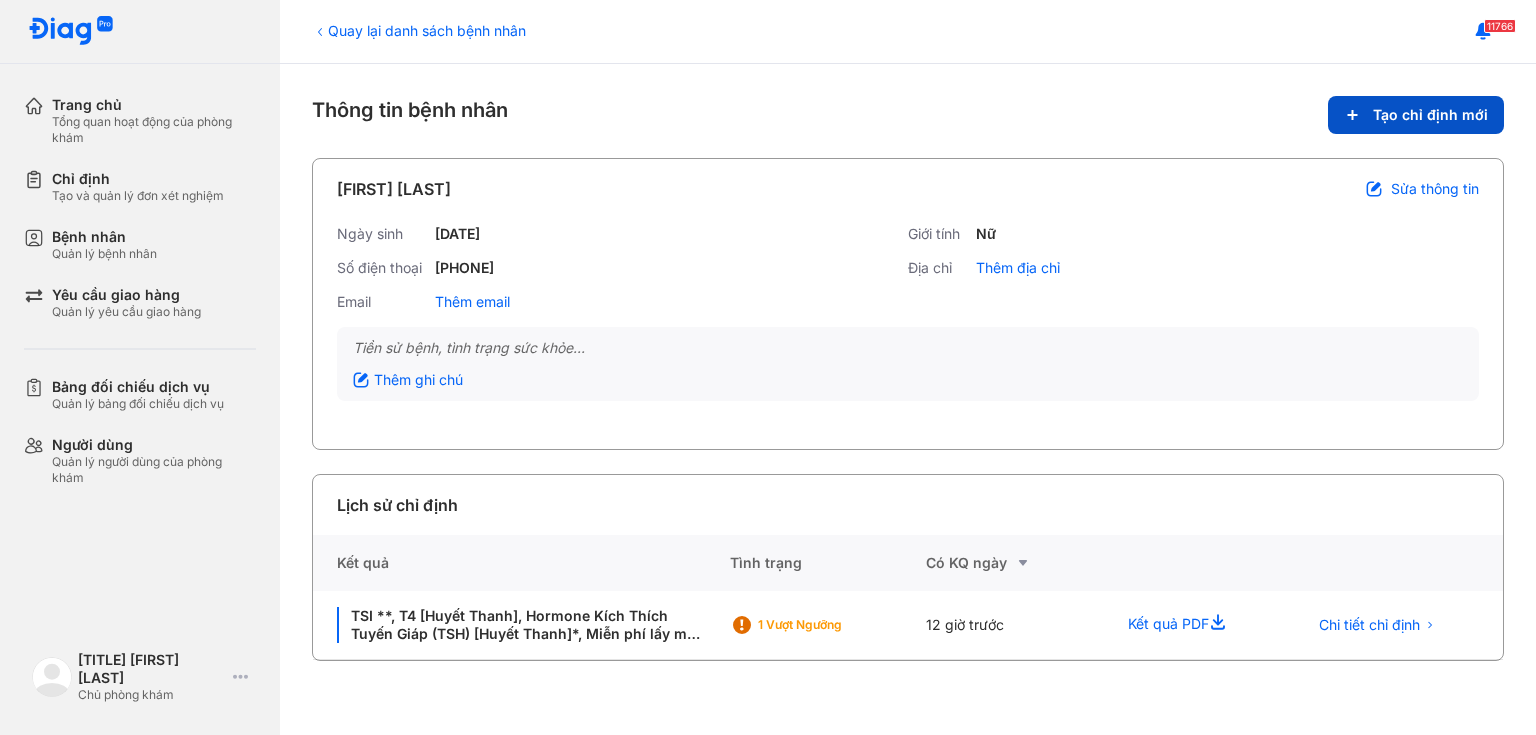scroll, scrollTop: 0, scrollLeft: 0, axis: both 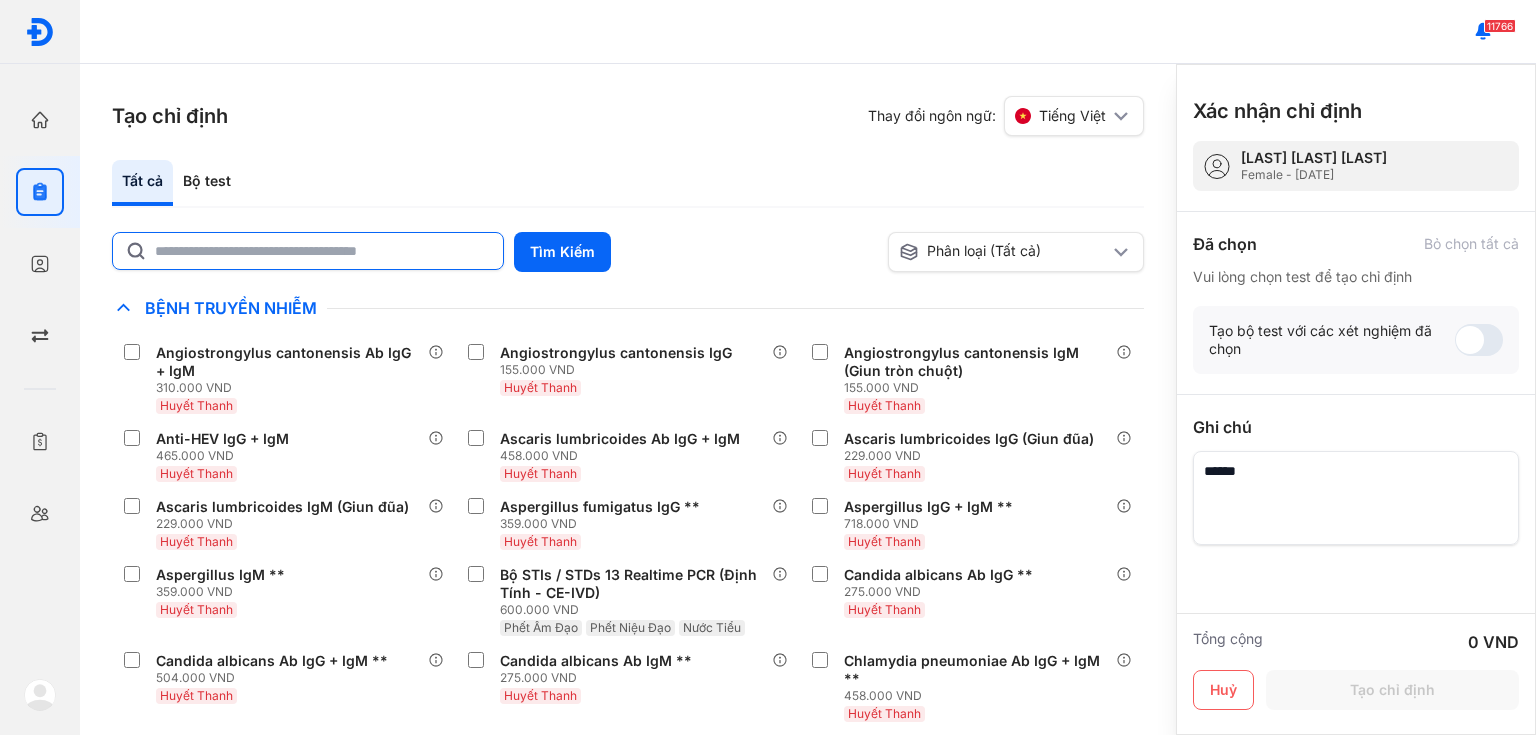 click 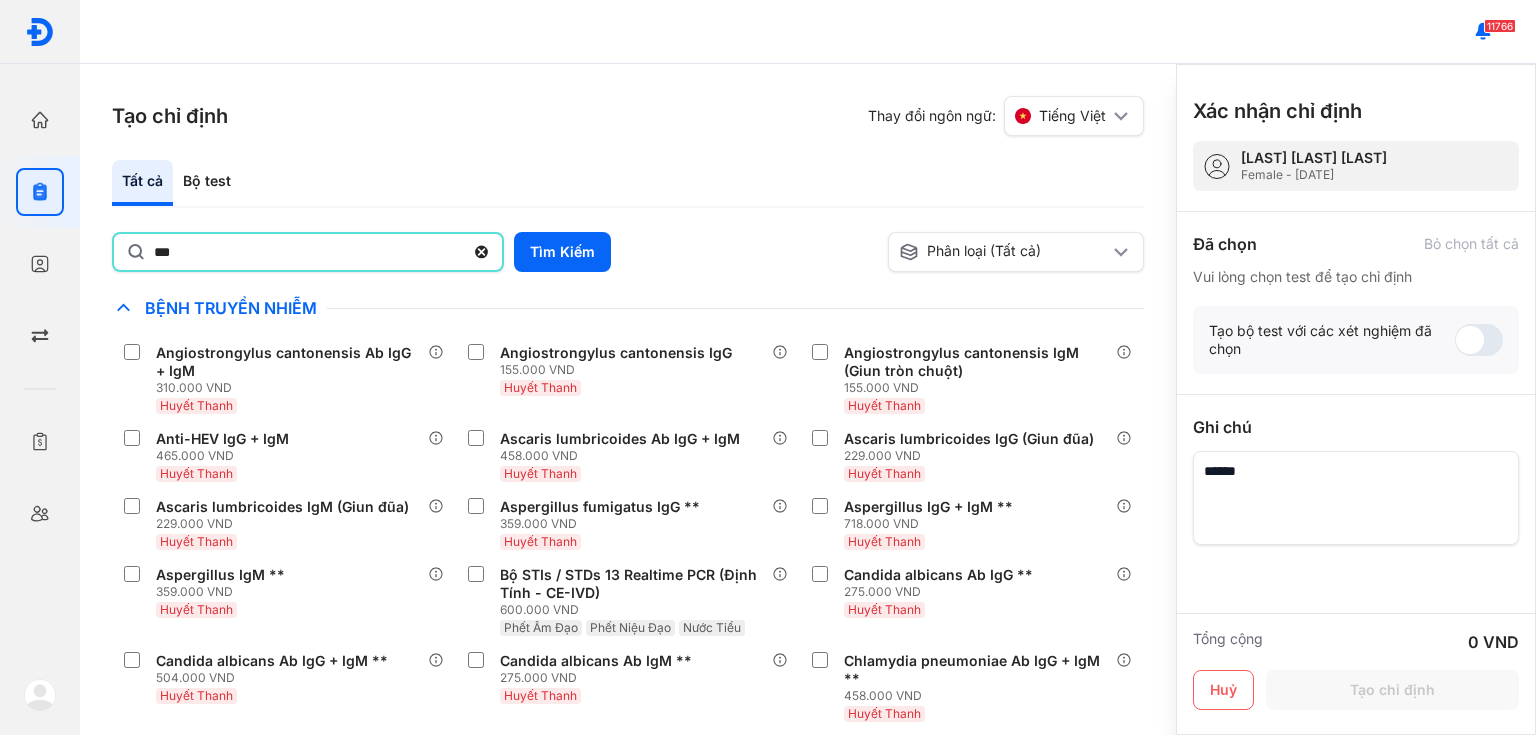 type on "***" 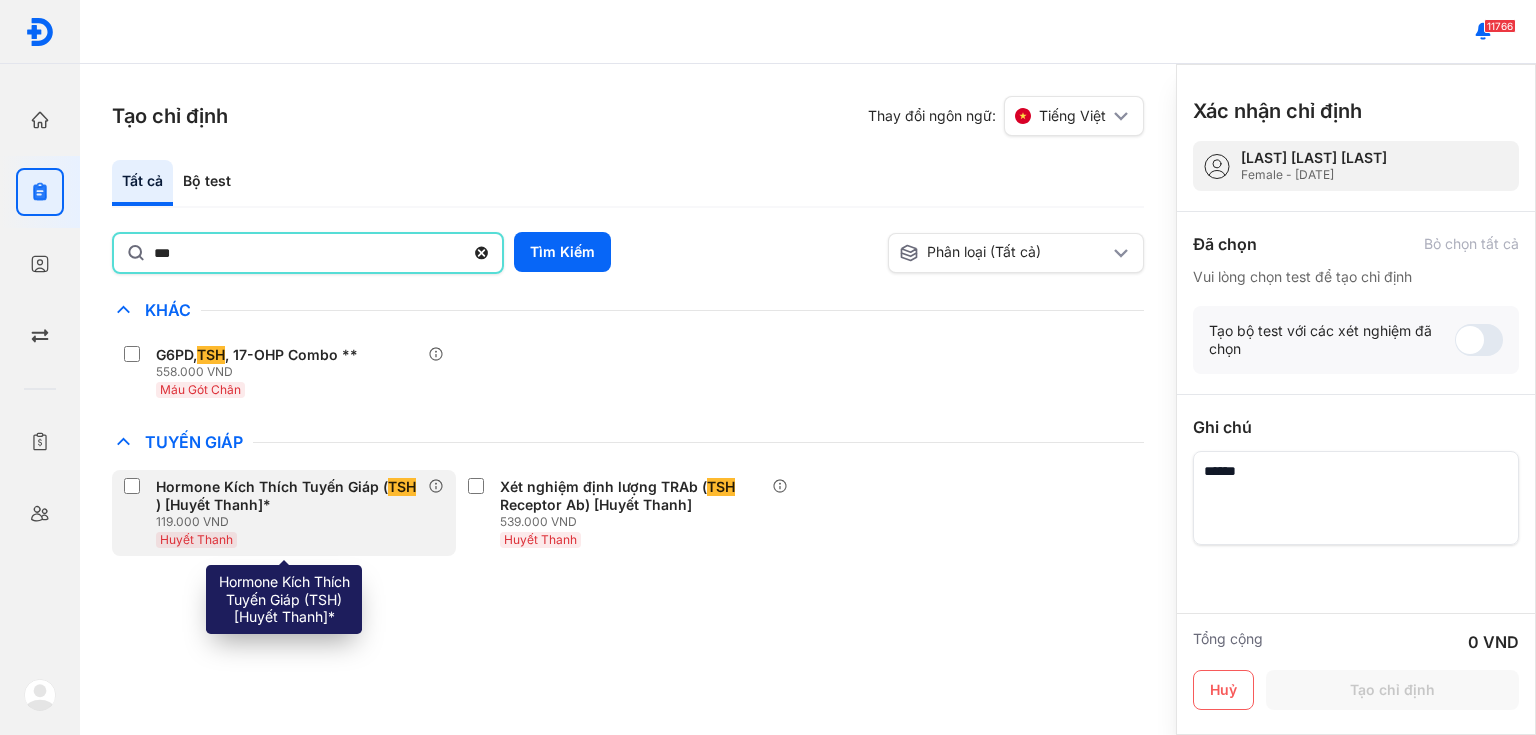 click on "Huyết Thanh" at bounding box center [292, 539] 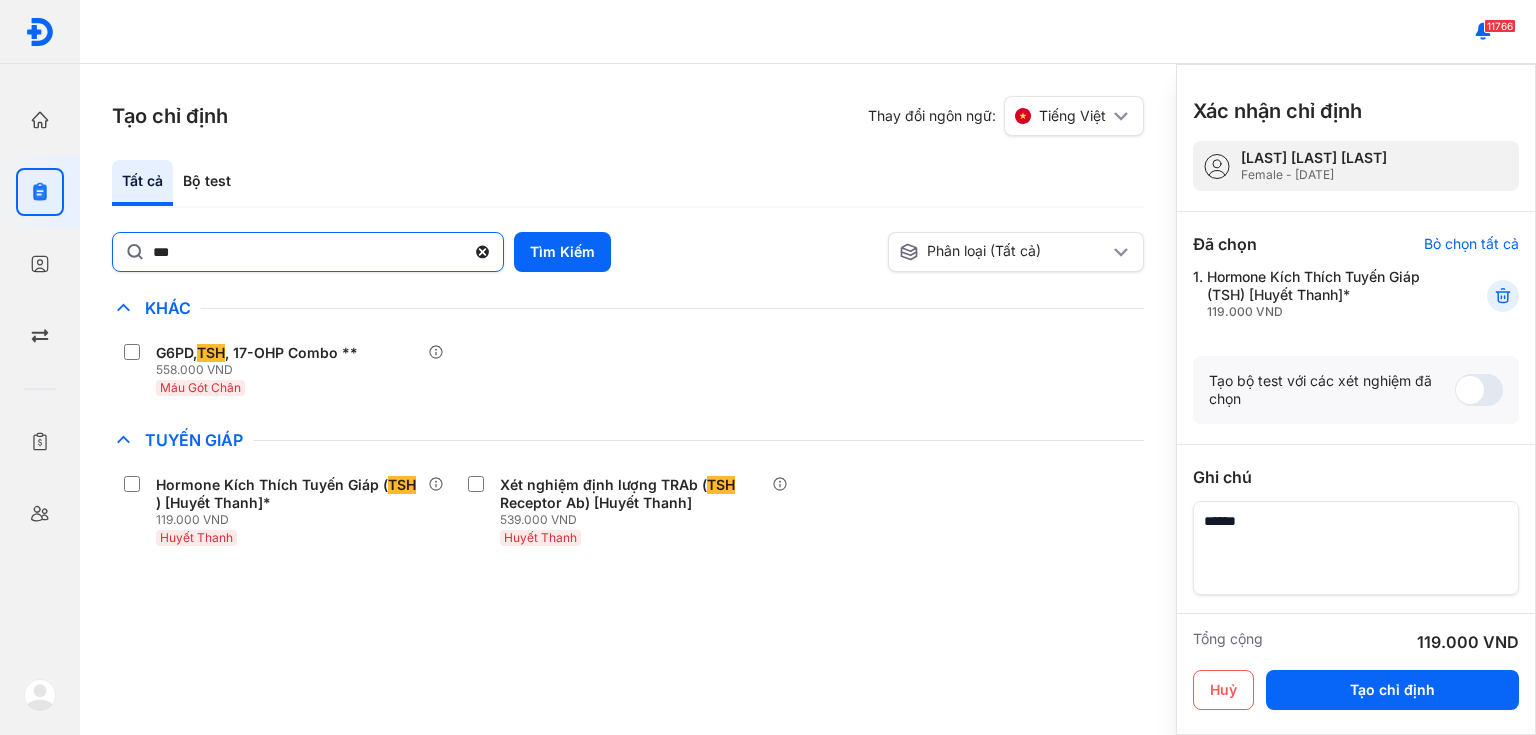 click 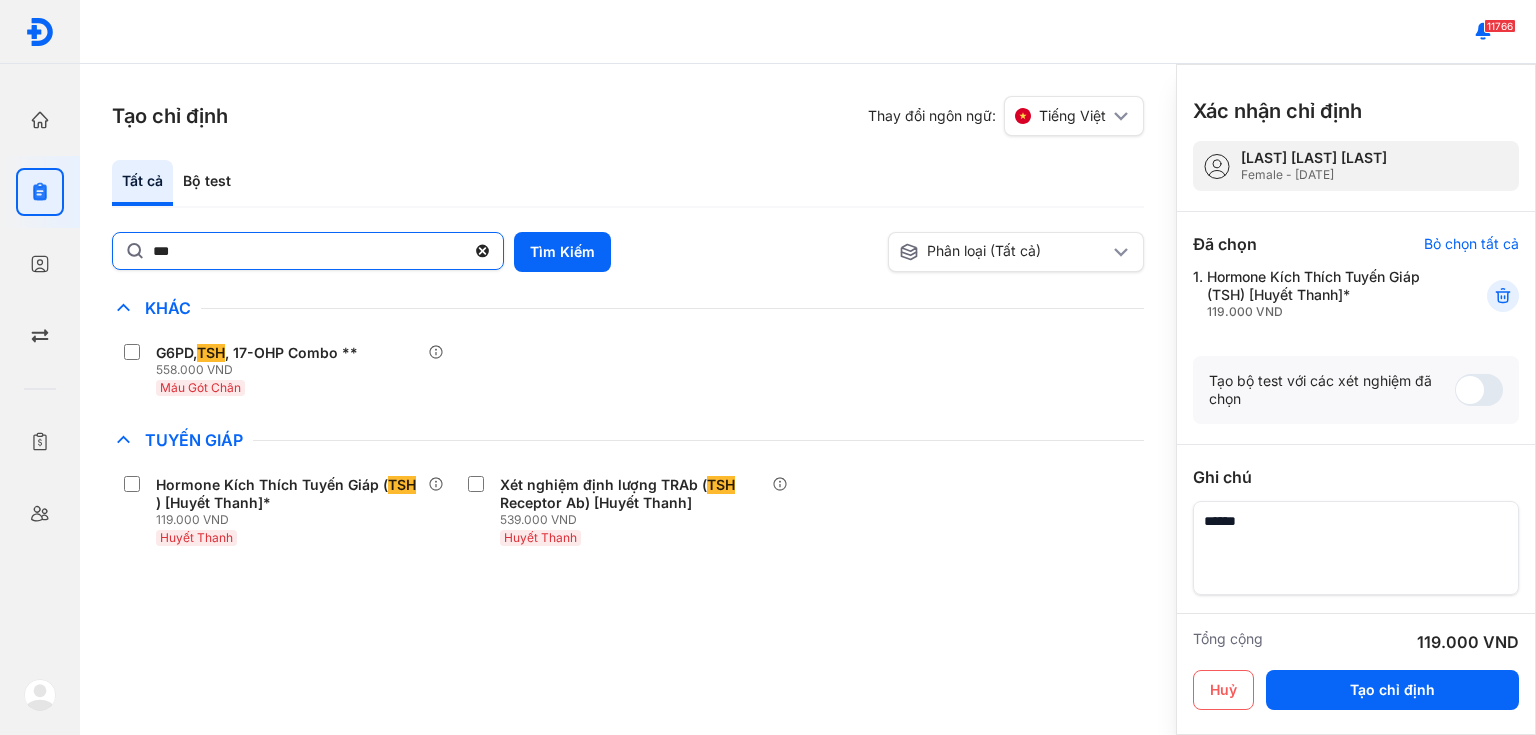 click on "***" 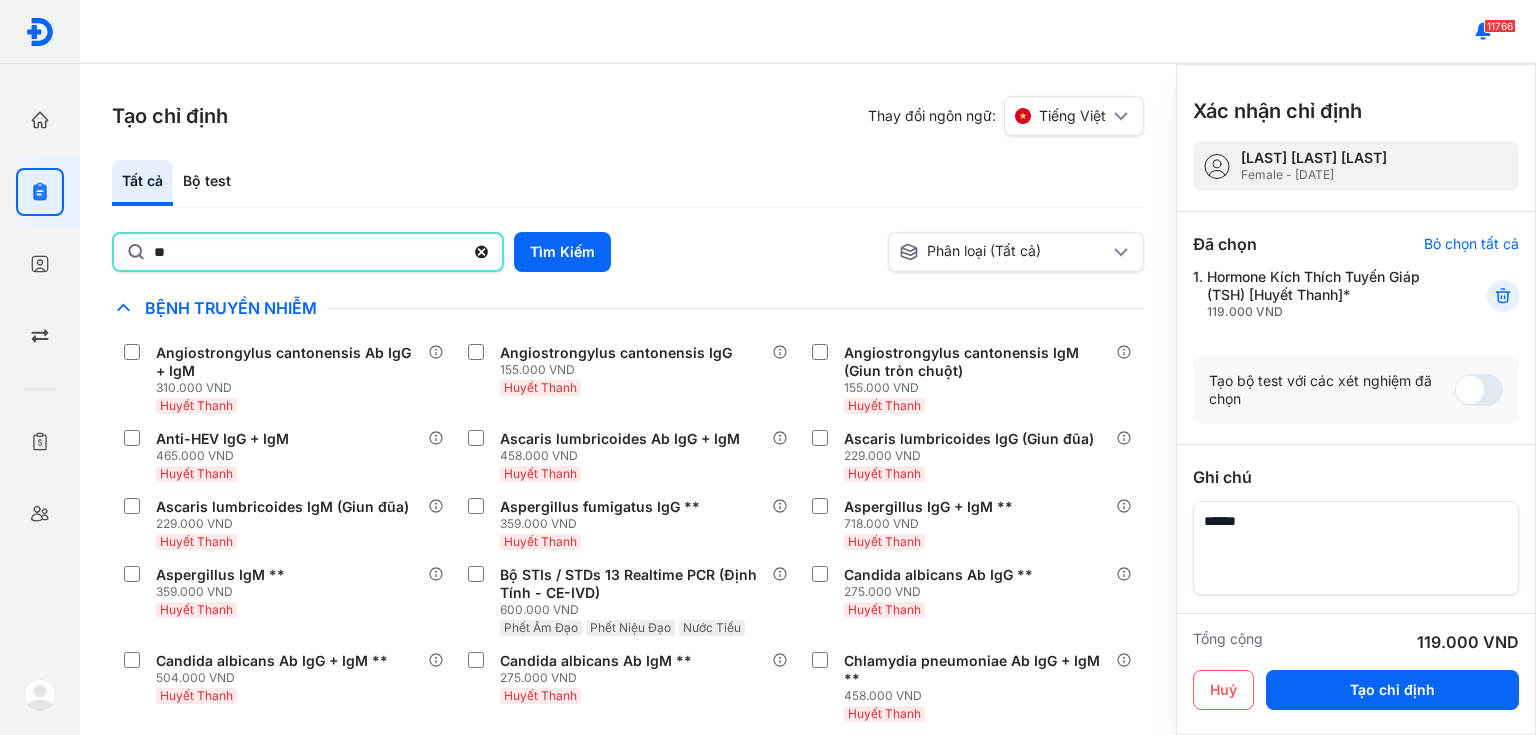 type on "**" 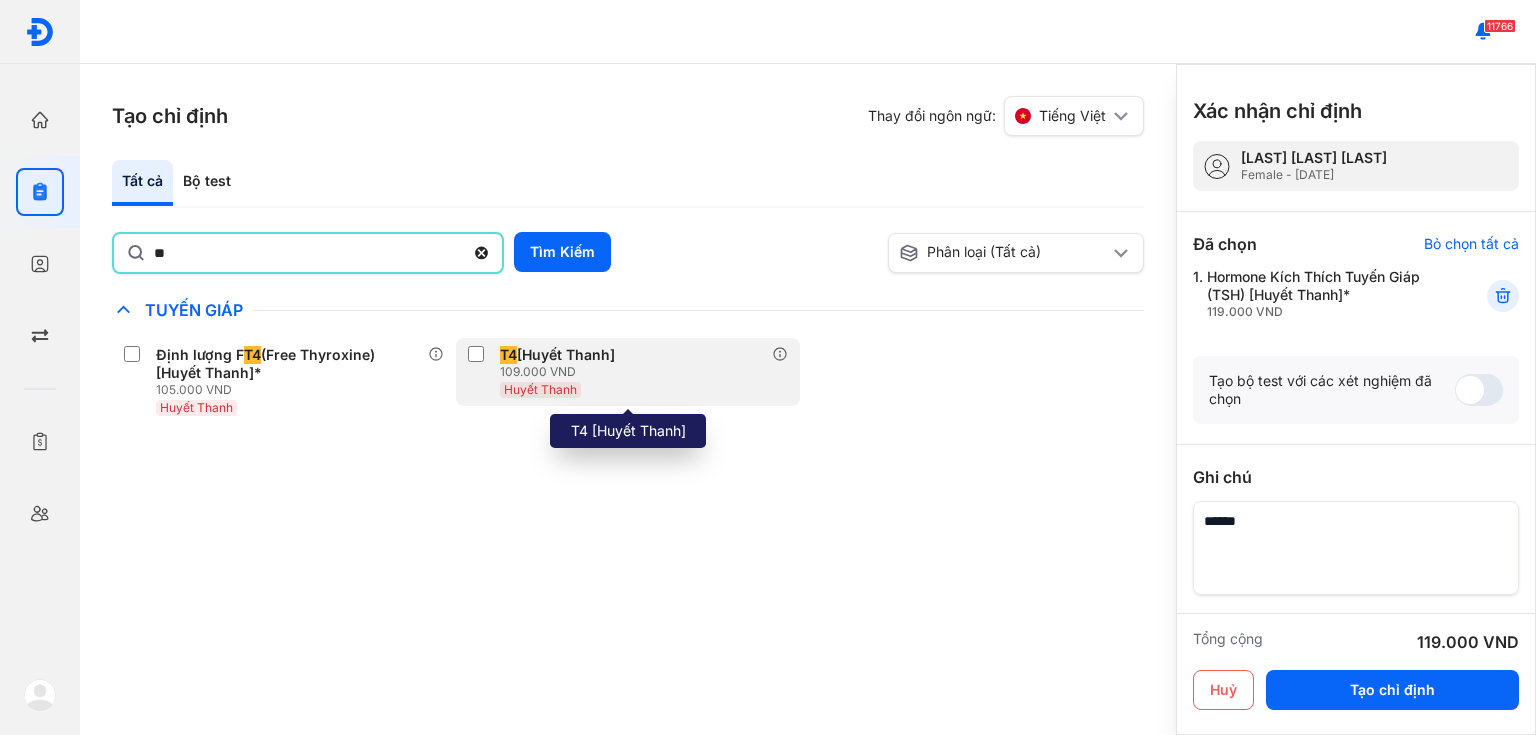 click on "109.000 VND" at bounding box center (561, 372) 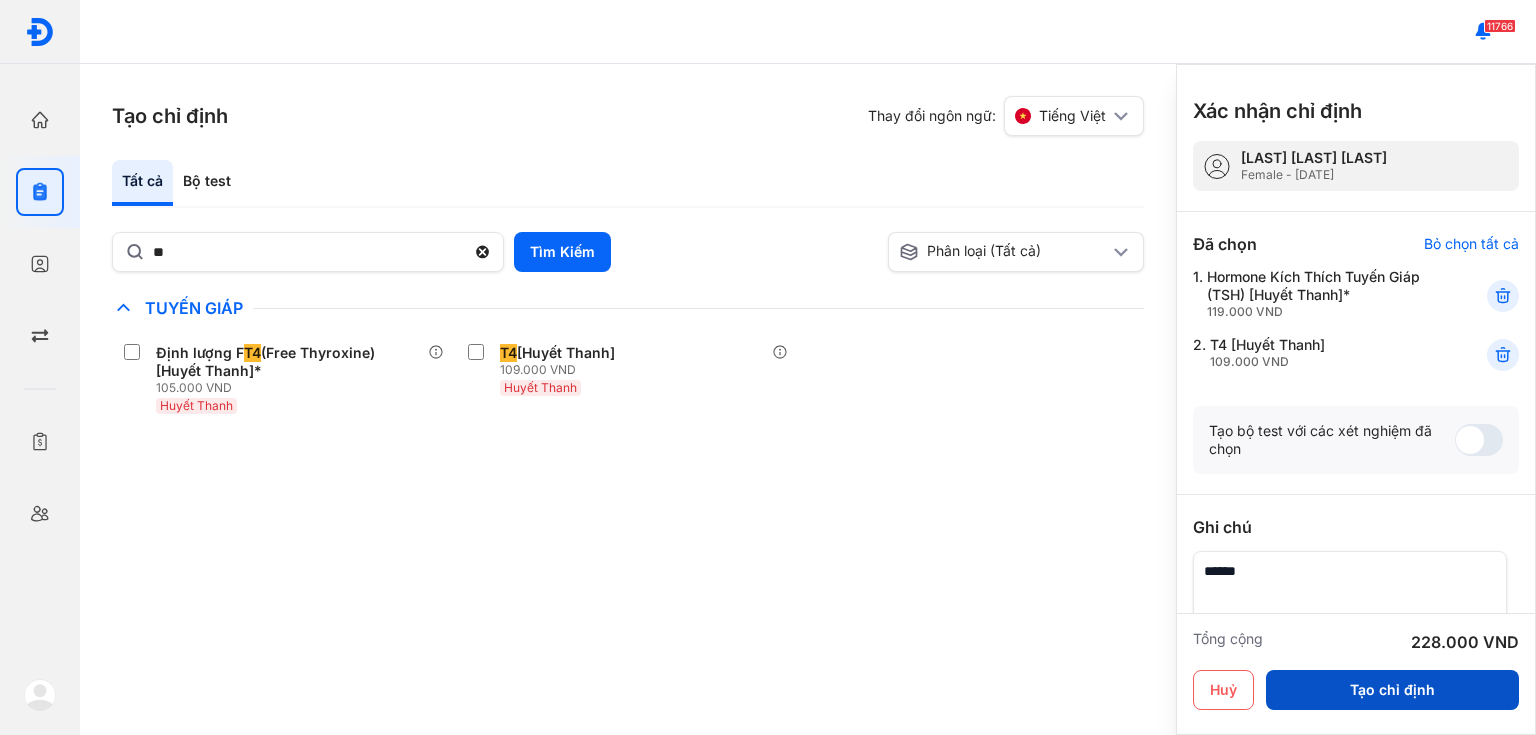 click on "Tạo chỉ định" at bounding box center (1392, 690) 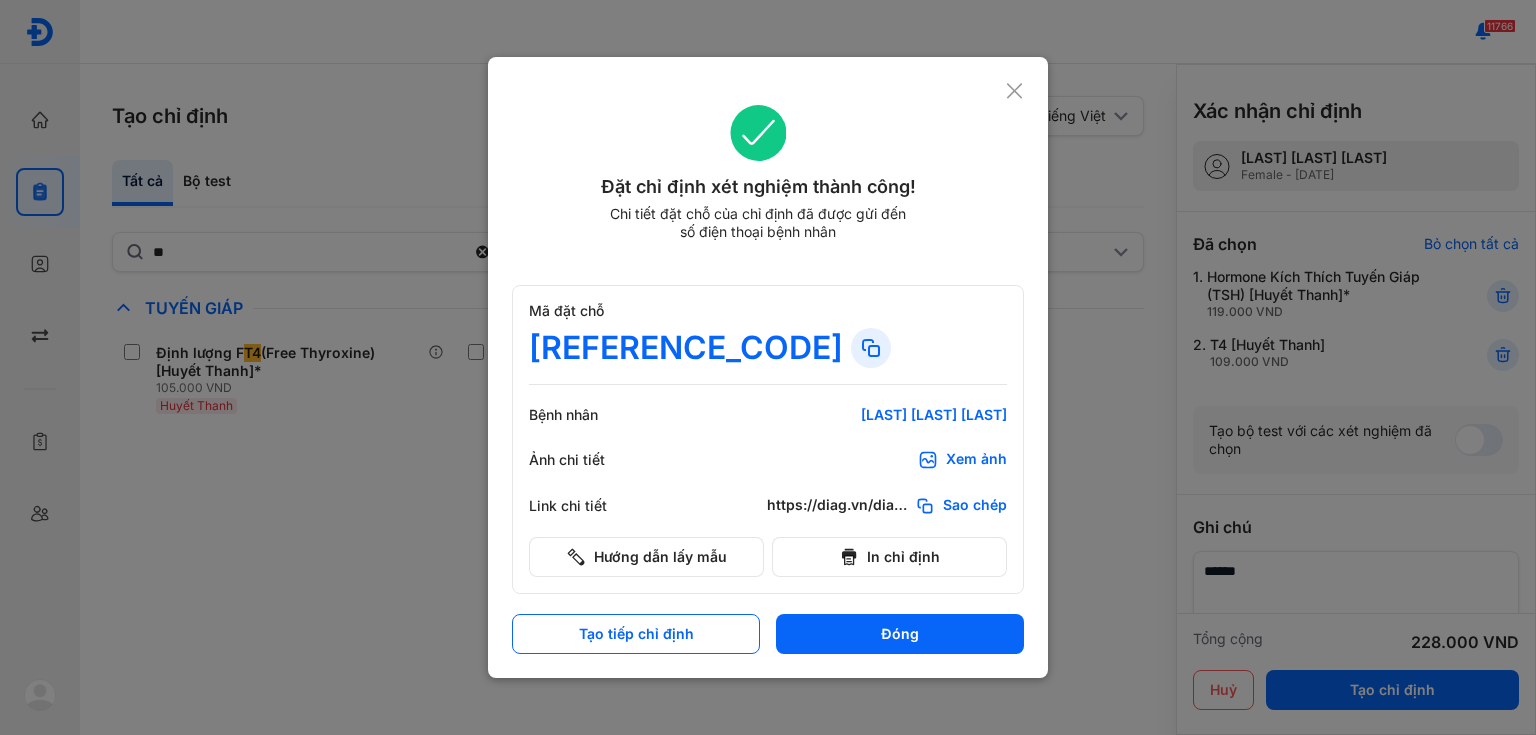 click on "Ảnh chi tiết Xem ảnh" at bounding box center [768, 460] 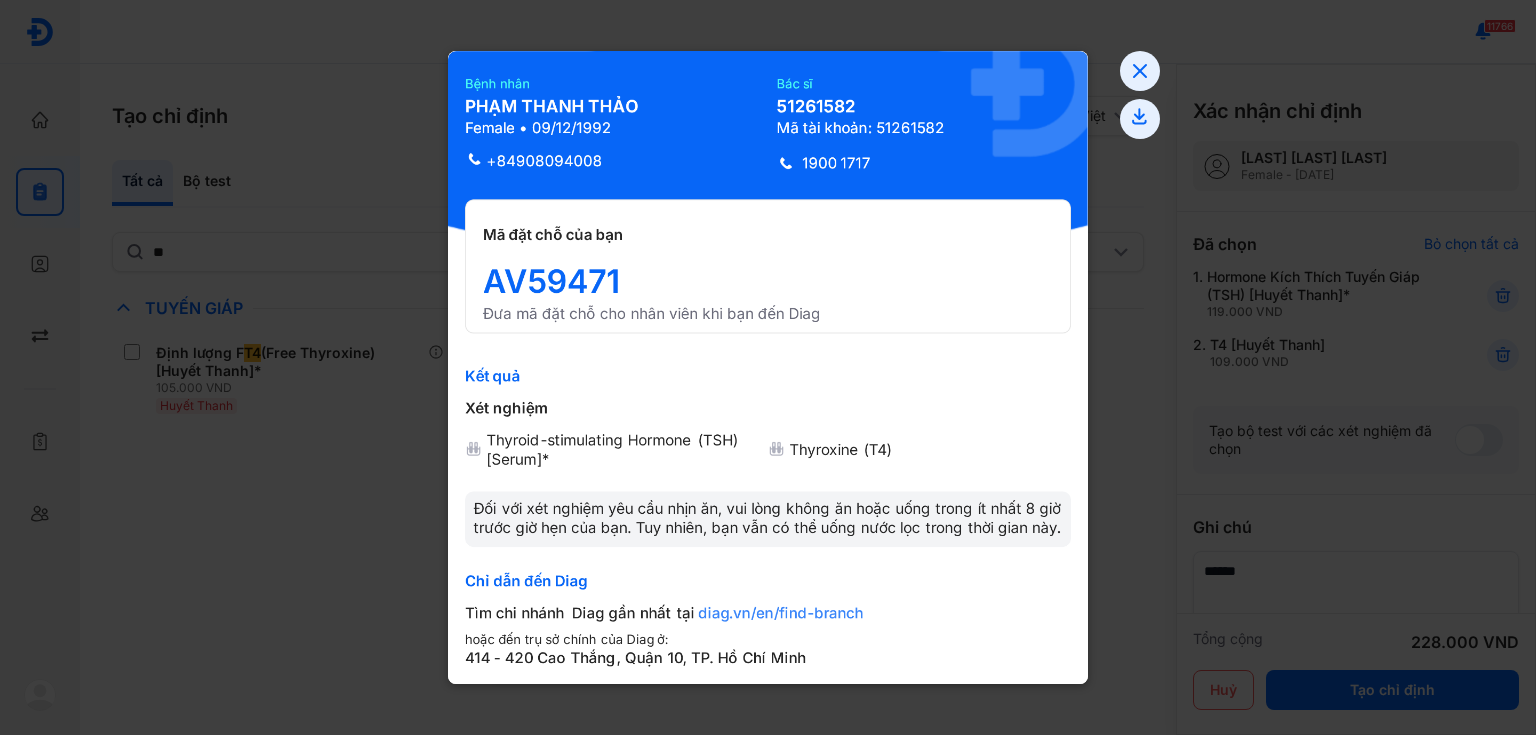 click at bounding box center (768, 367) 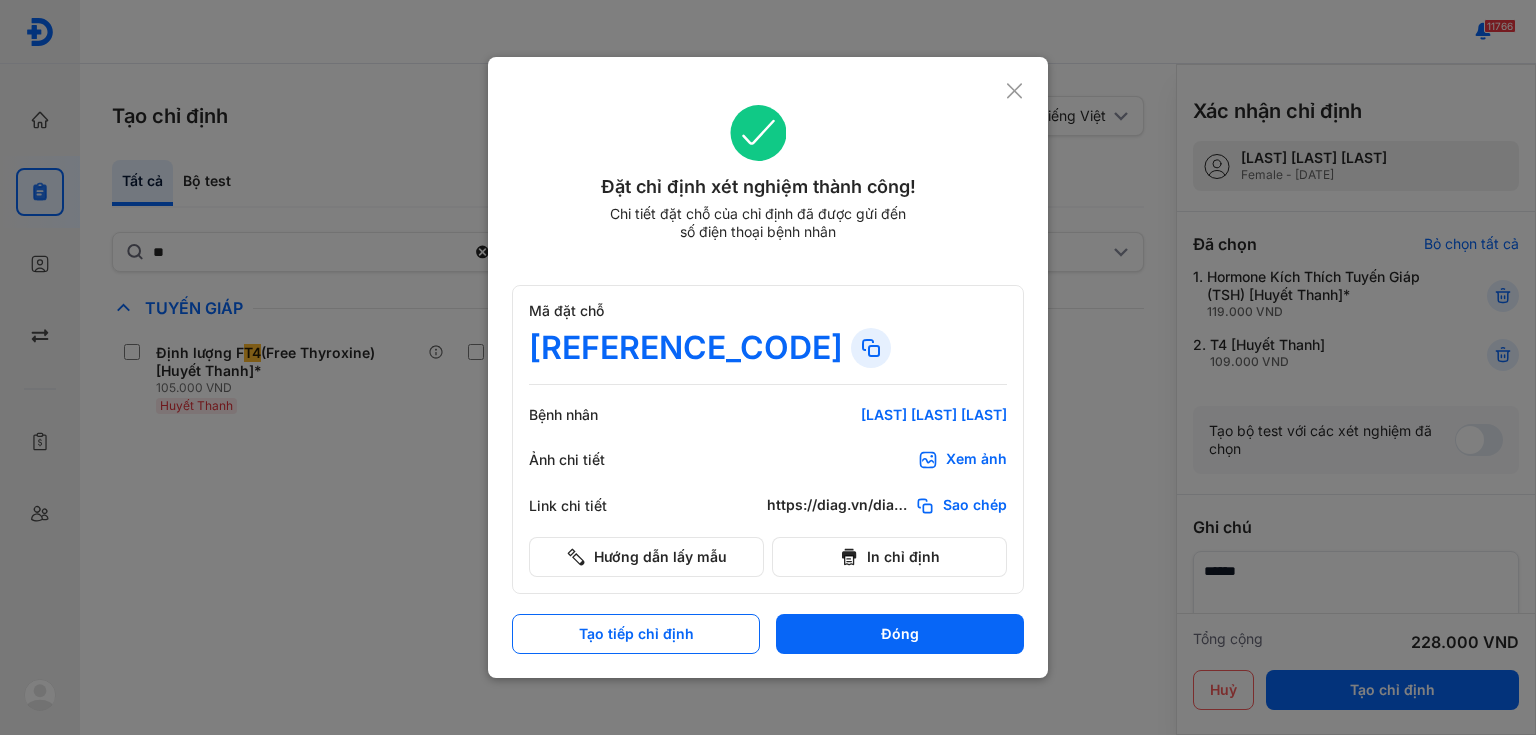 click at bounding box center (768, 367) 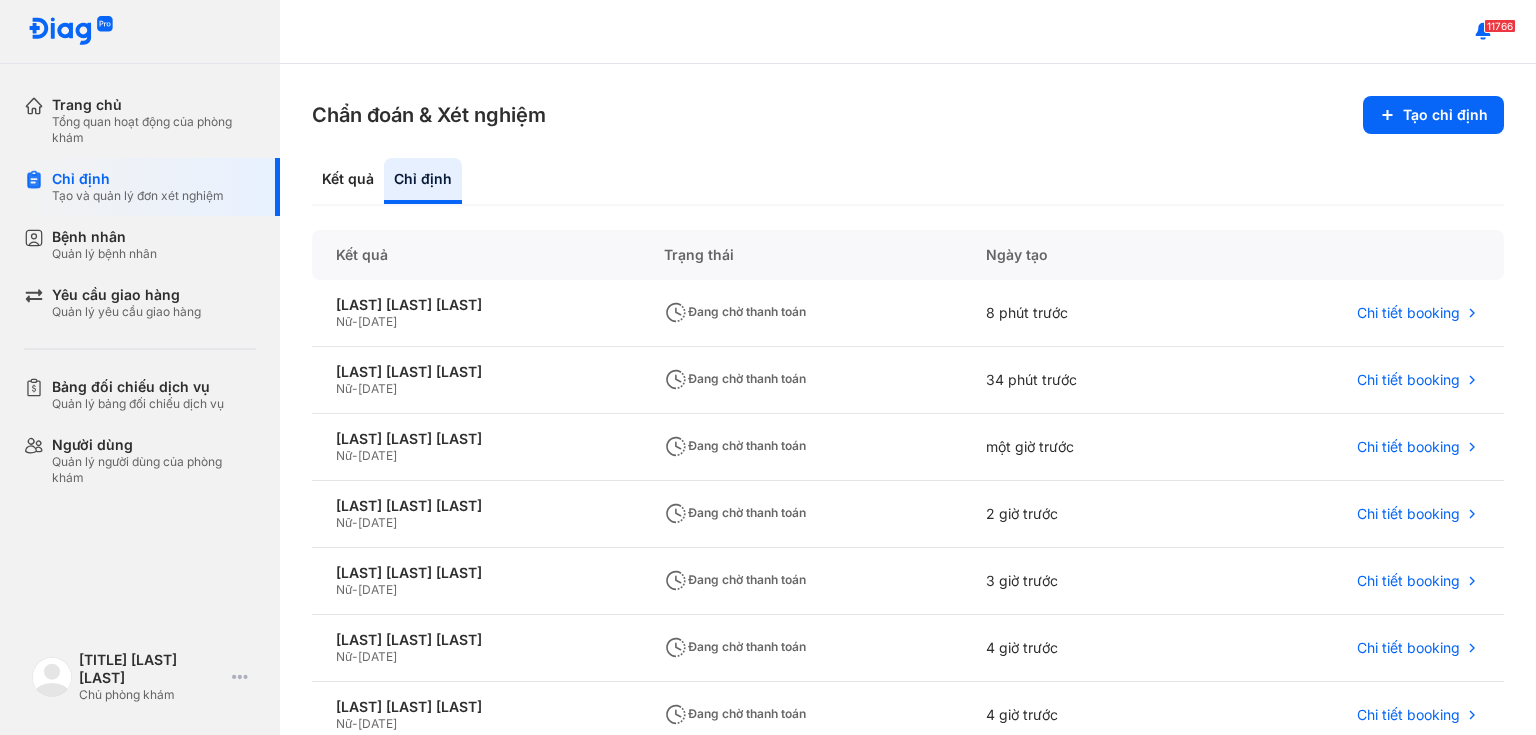 click on "11766" at bounding box center (908, 32) 